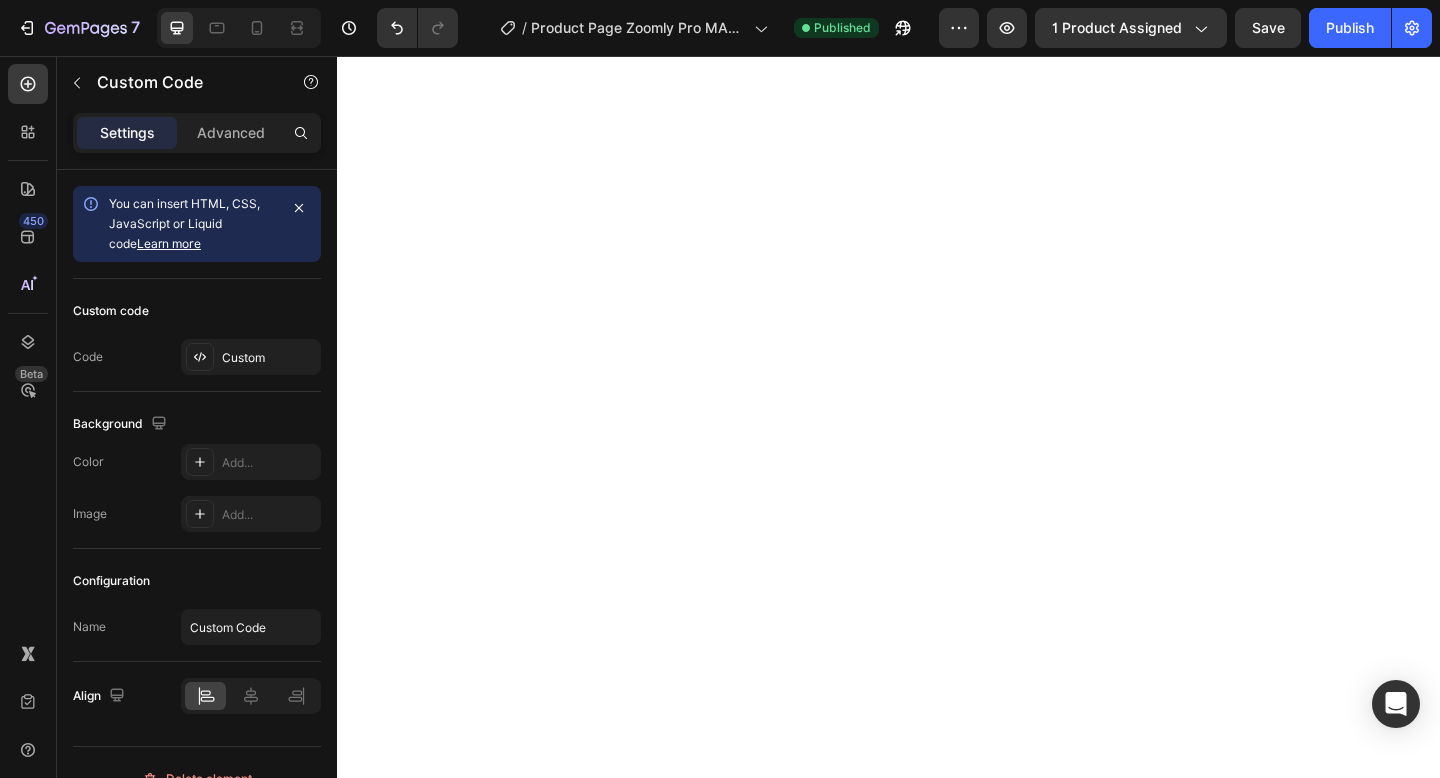 scroll, scrollTop: 0, scrollLeft: 0, axis: both 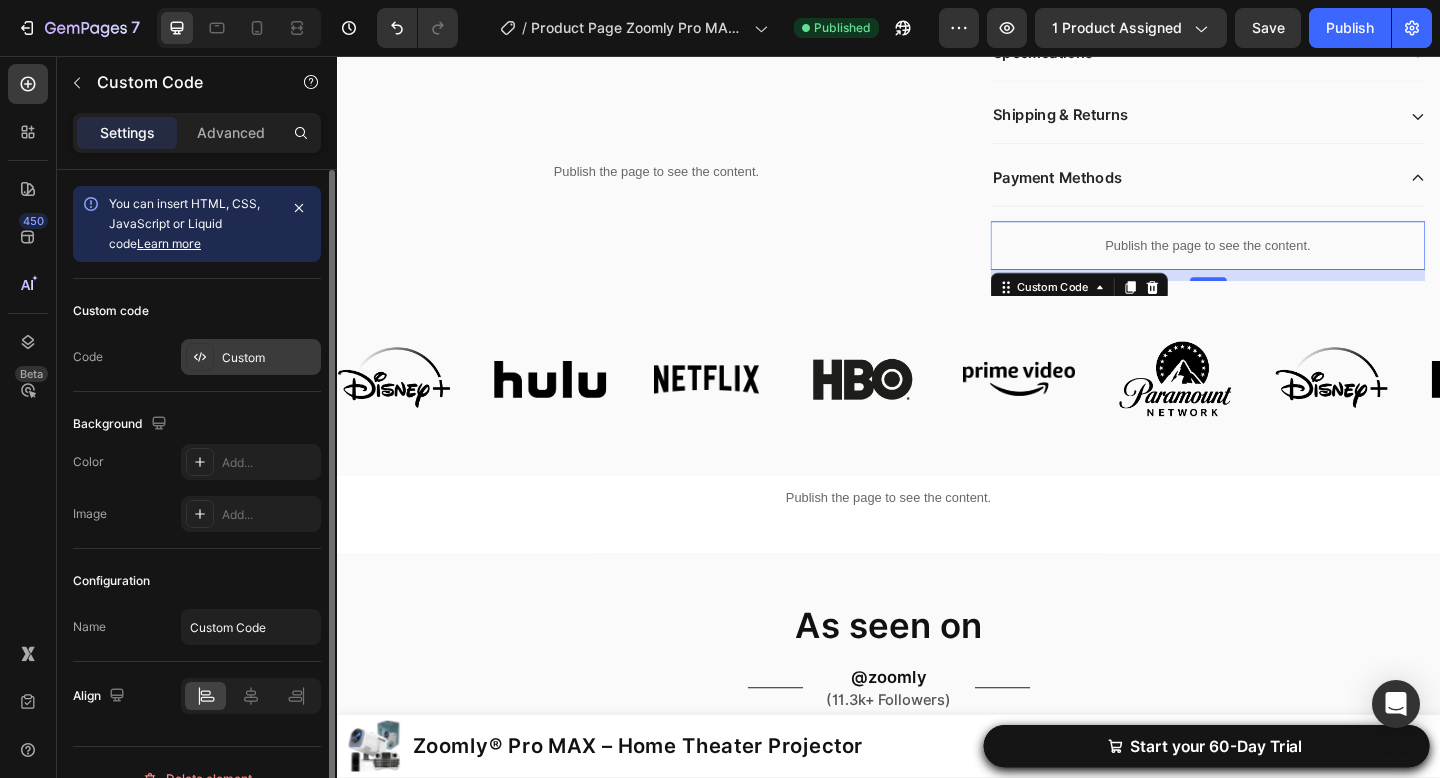 click on "Custom" at bounding box center [269, 358] 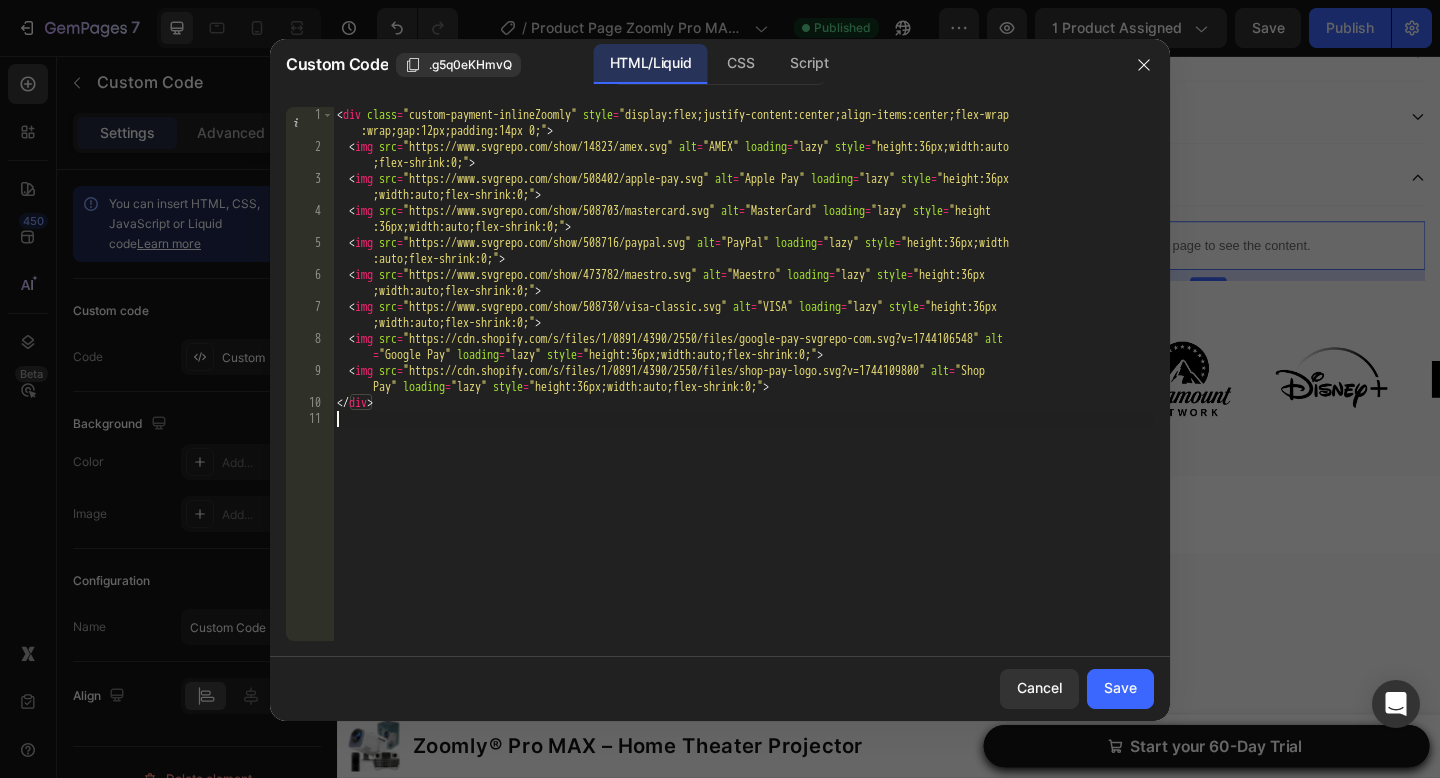 drag, startPoint x: 488, startPoint y: 475, endPoint x: 503, endPoint y: -84, distance: 559.20123 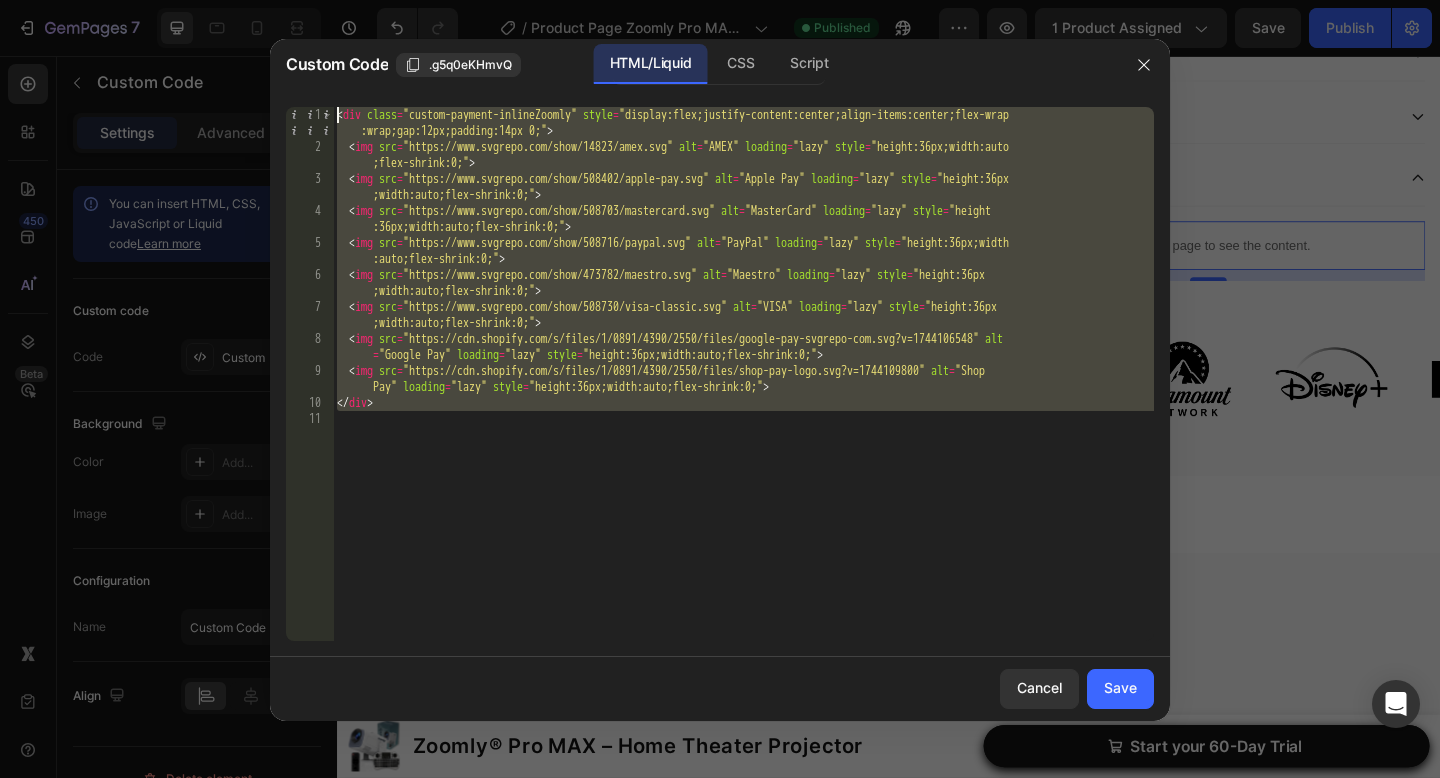 paste 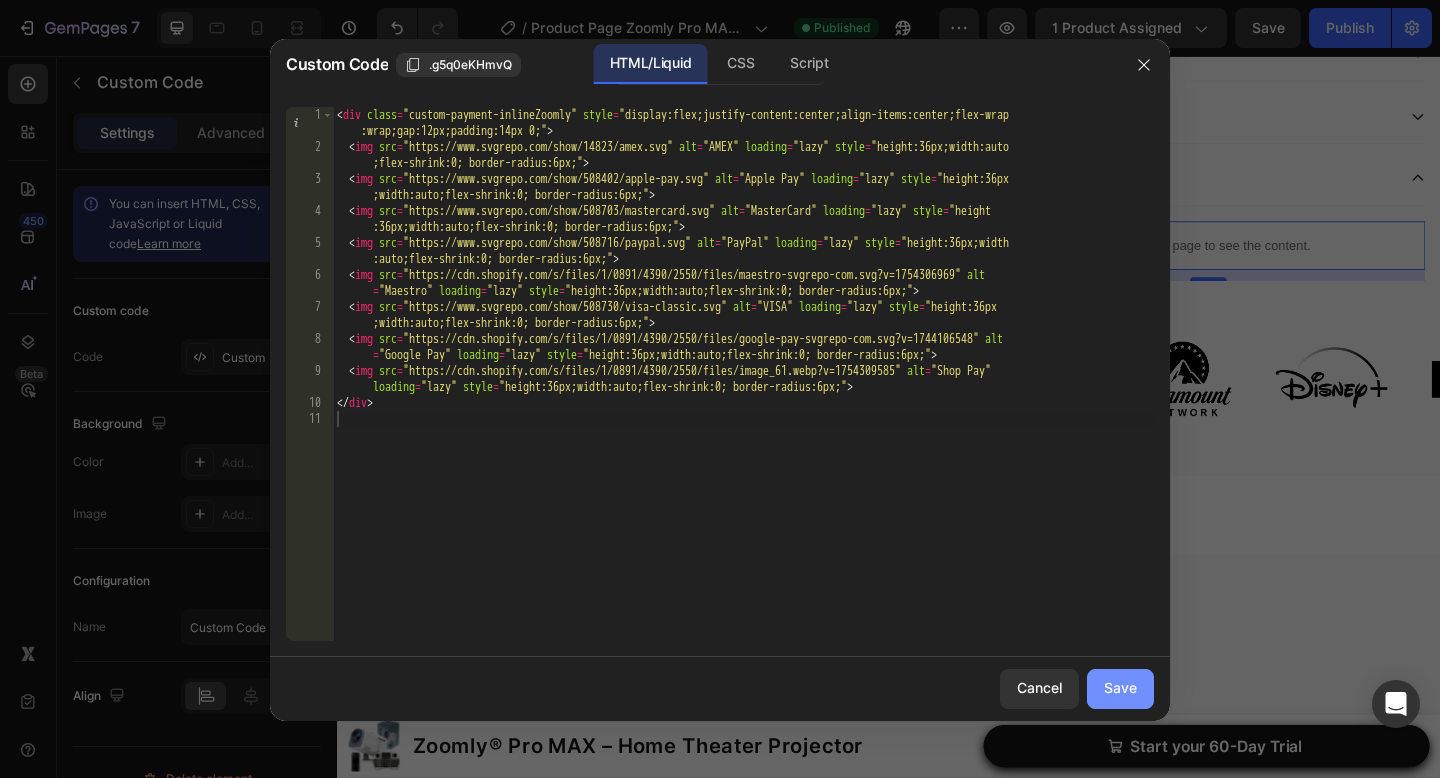 click on "Save" at bounding box center [1120, 688] 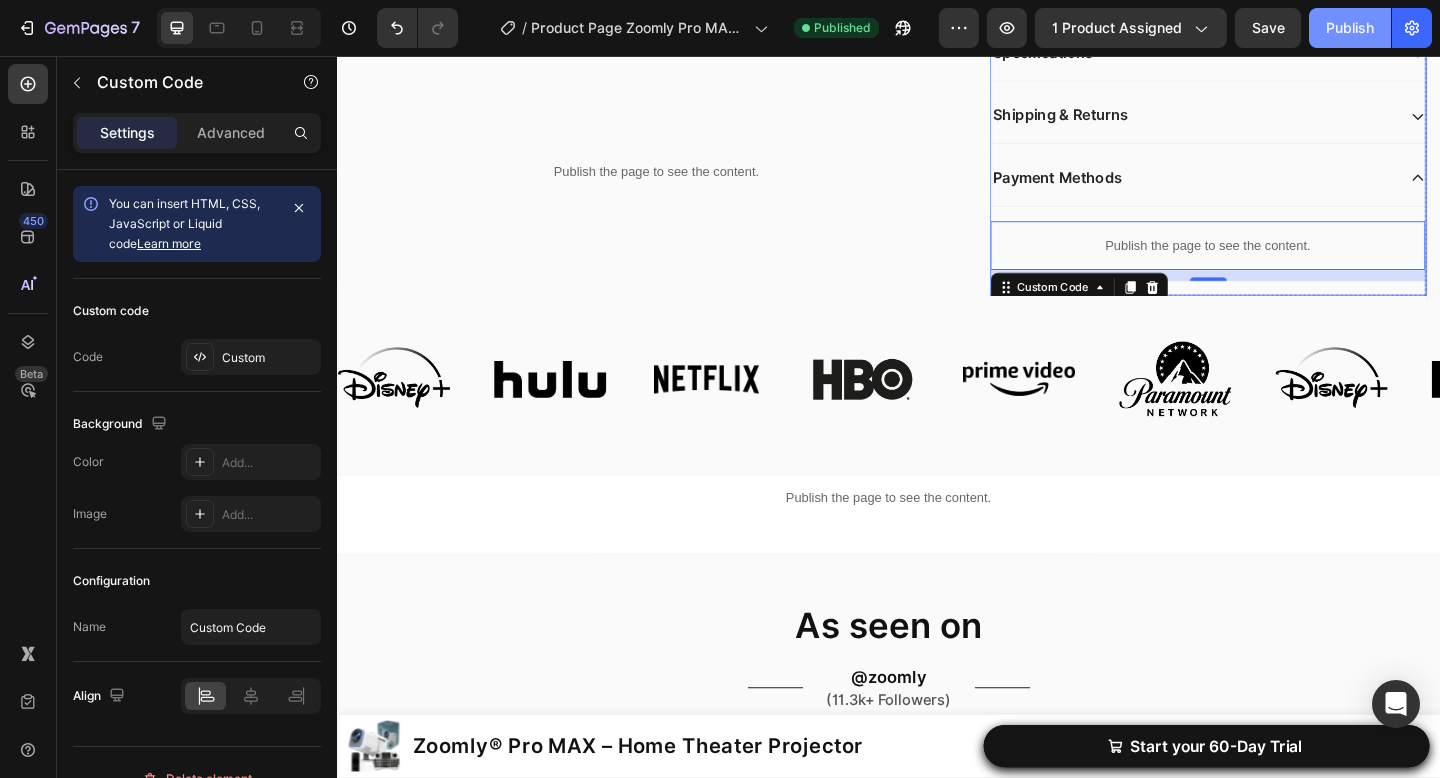 click on "Publish" at bounding box center (1350, 28) 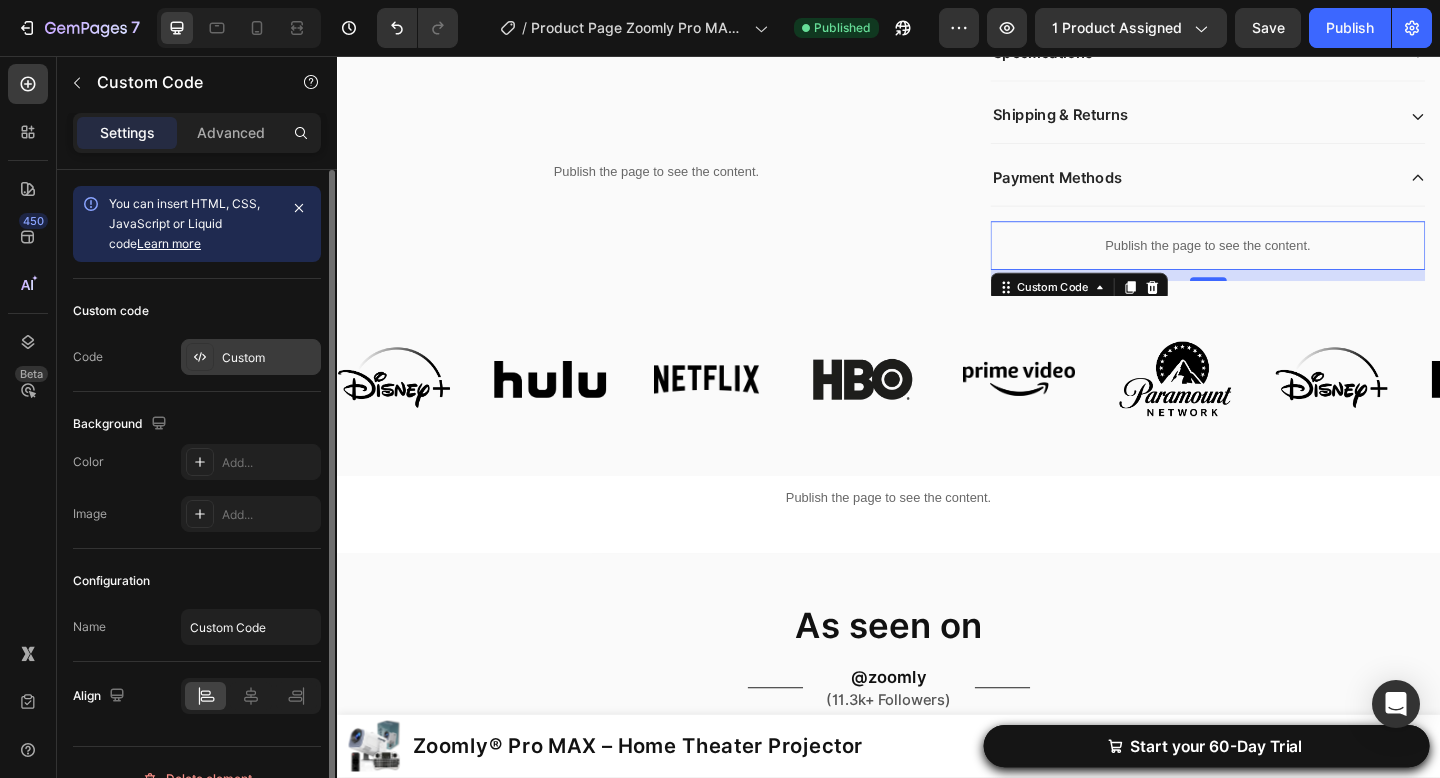 click on "Custom" at bounding box center [269, 358] 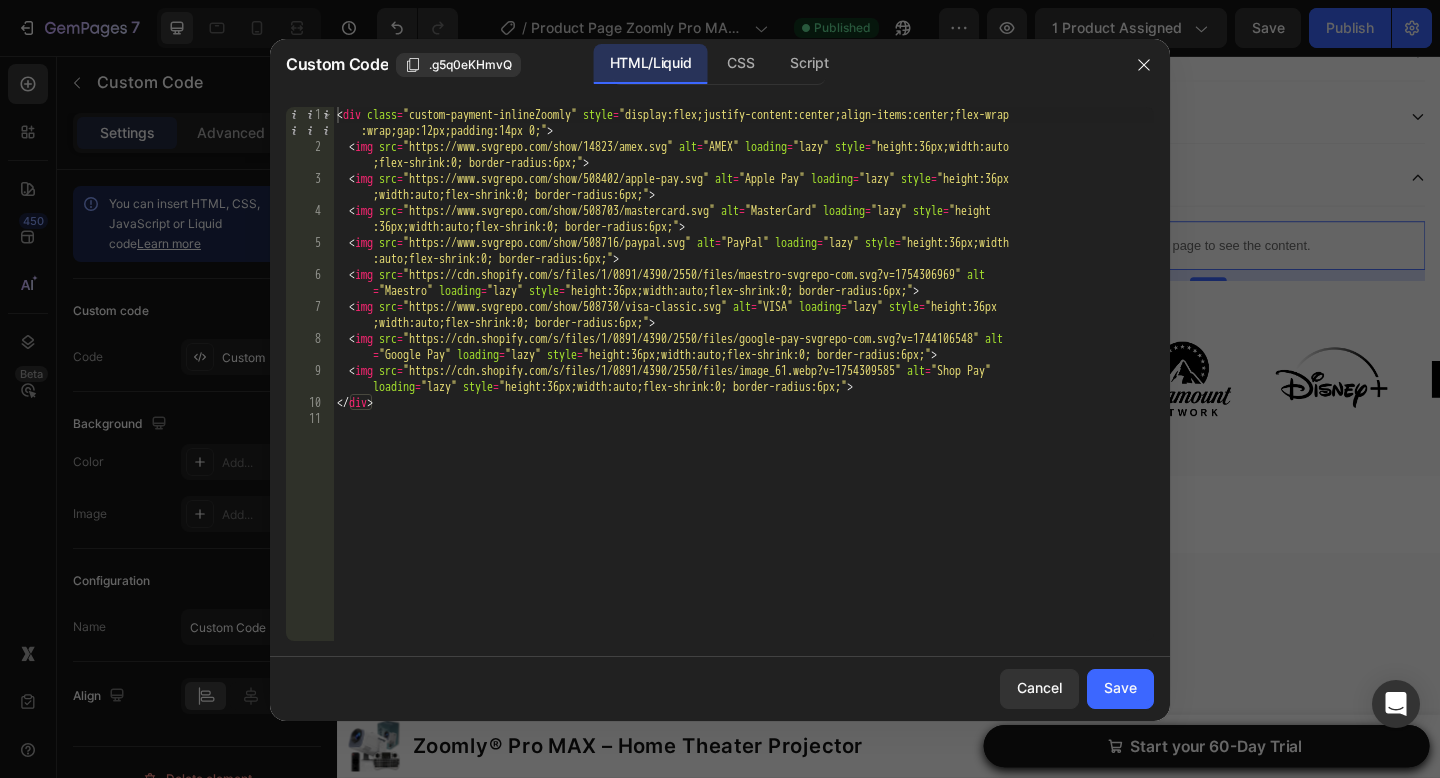 drag, startPoint x: 438, startPoint y: 493, endPoint x: 451, endPoint y: -122, distance: 615.1374 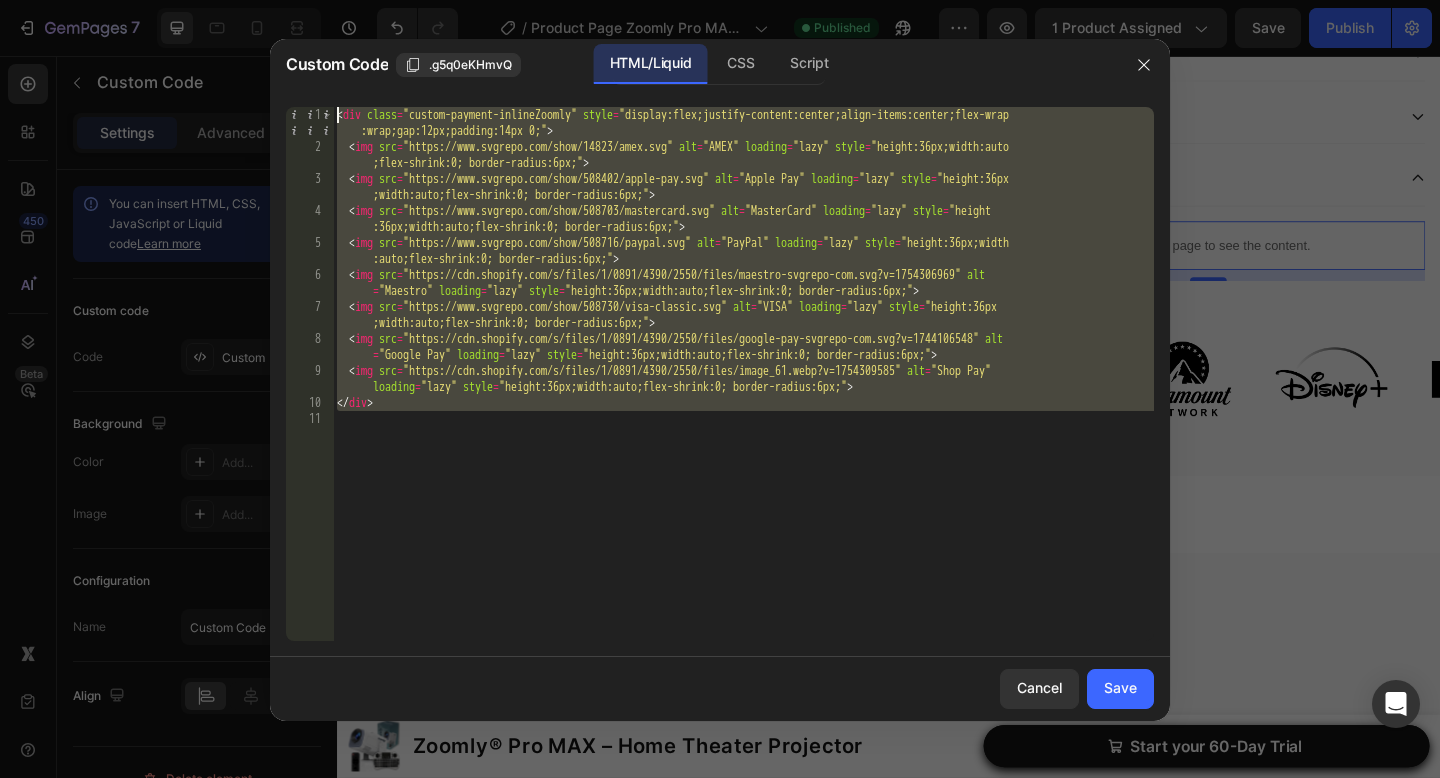 paste 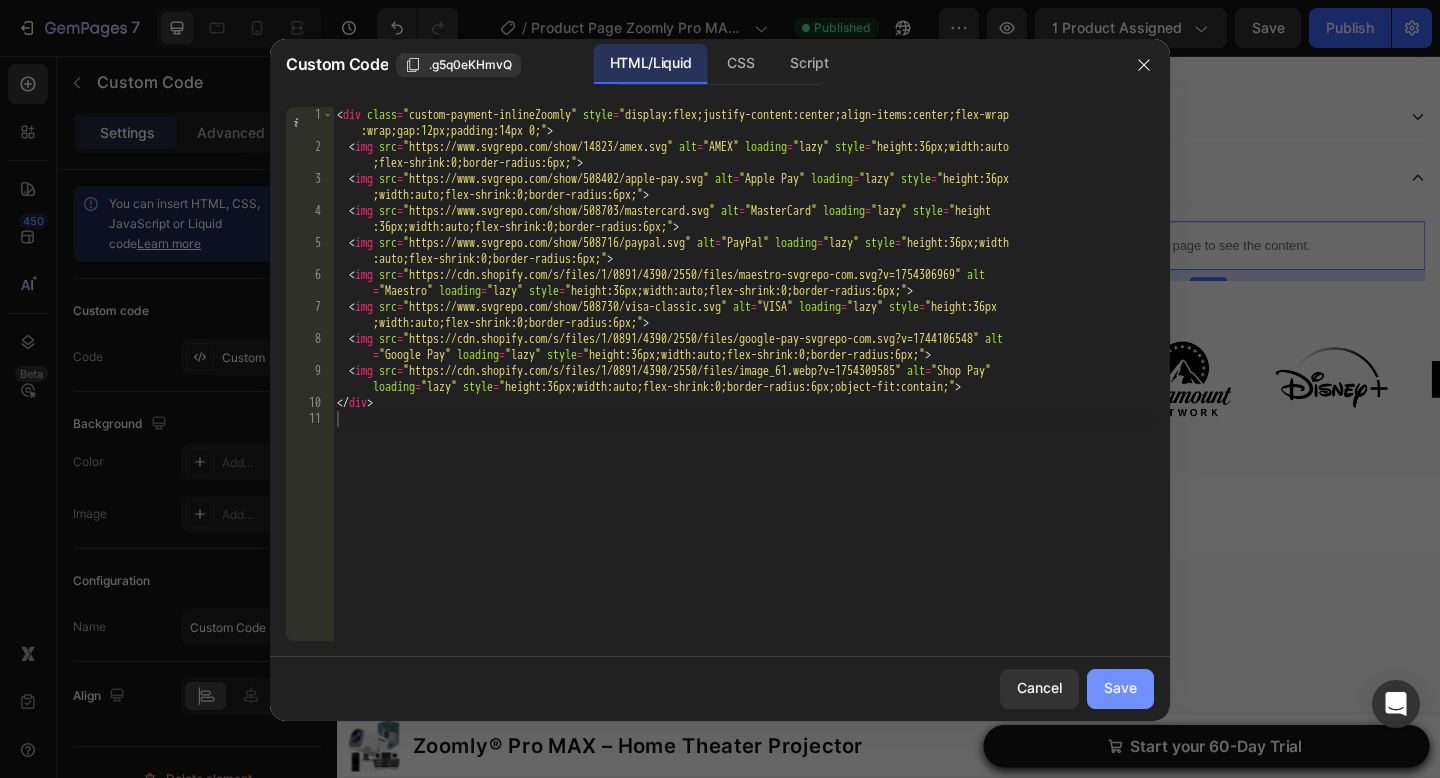 click on "Save" 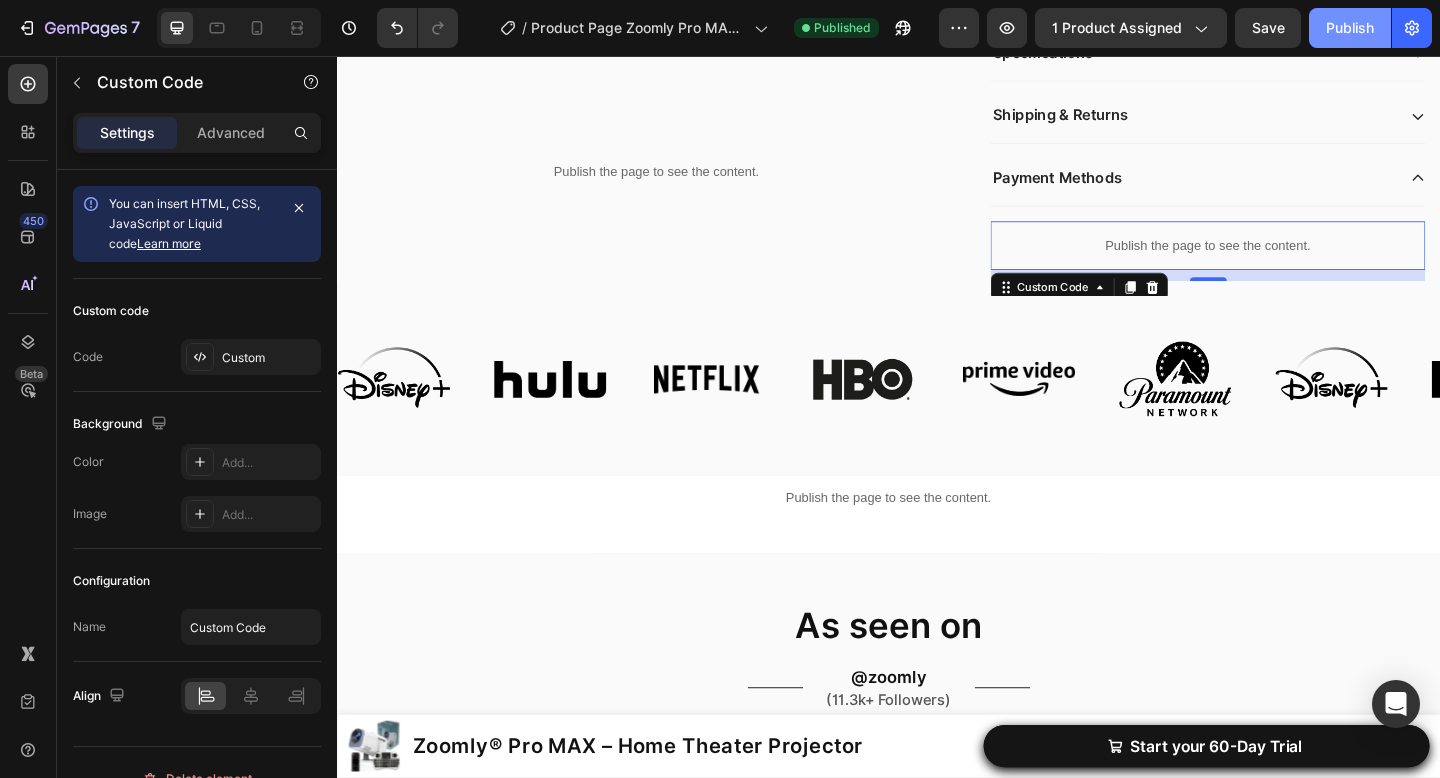 drag, startPoint x: 1364, startPoint y: 20, endPoint x: 1375, endPoint y: 20, distance: 11 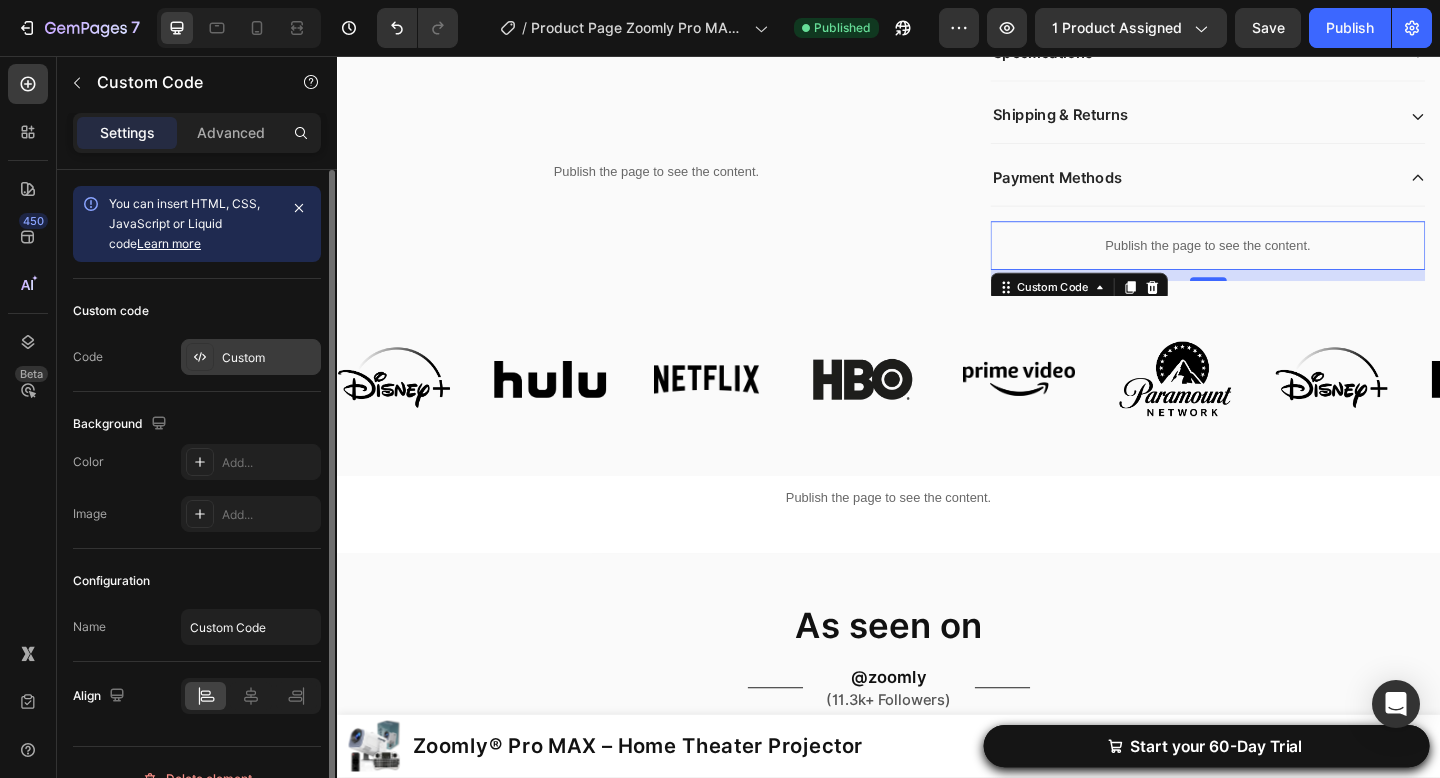 click on "Custom" at bounding box center (269, 358) 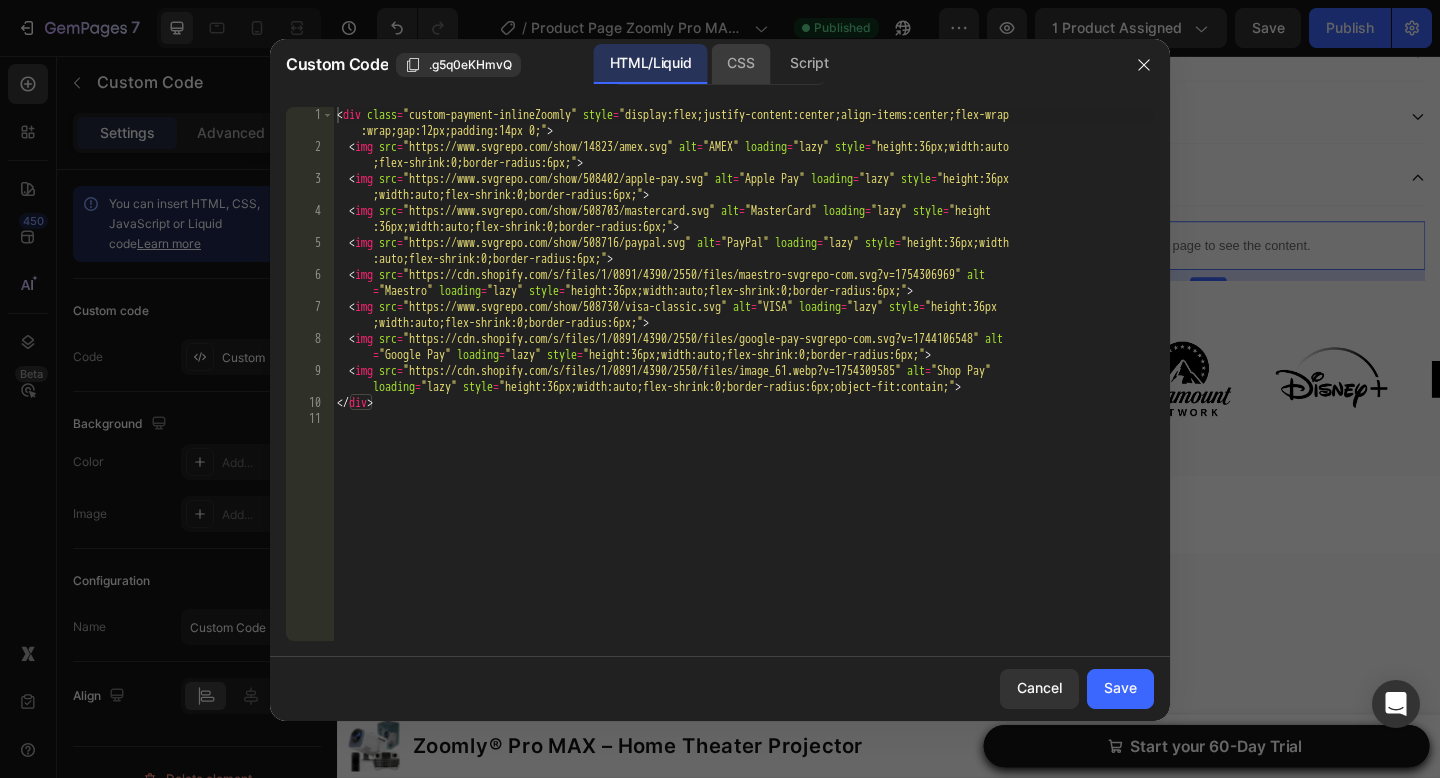 click on "CSS" 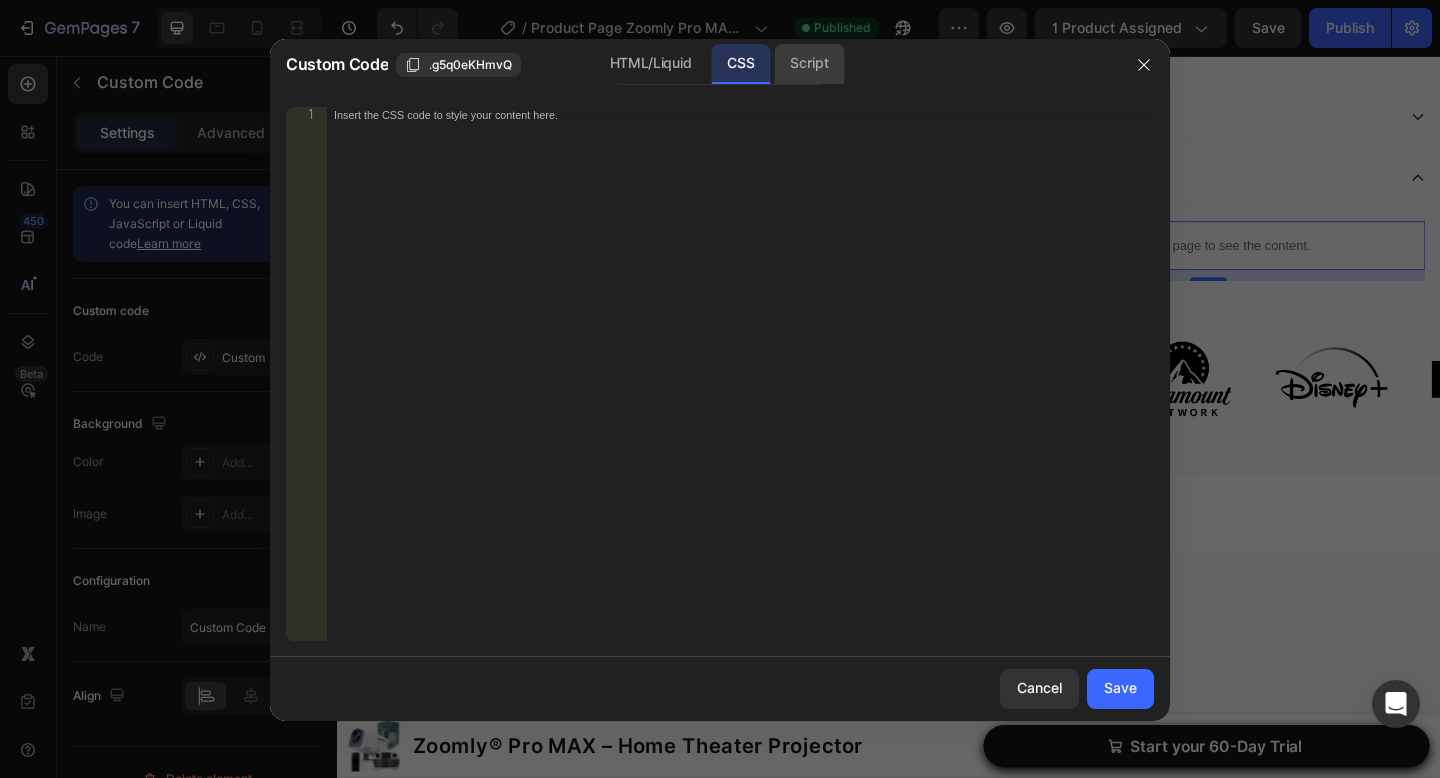 click on "Script" 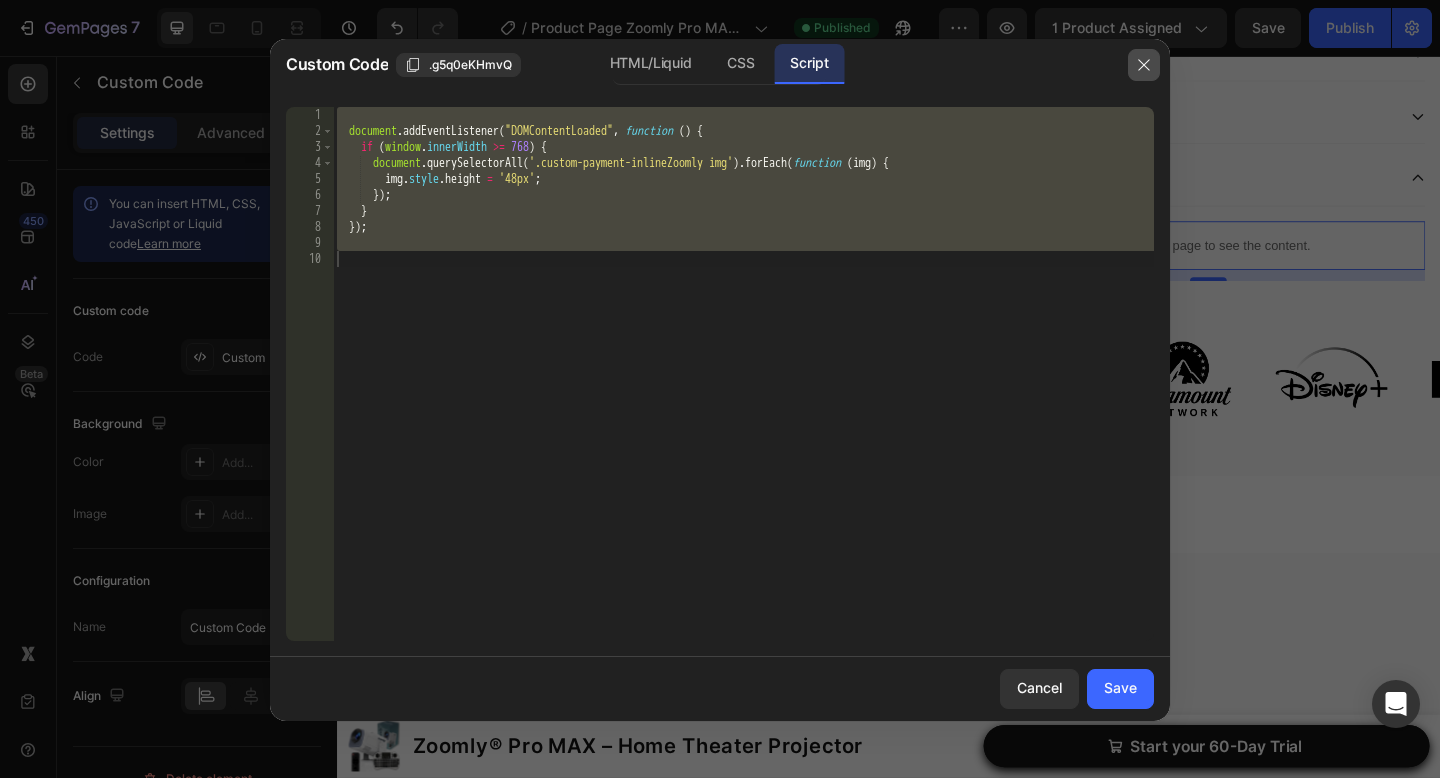 click 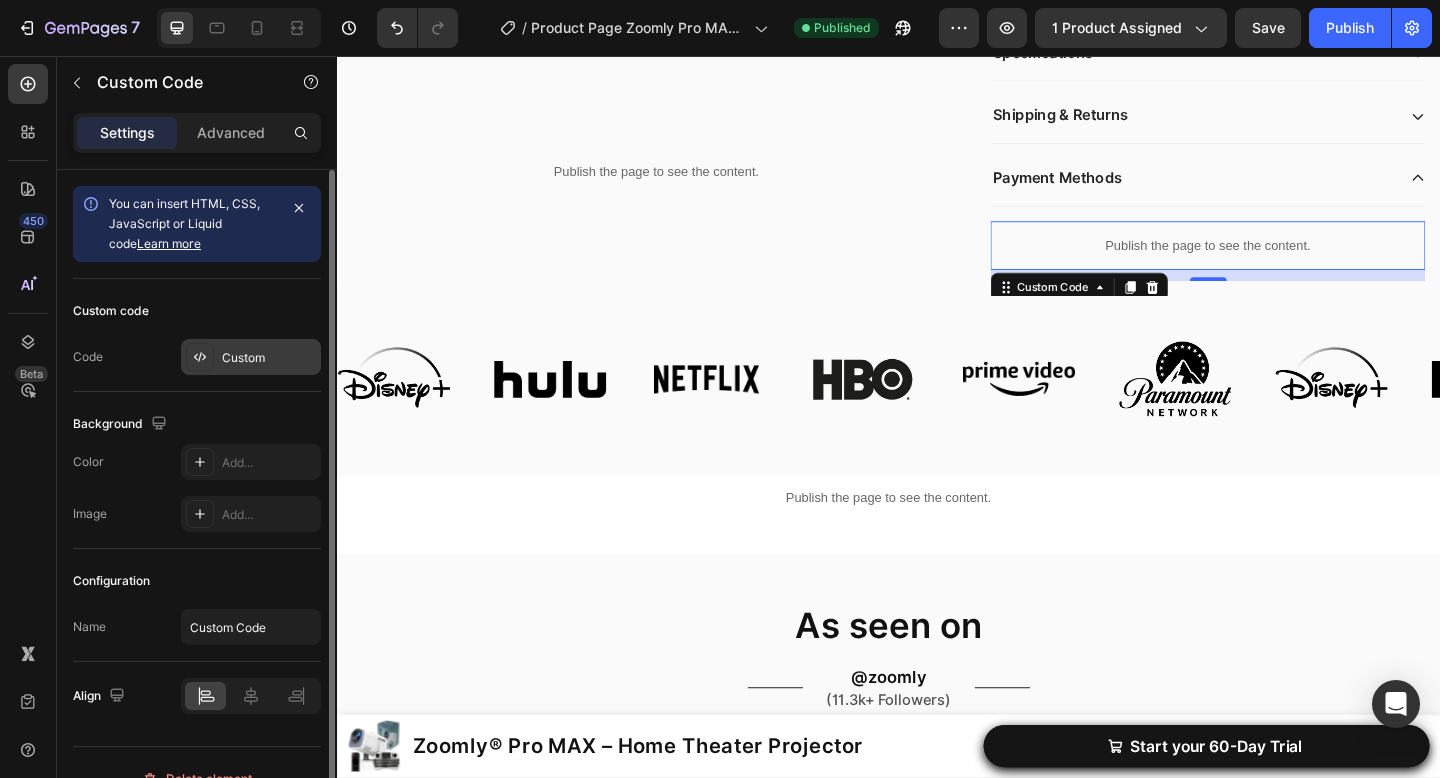 click on "Custom" at bounding box center [269, 358] 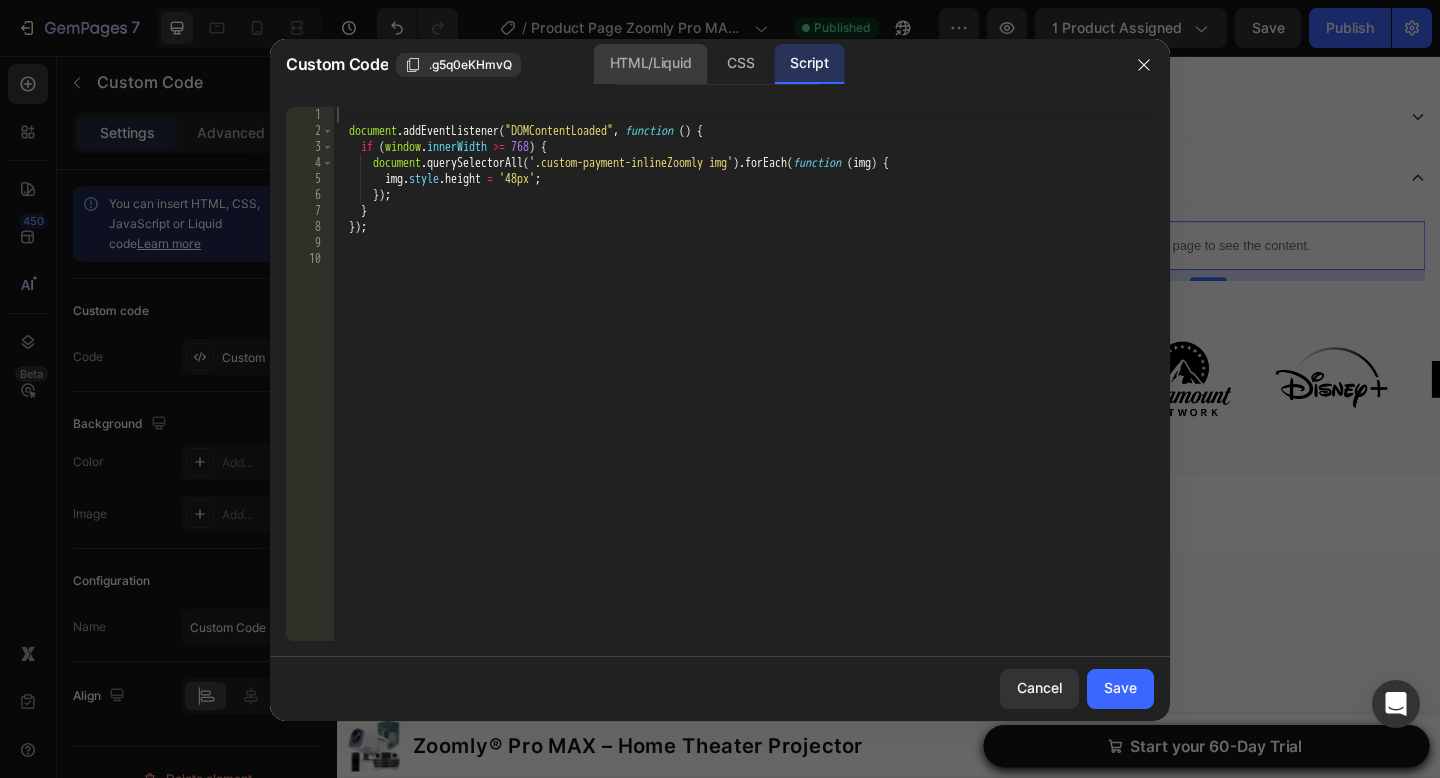 click on "HTML/Liquid" 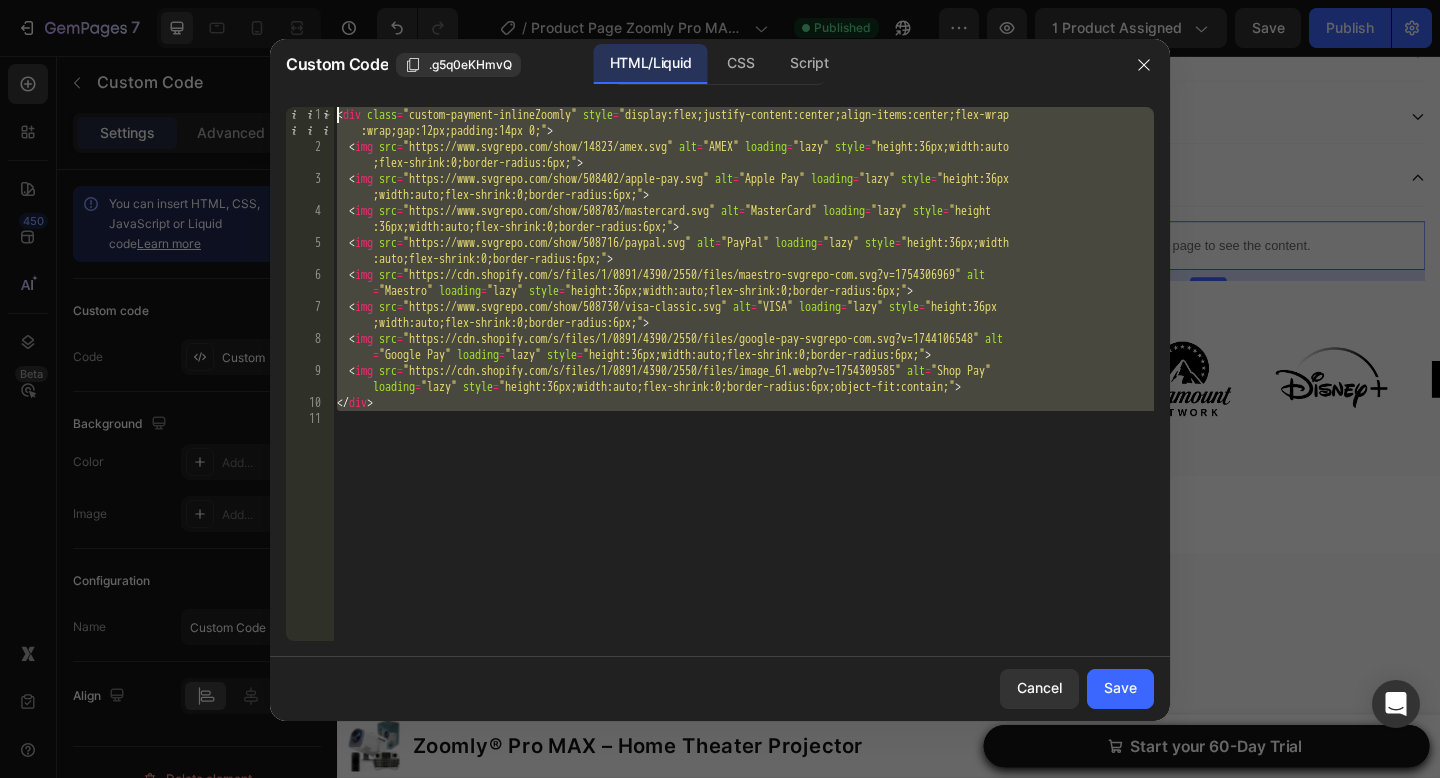 drag, startPoint x: 559, startPoint y: 492, endPoint x: 620, endPoint y: -122, distance: 617.0227 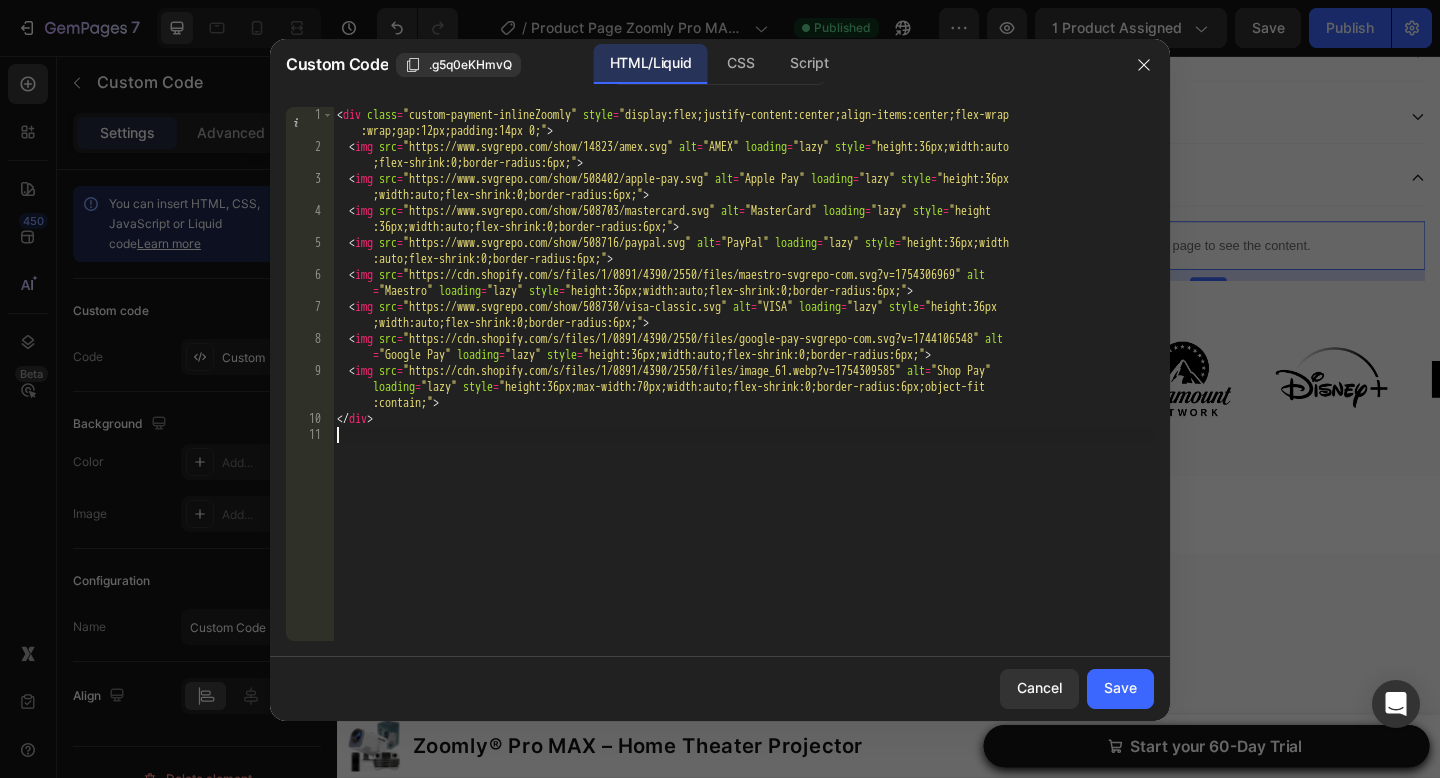 click on "Save" at bounding box center [1120, 688] 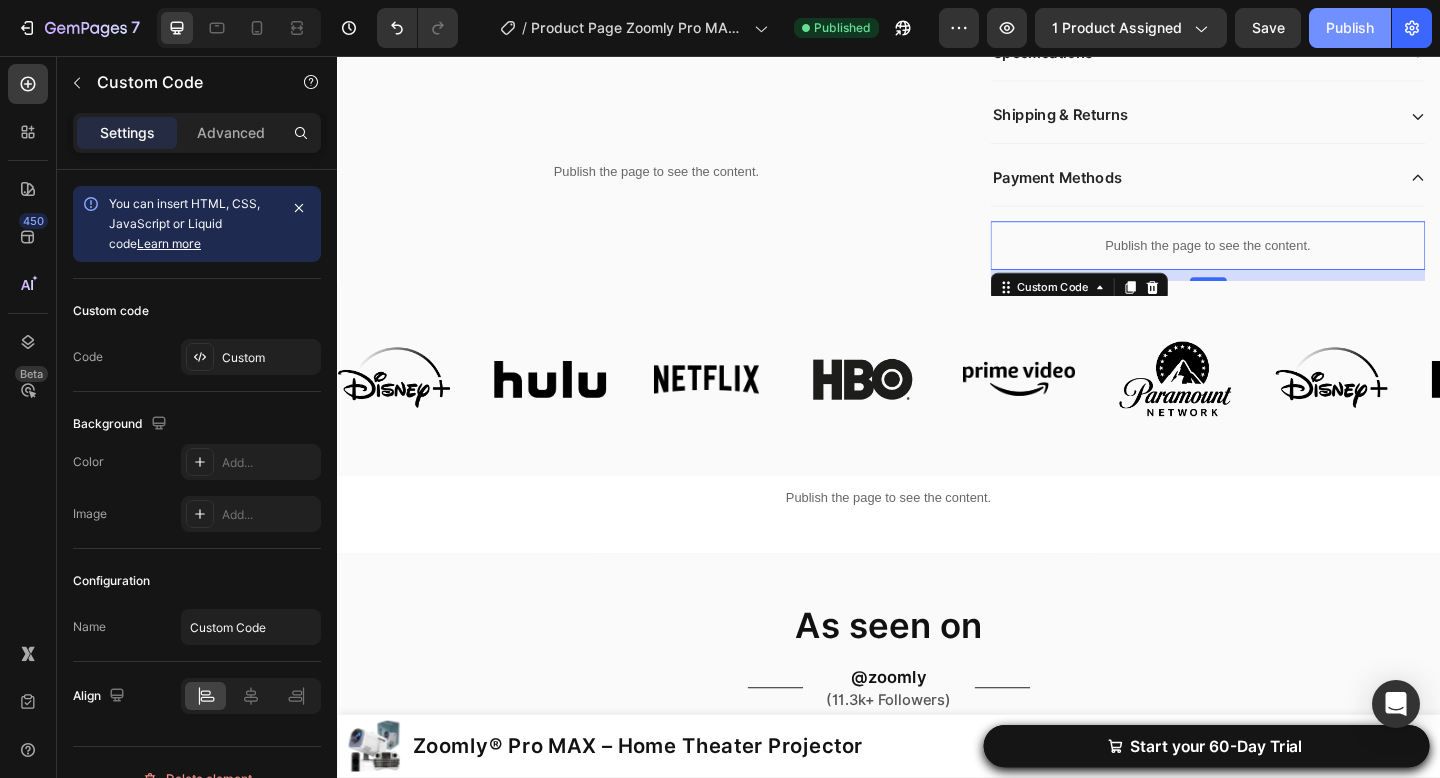 click on "Publish" 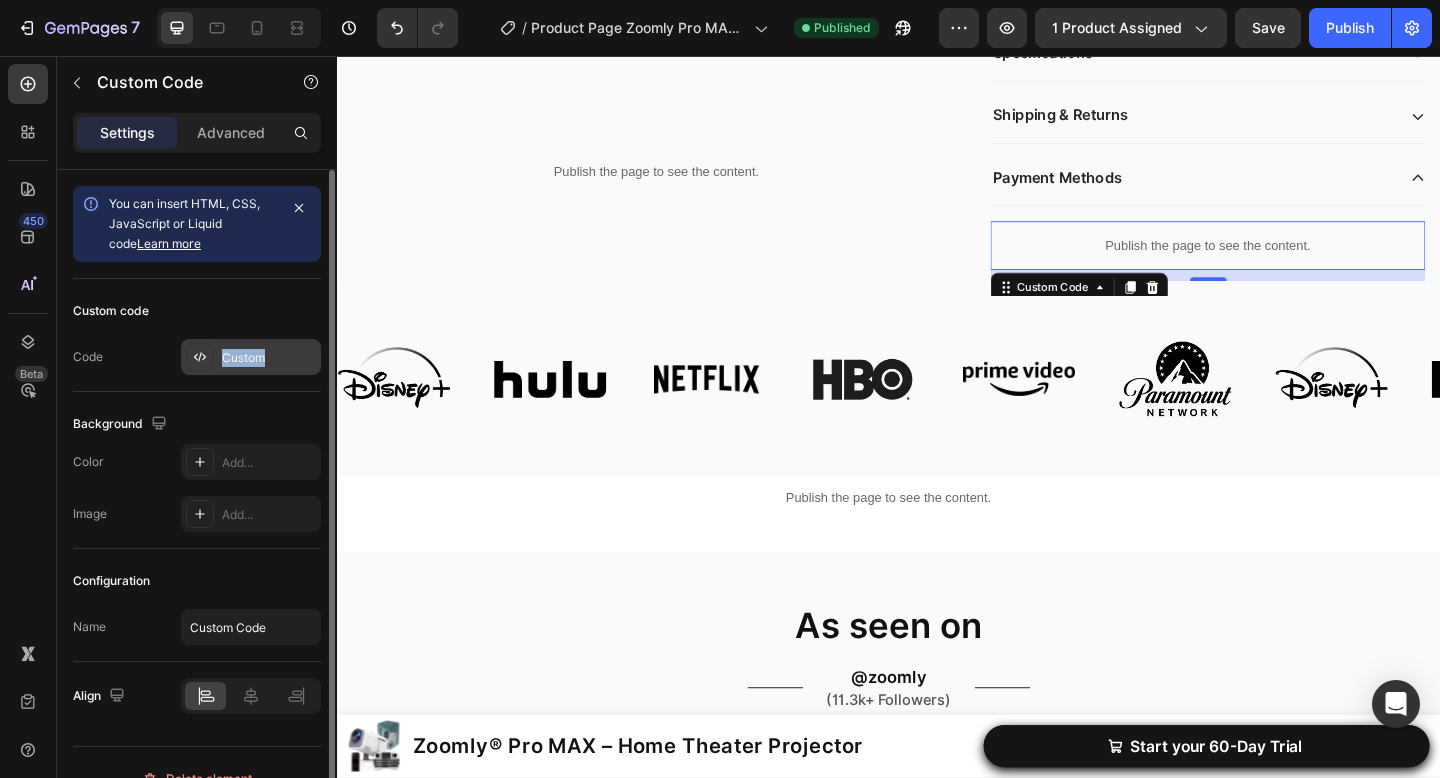 click on "Custom" at bounding box center (269, 358) 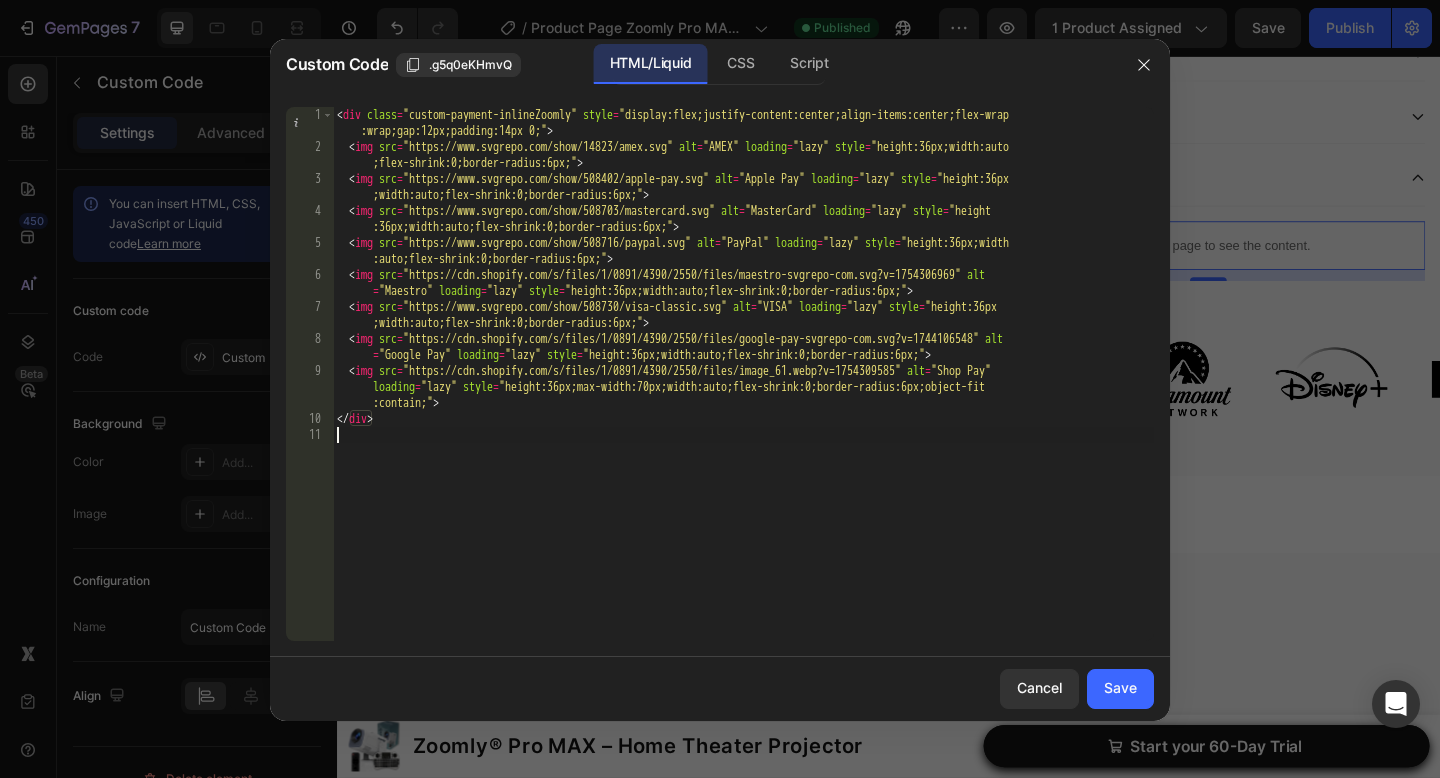 drag, startPoint x: 490, startPoint y: 498, endPoint x: 517, endPoint y: -122, distance: 620.58765 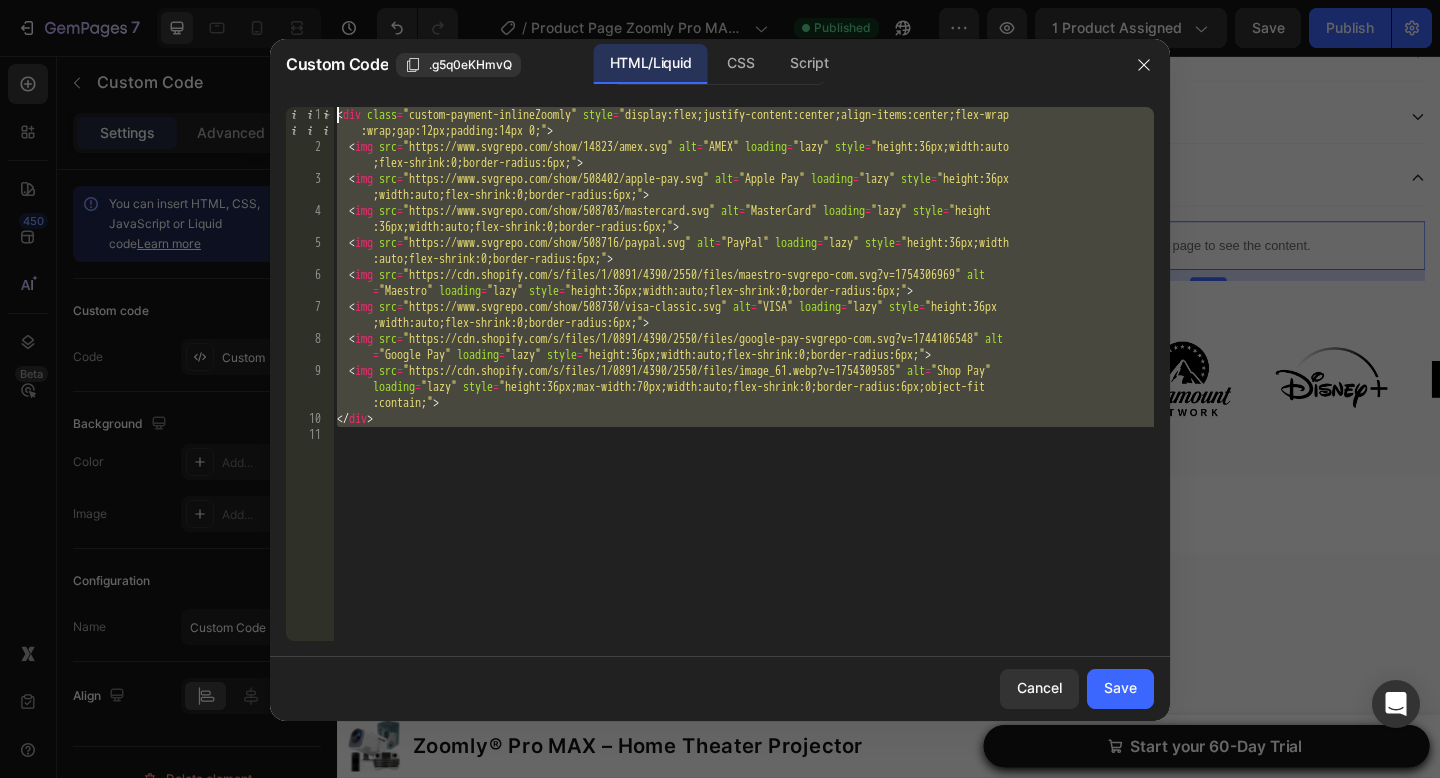 paste 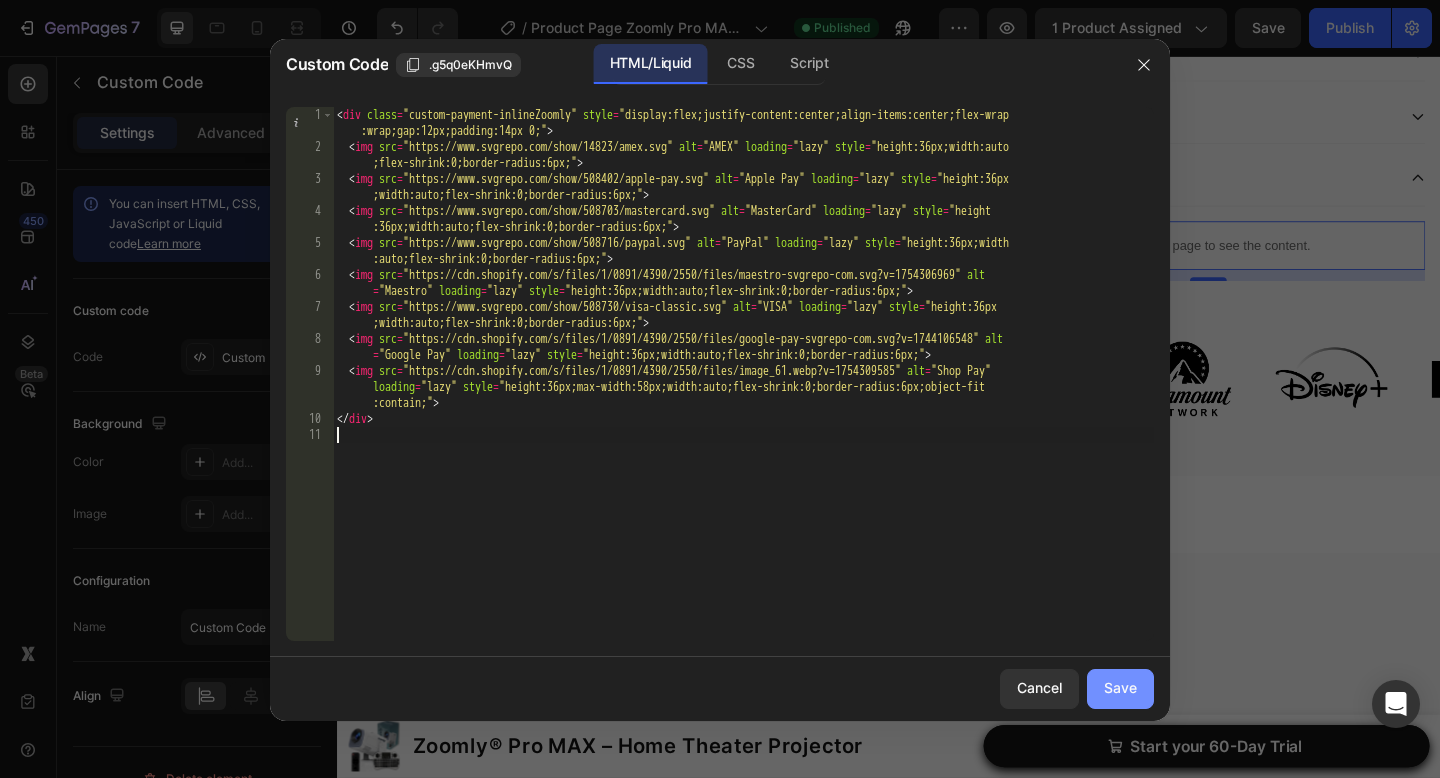 click on "Save" at bounding box center [1120, 688] 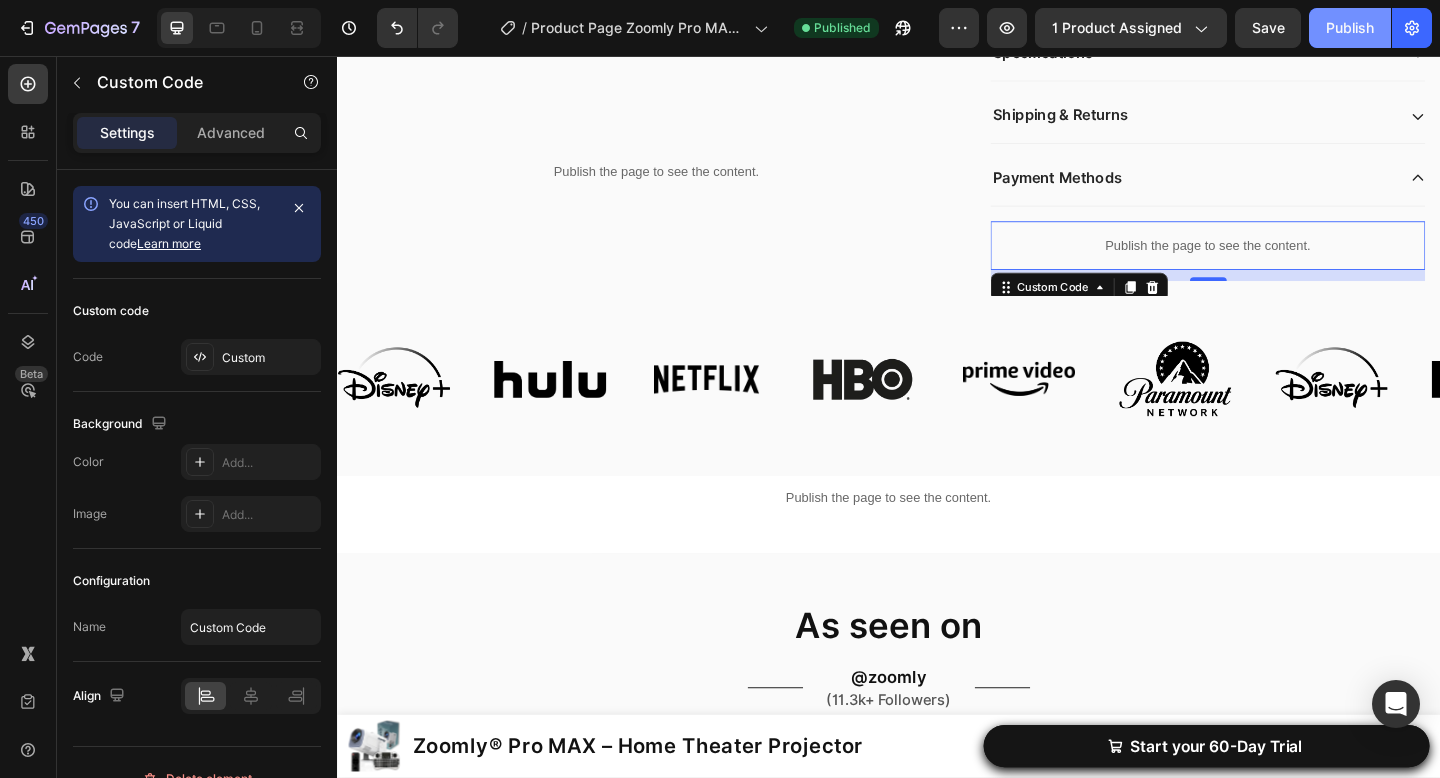 click on "Publish" at bounding box center [1350, 28] 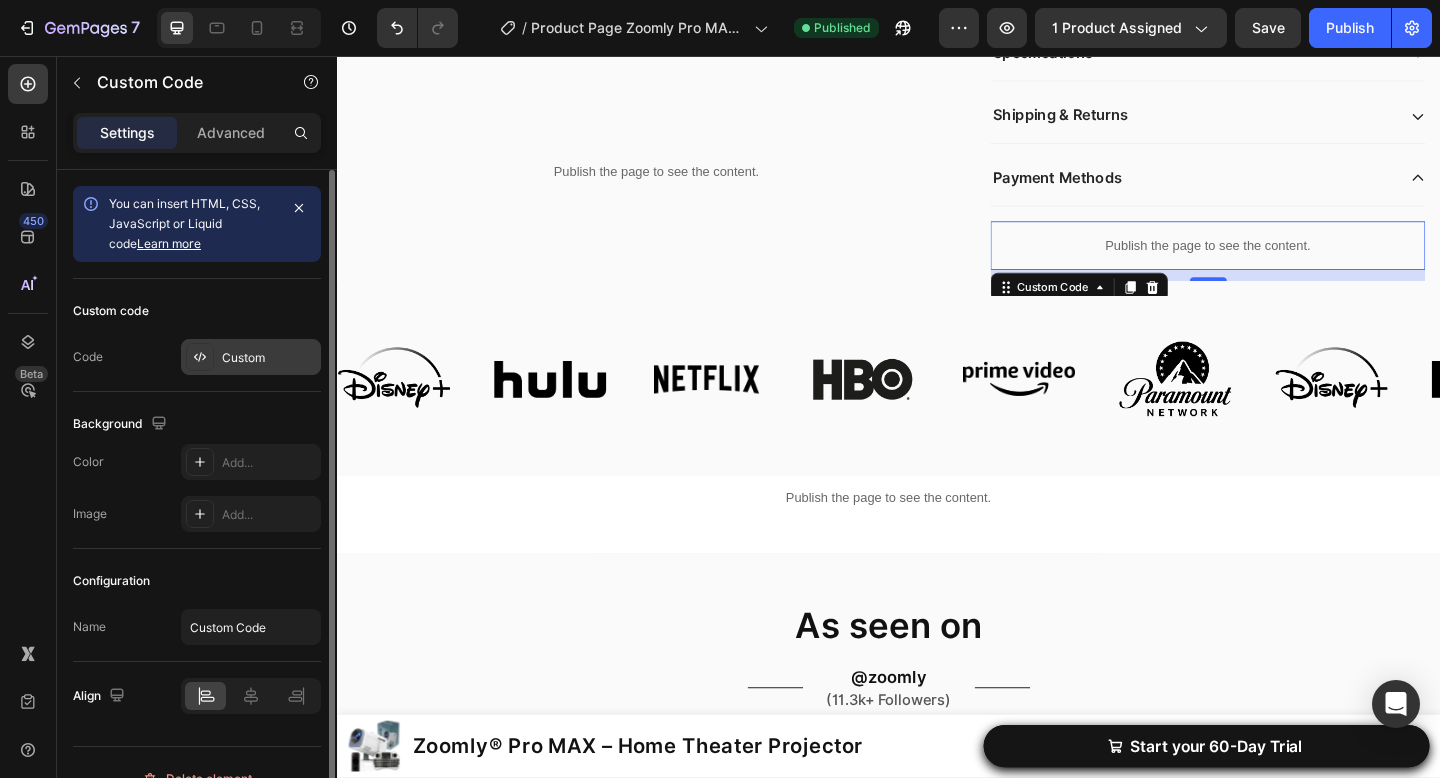 click on "Custom" at bounding box center (269, 358) 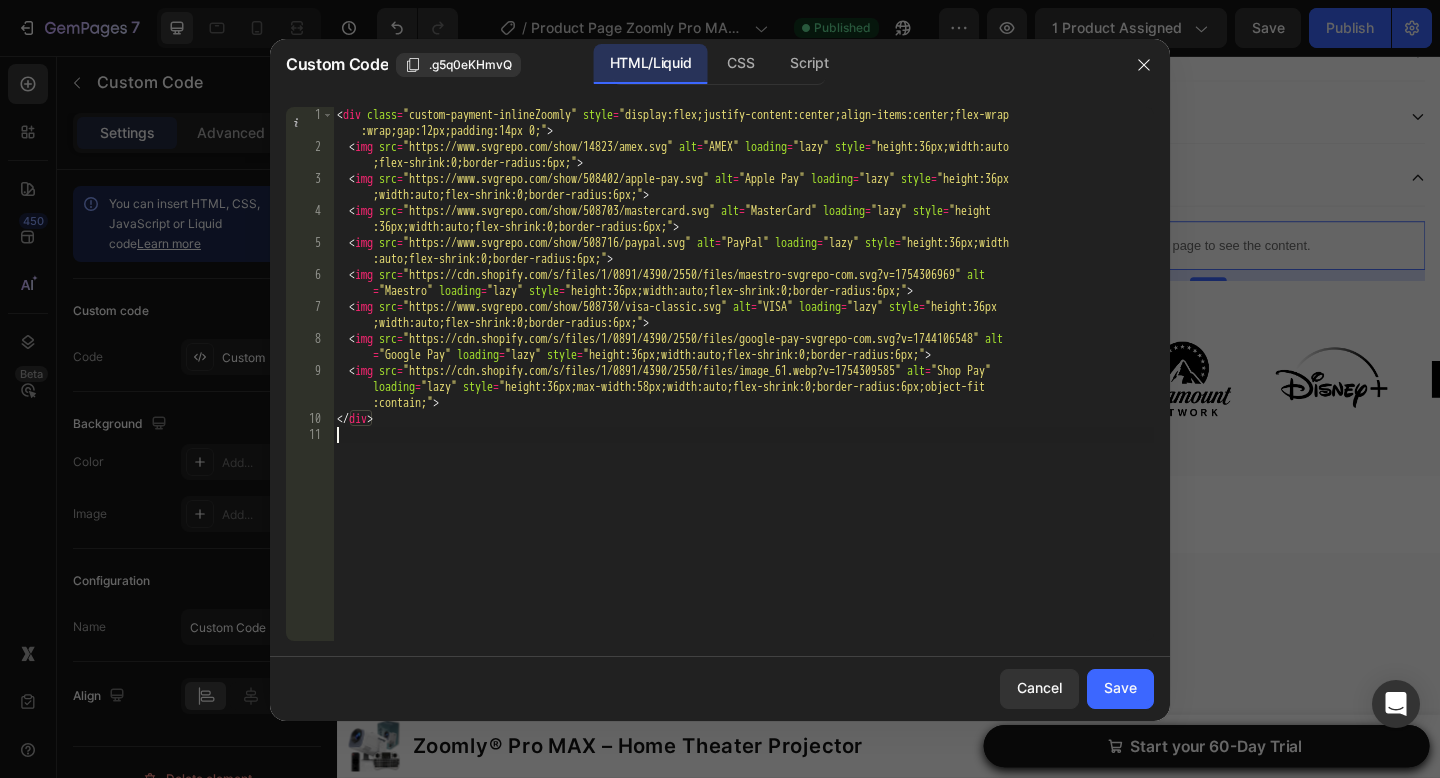 drag, startPoint x: 559, startPoint y: 595, endPoint x: 601, endPoint y: 4, distance: 592.4905 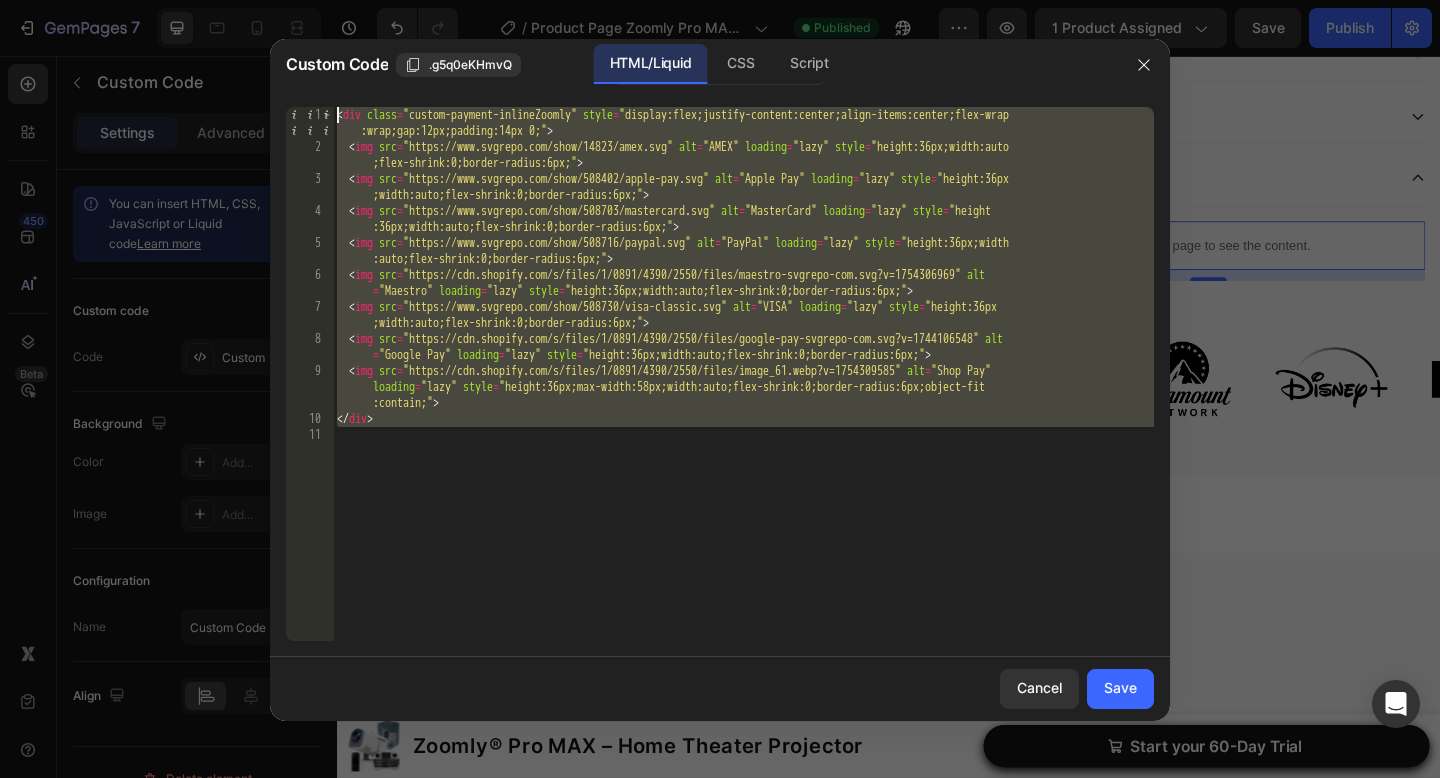 paste 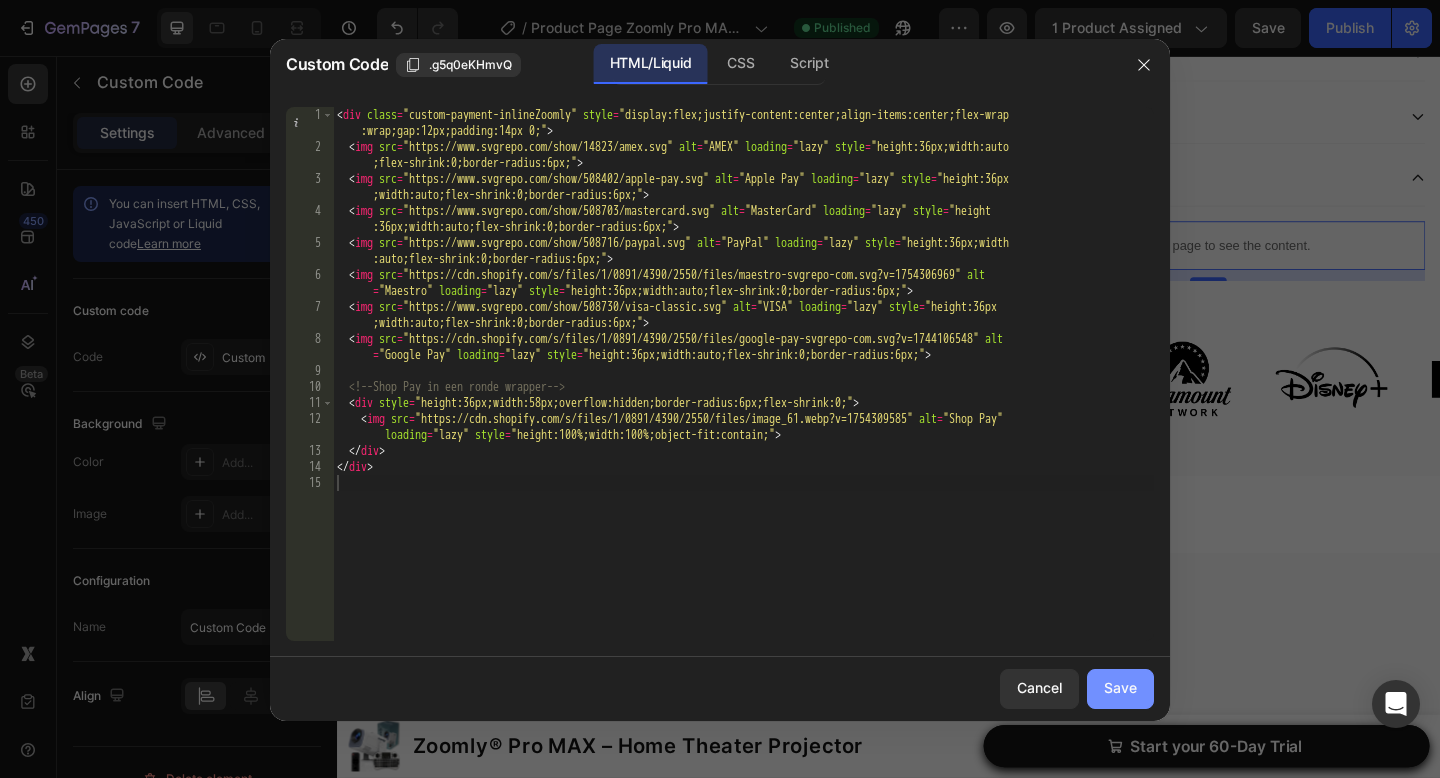 click on "Save" 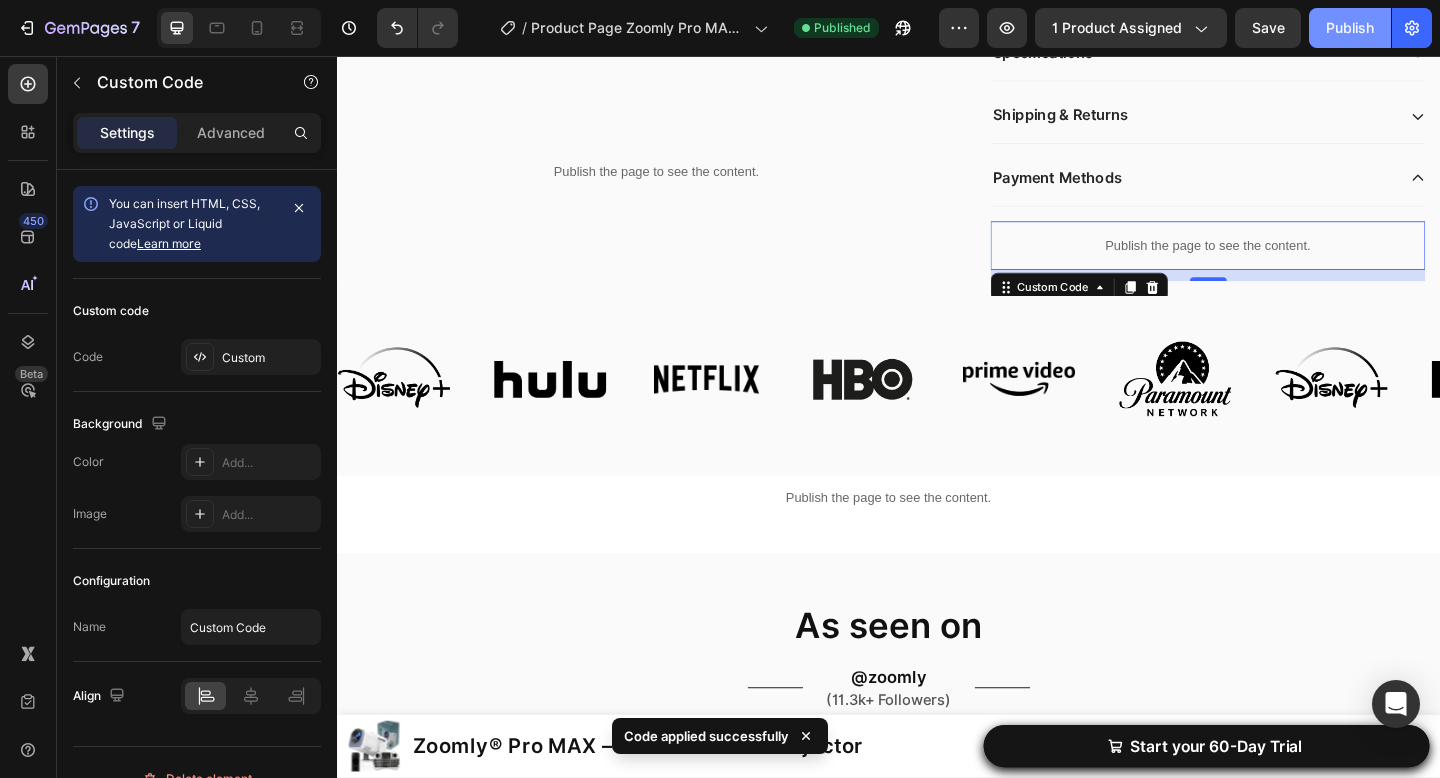 click on "Publish" at bounding box center (1350, 28) 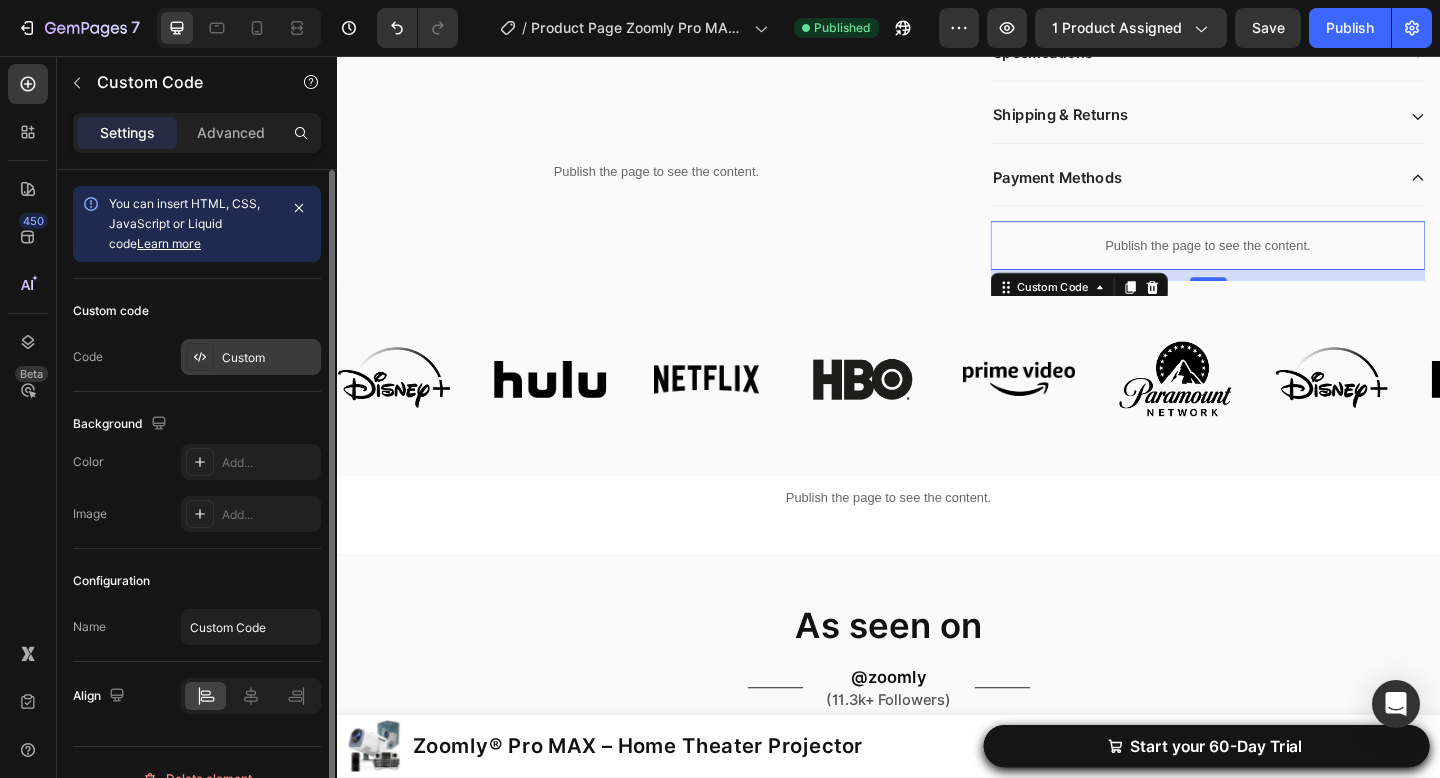 click on "Custom" at bounding box center [269, 358] 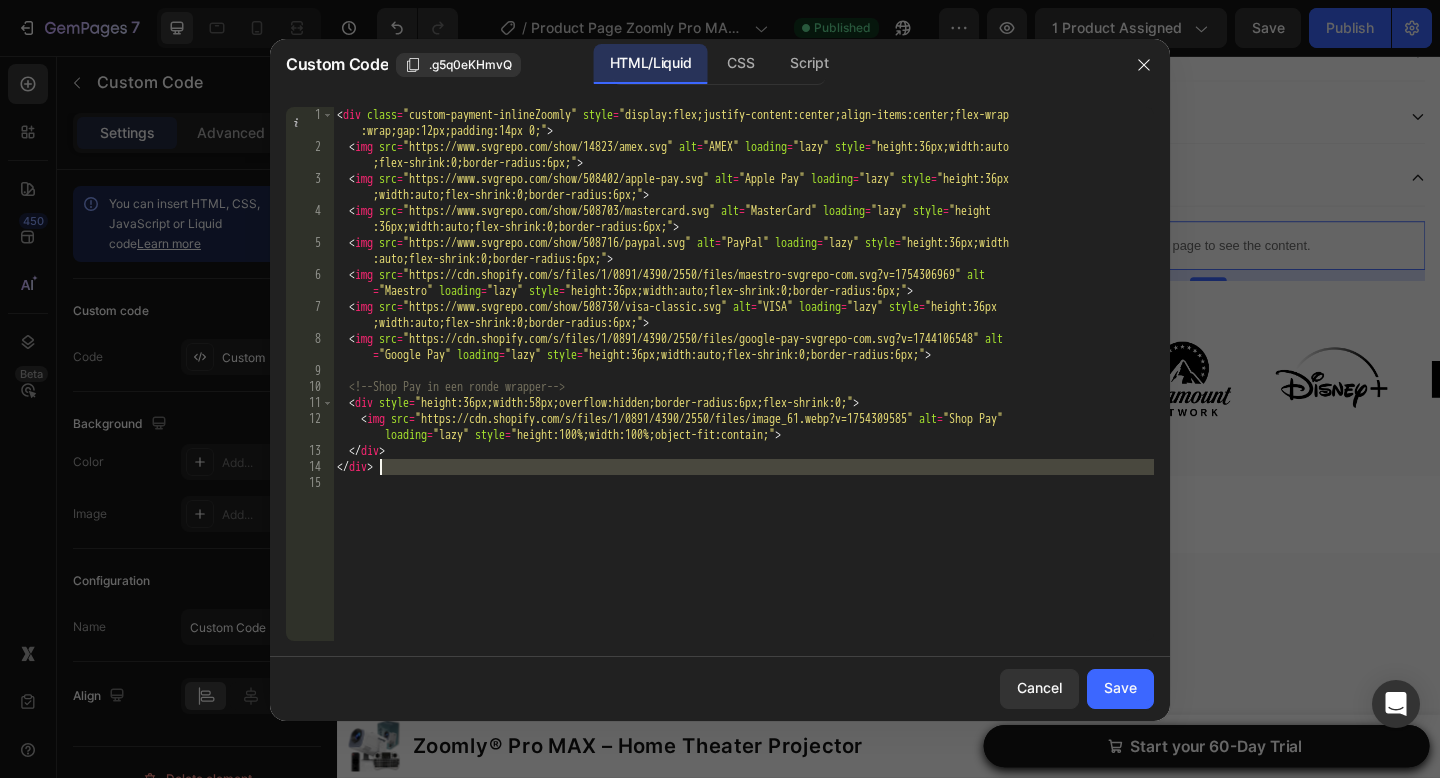 drag, startPoint x: 638, startPoint y: 499, endPoint x: 724, endPoint y: -122, distance: 626.92664 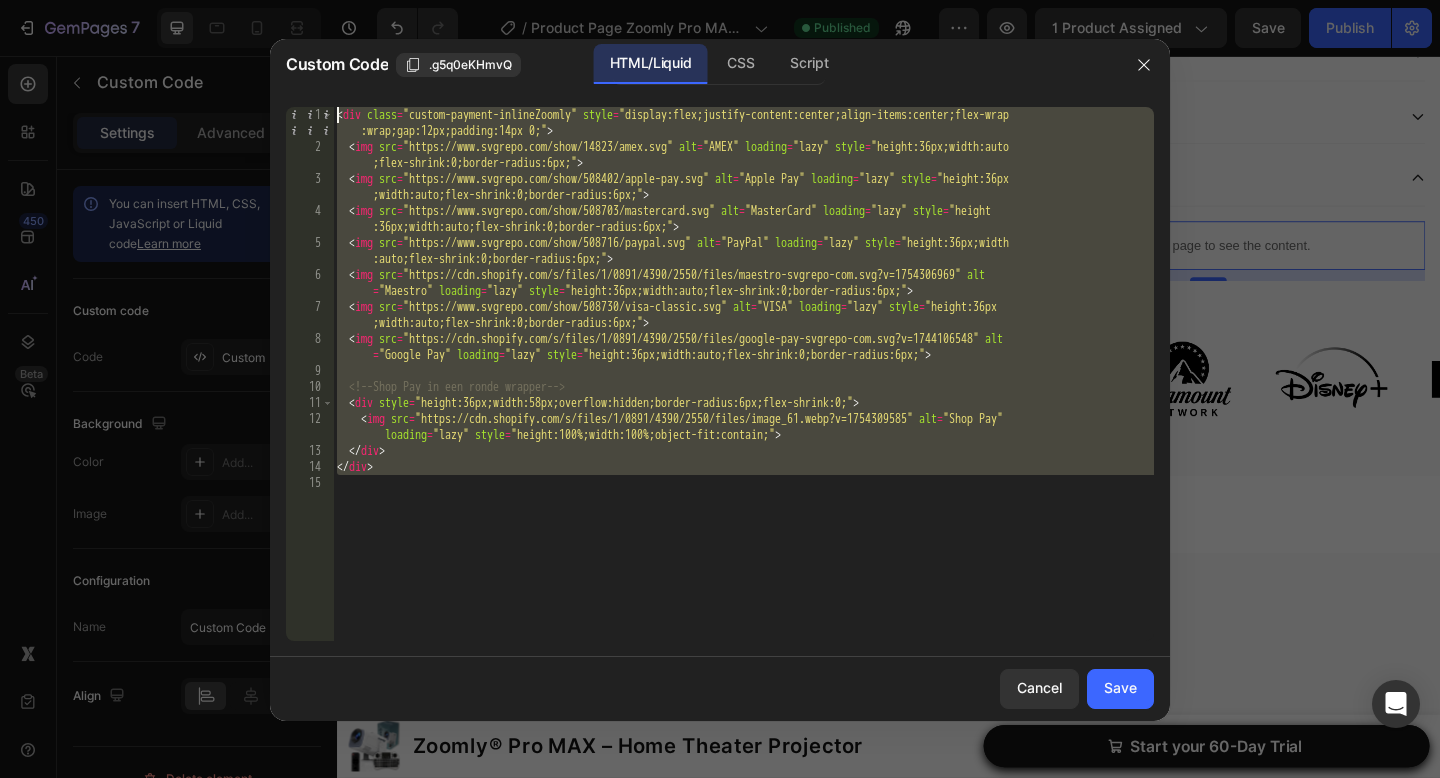 paste 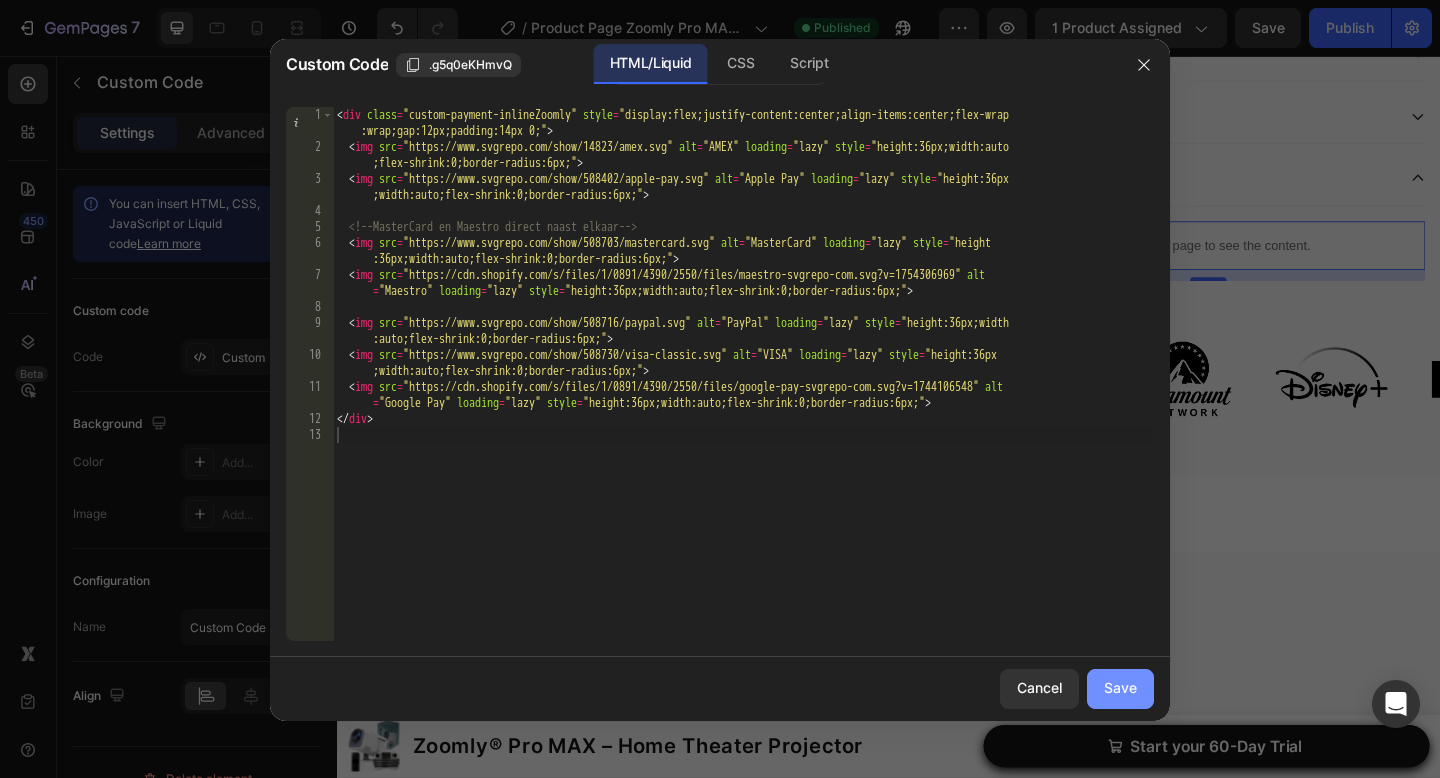 click on "Save" at bounding box center [1120, 688] 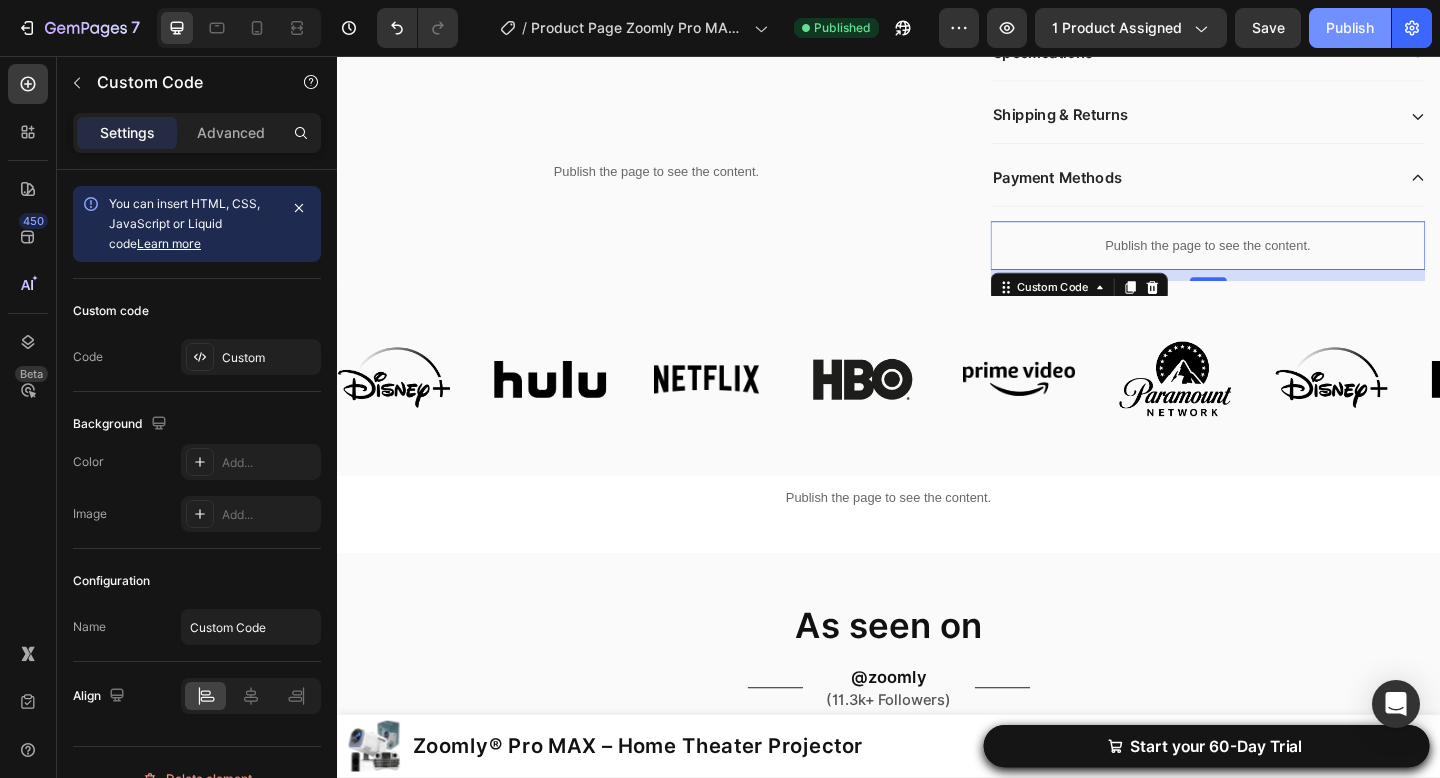 click on "Publish" at bounding box center (1350, 28) 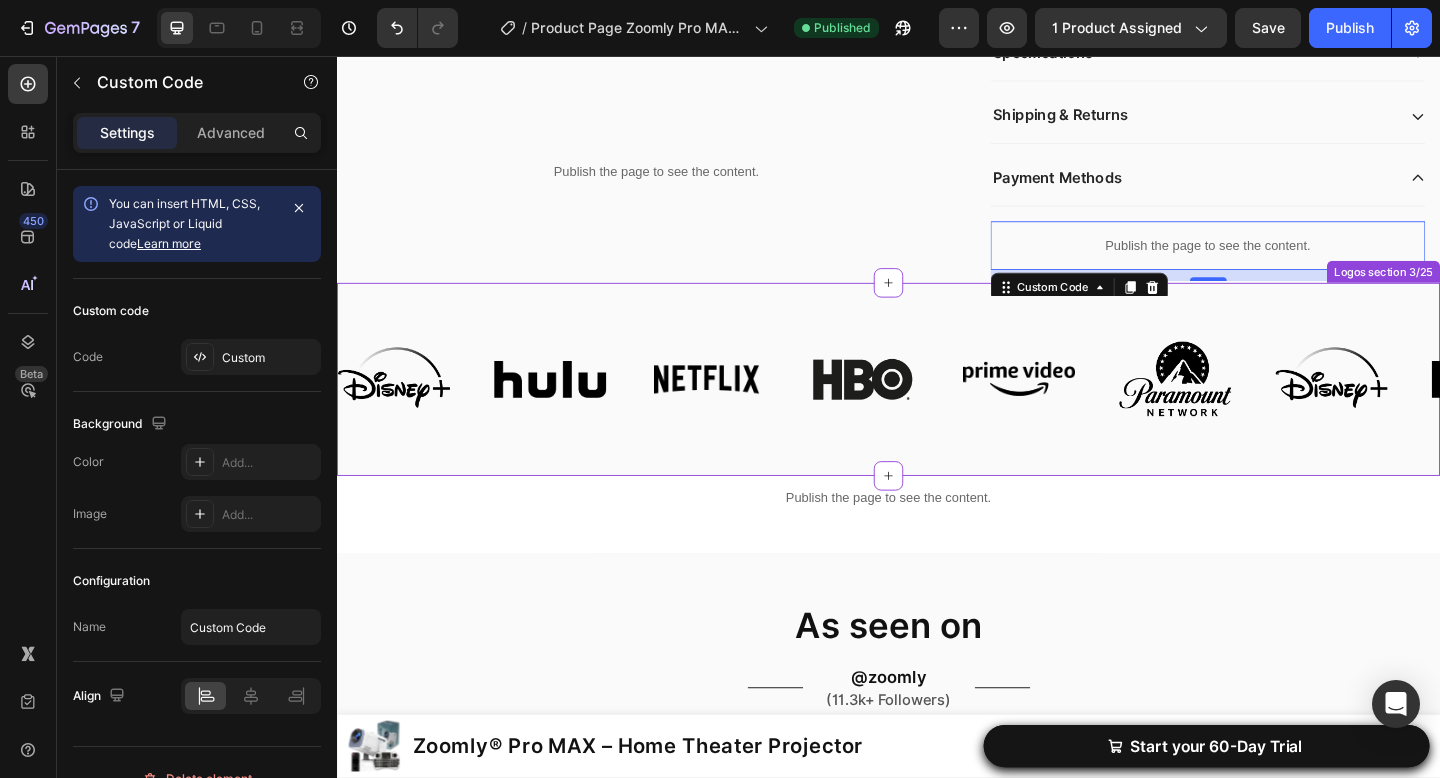 scroll, scrollTop: 1002, scrollLeft: 0, axis: vertical 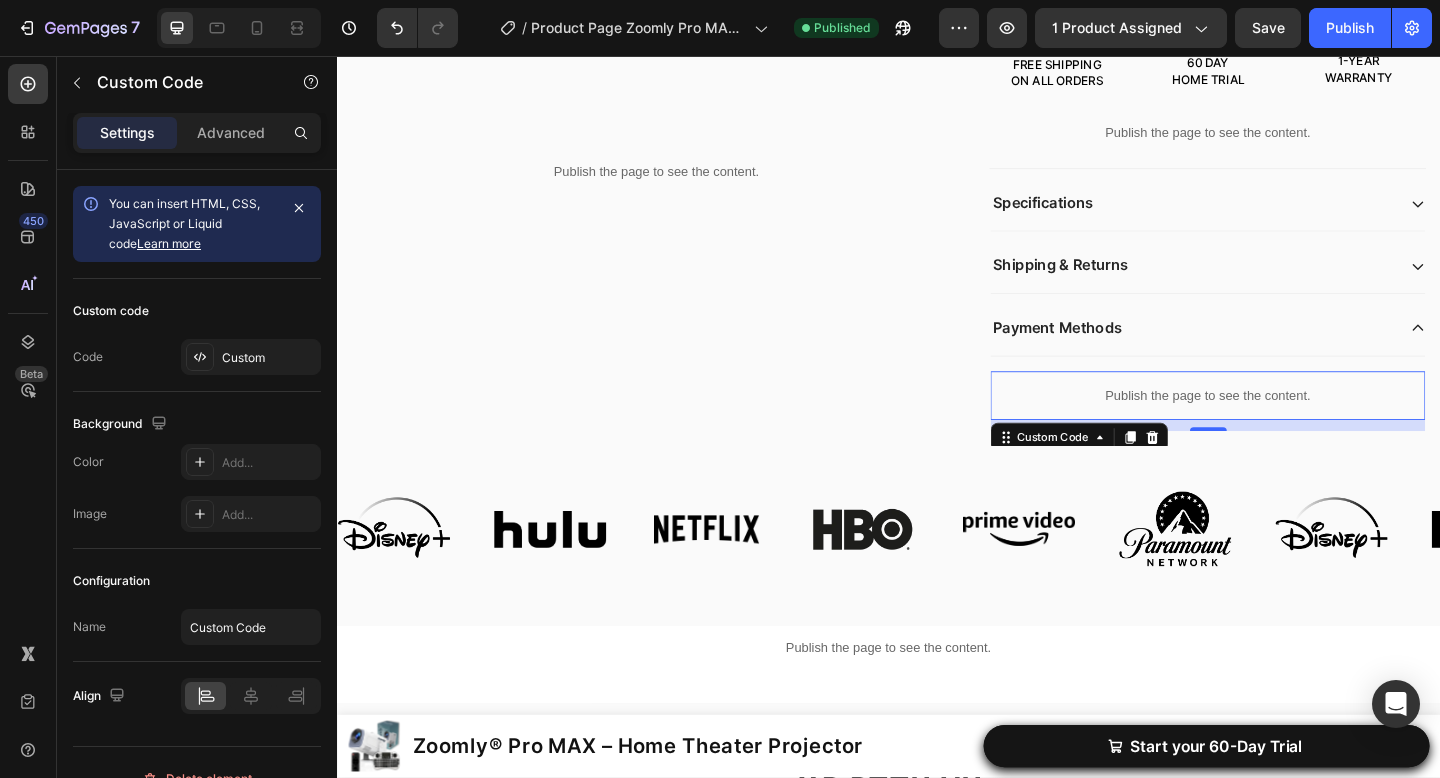 click on "Publish the page to see the content." at bounding box center [1284, 425] 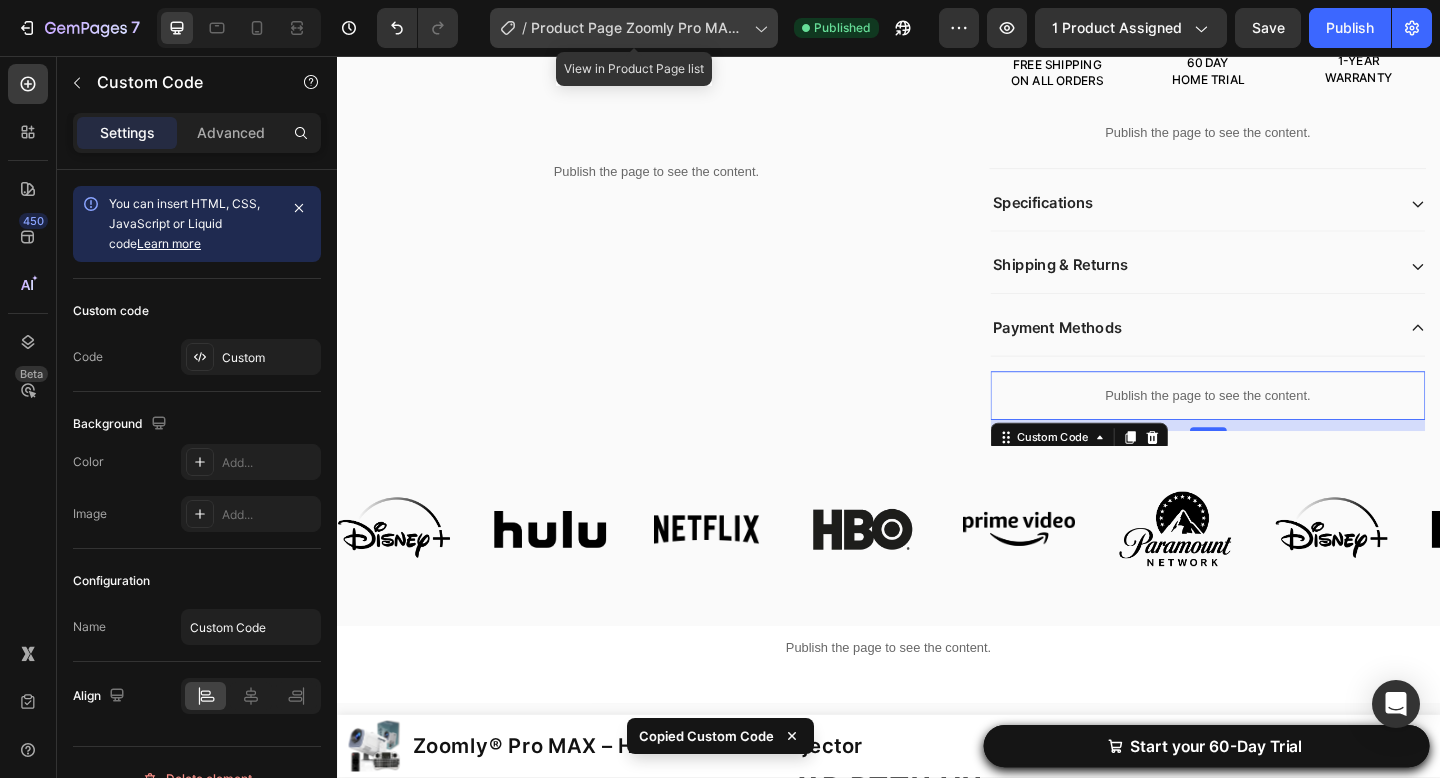 click on "/  Product Page Zoomly Pro MAX White Engels" 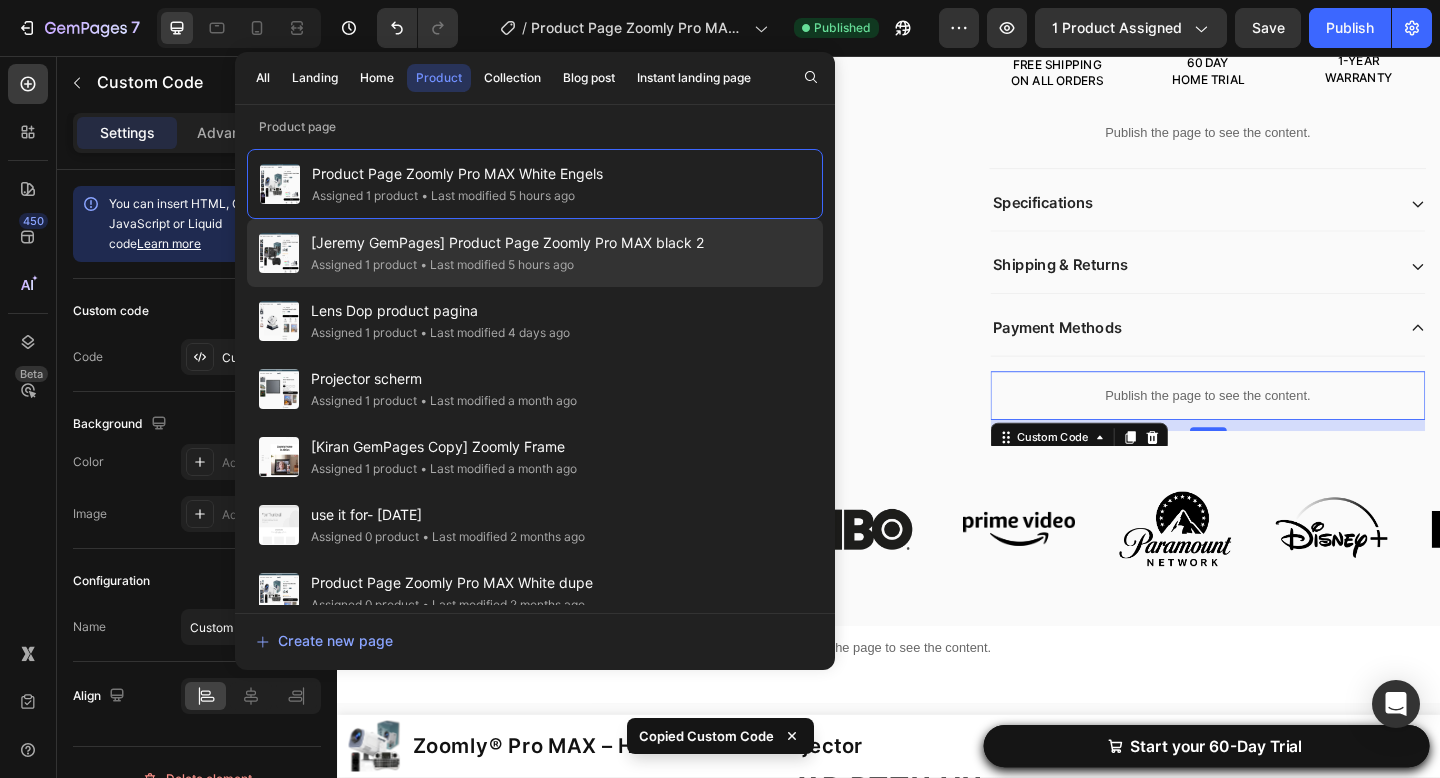 click on "[Jeremy GemPages] Product Page Zoomly Pro MAX black 2" at bounding box center [507, 243] 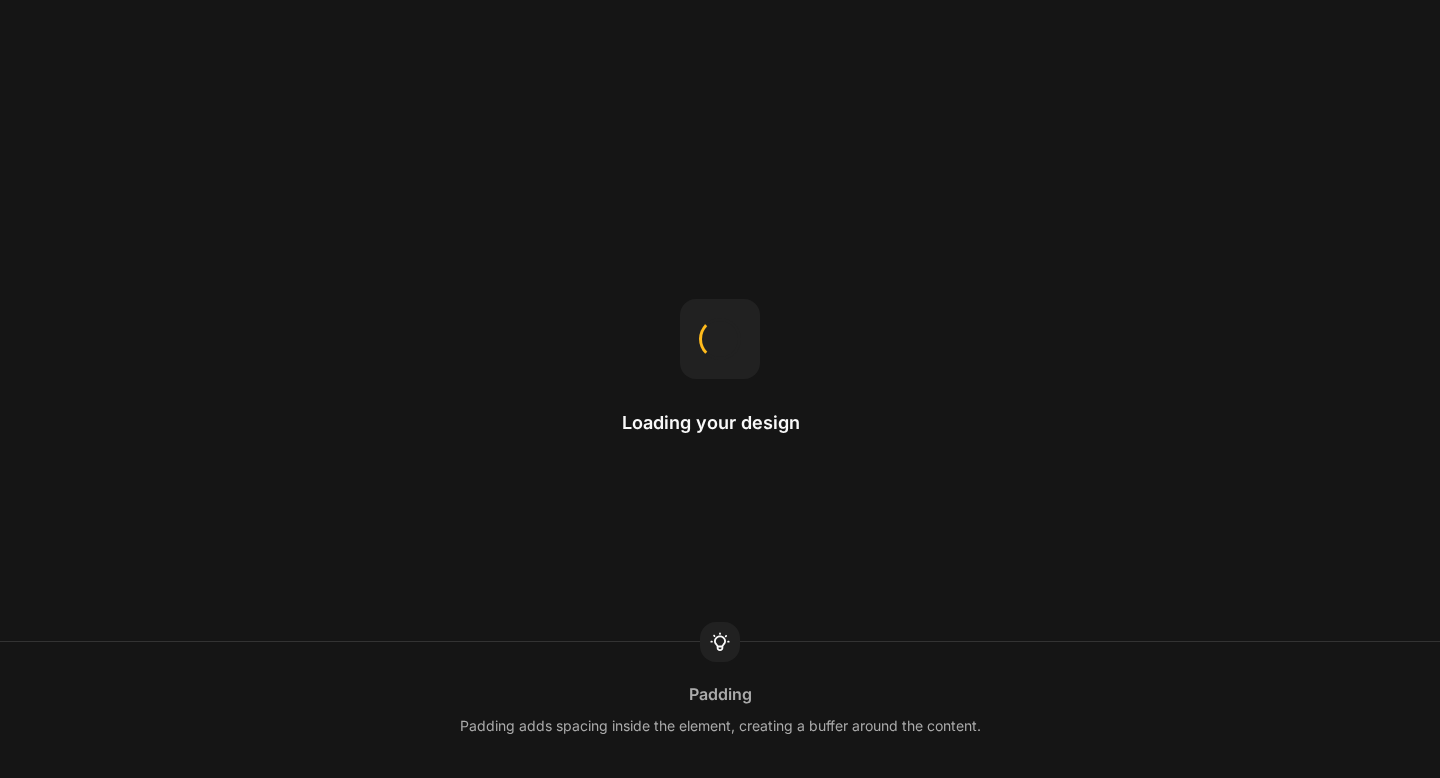 scroll, scrollTop: 0, scrollLeft: 0, axis: both 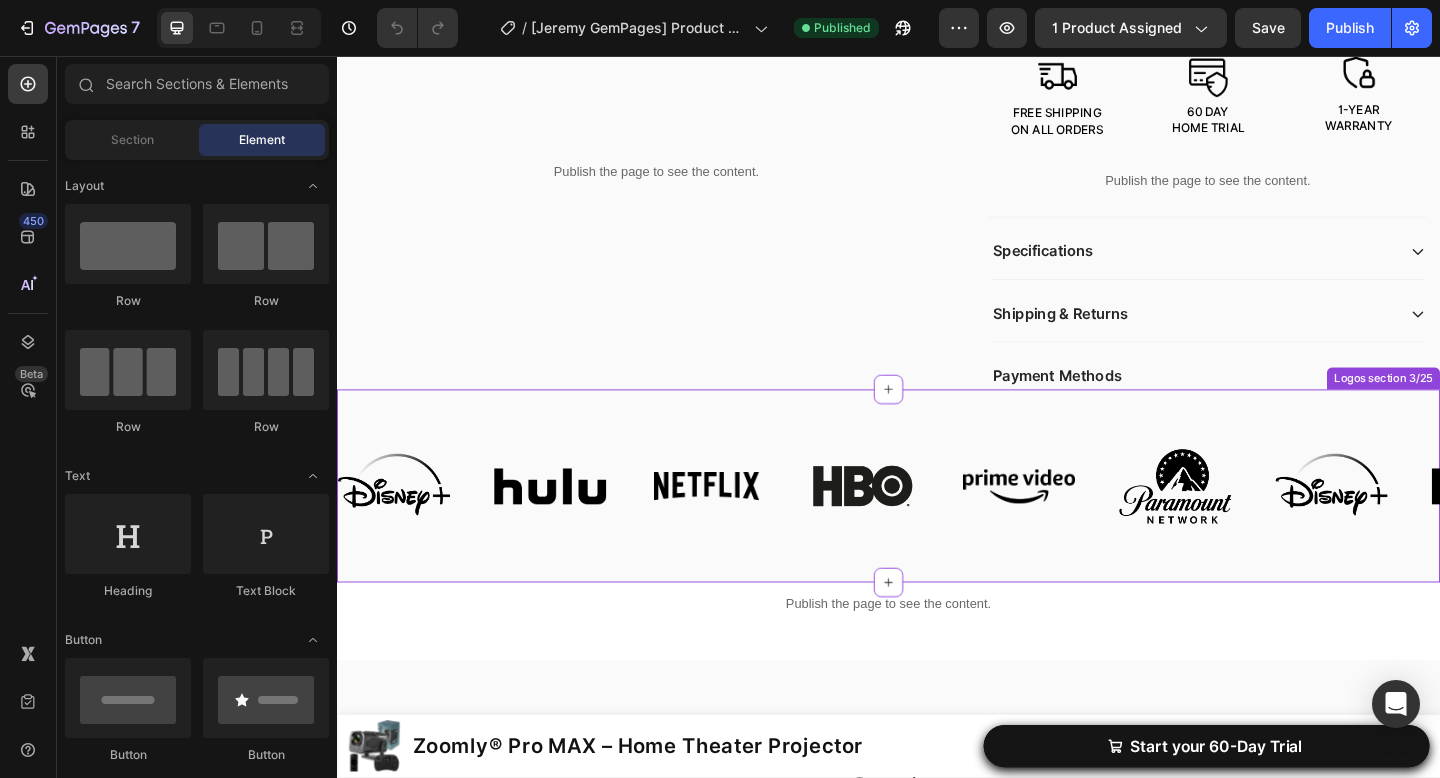 click on "Image Image Image Image Image Image Image Image Image Image Image Image Marquee Logos section 3/25" at bounding box center [937, 524] 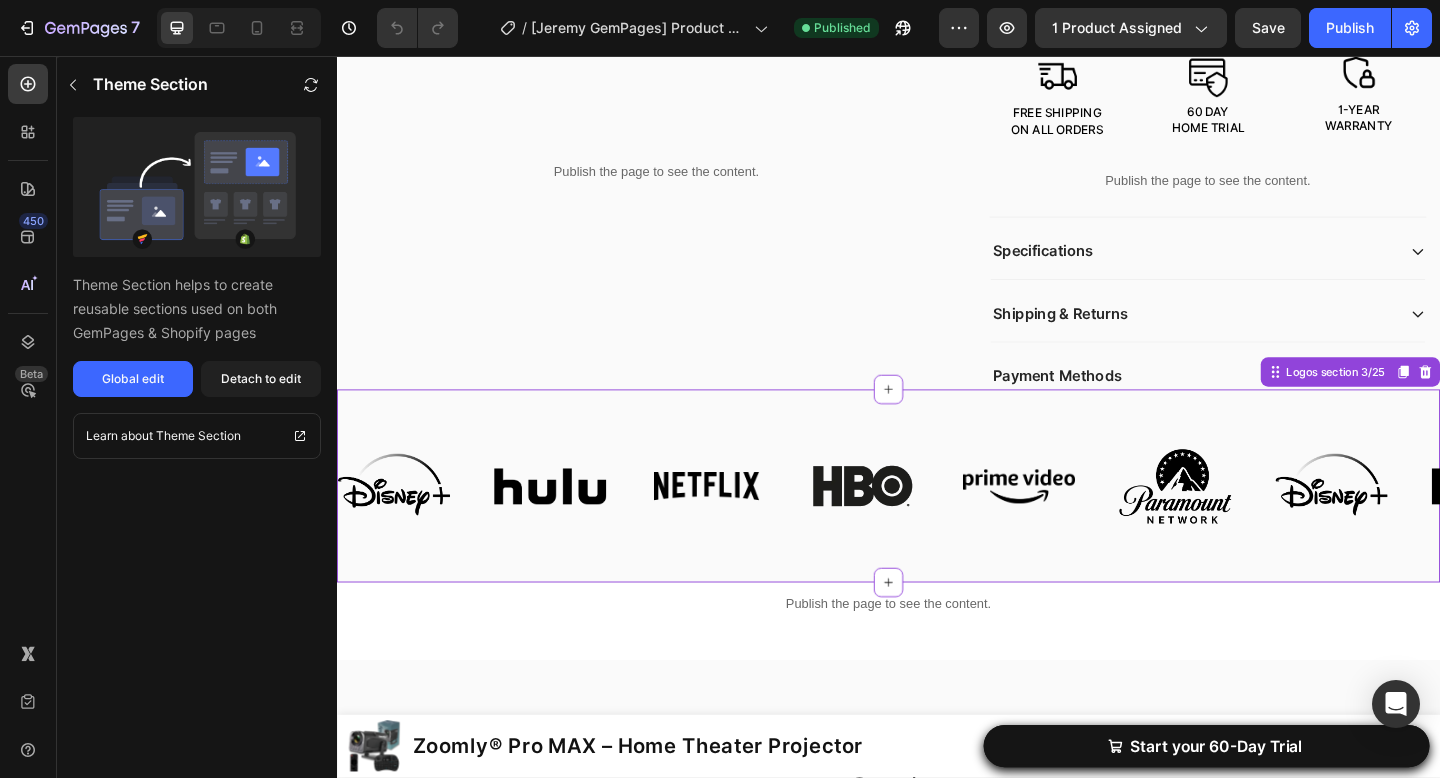 click on "Payment Methods" at bounding box center (1268, 405) 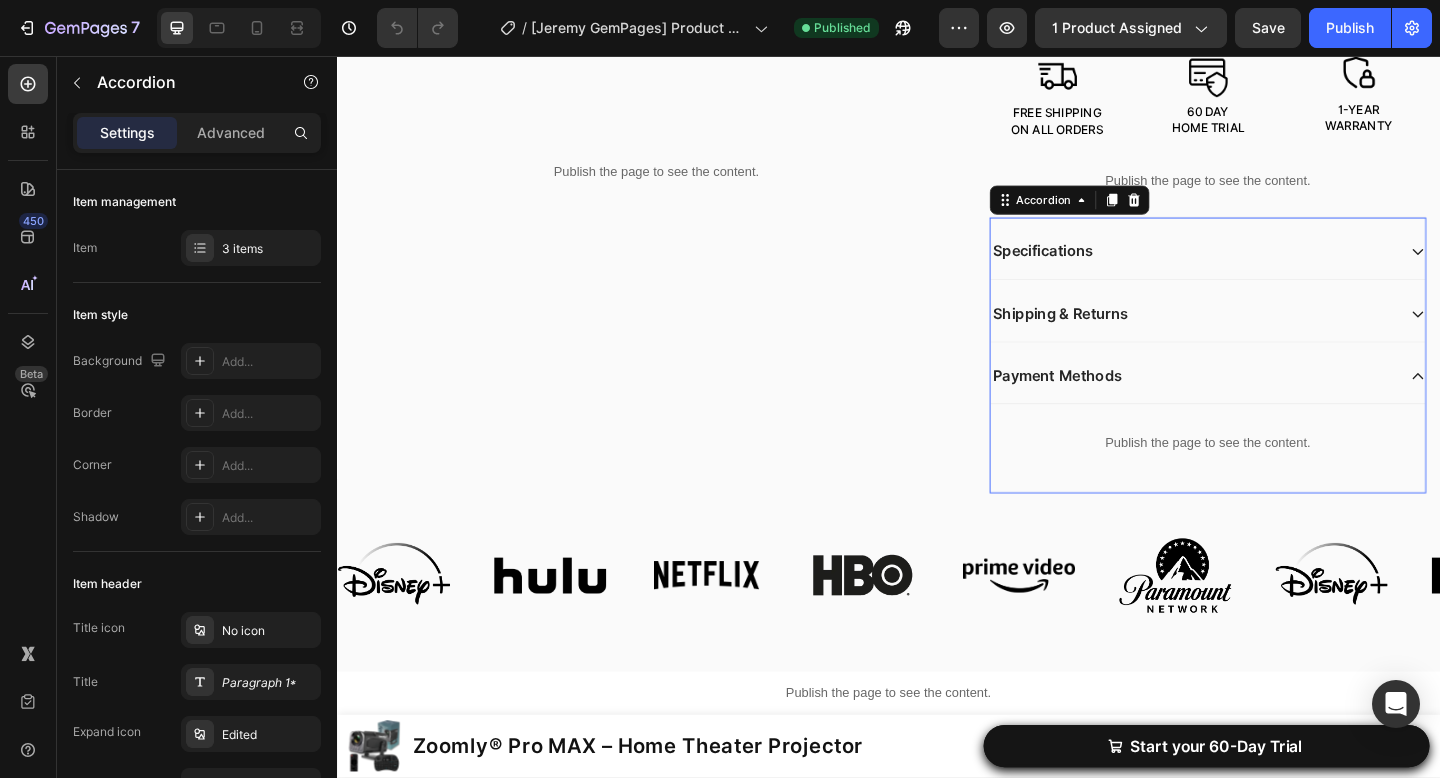 click on "Payment Methods" at bounding box center [1268, 405] 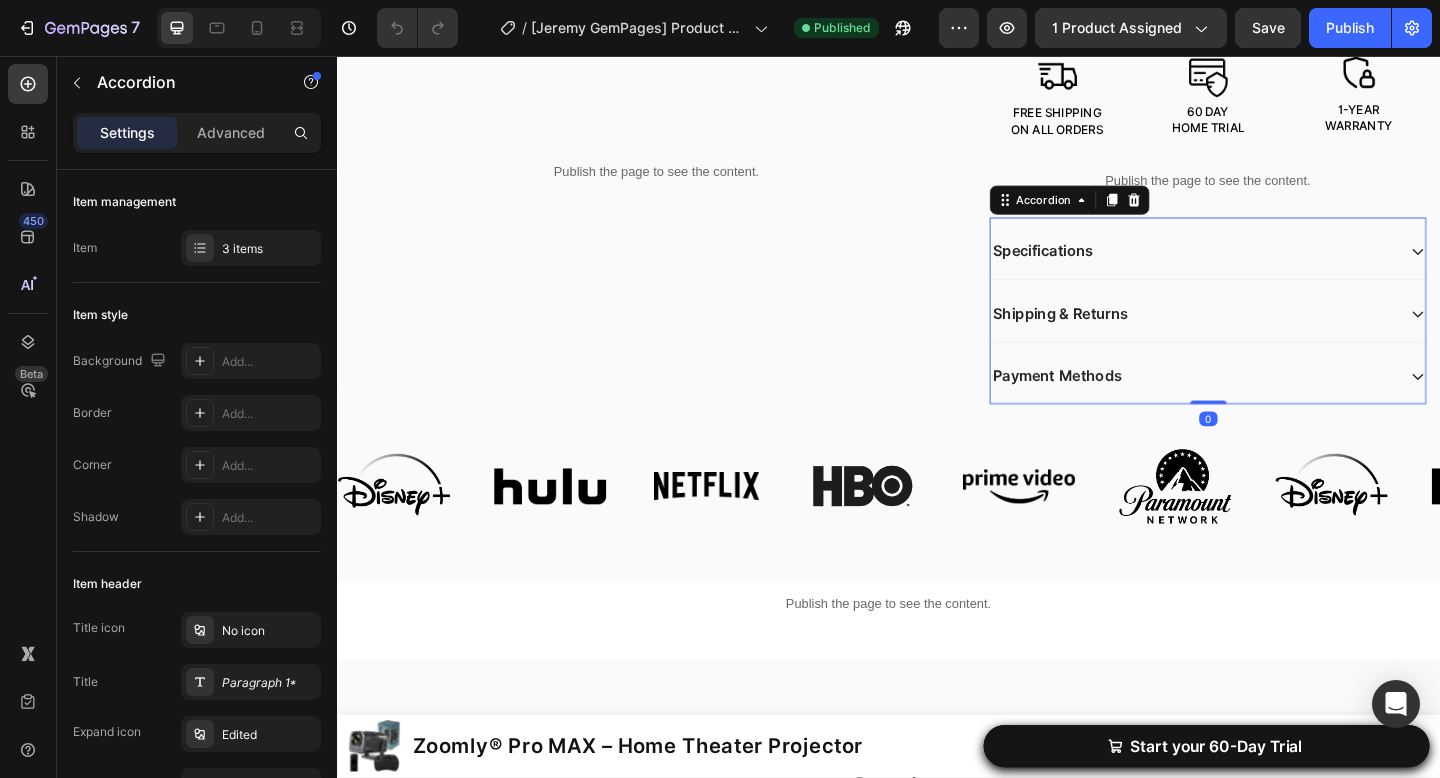 click on "Payment Methods" at bounding box center [1268, 405] 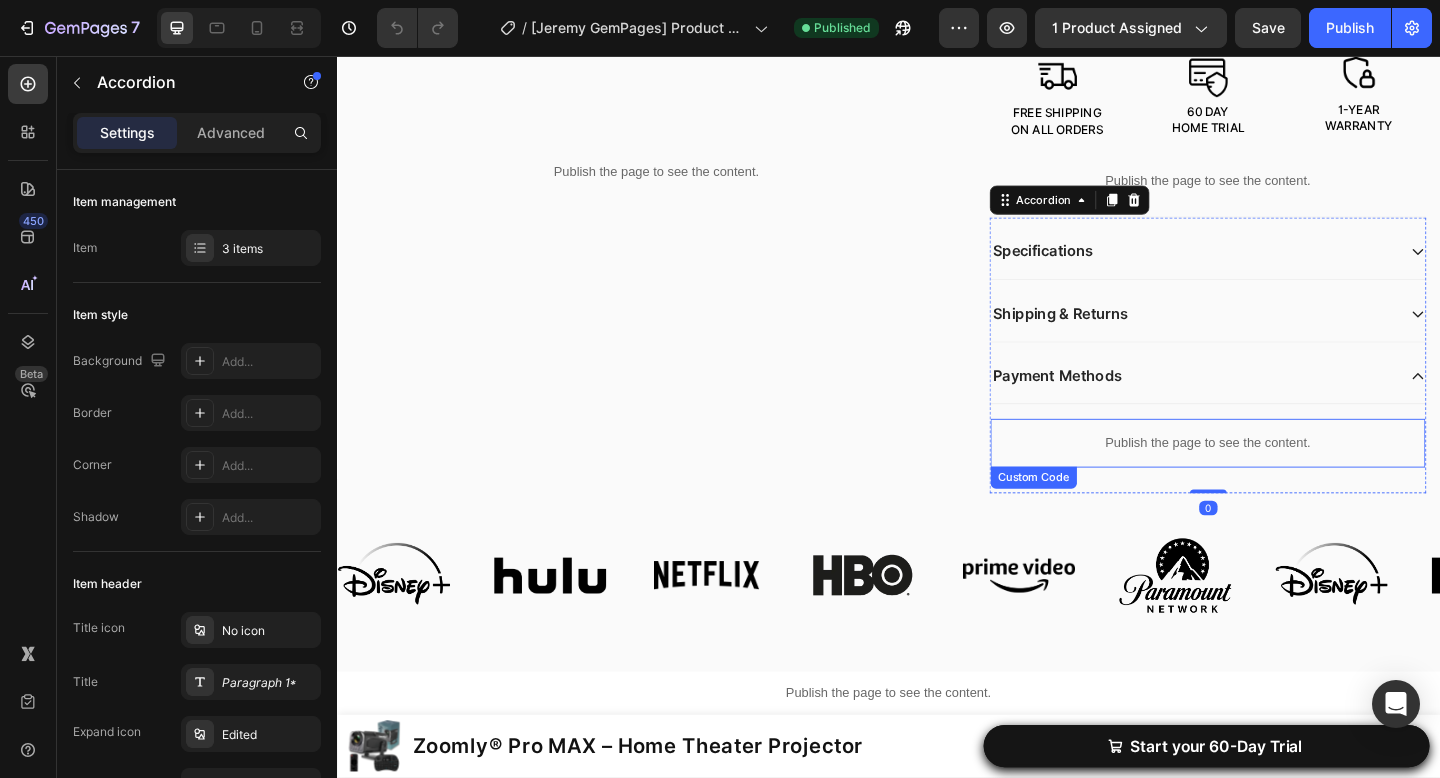 click on "Publish the page to see the content." at bounding box center (1284, 477) 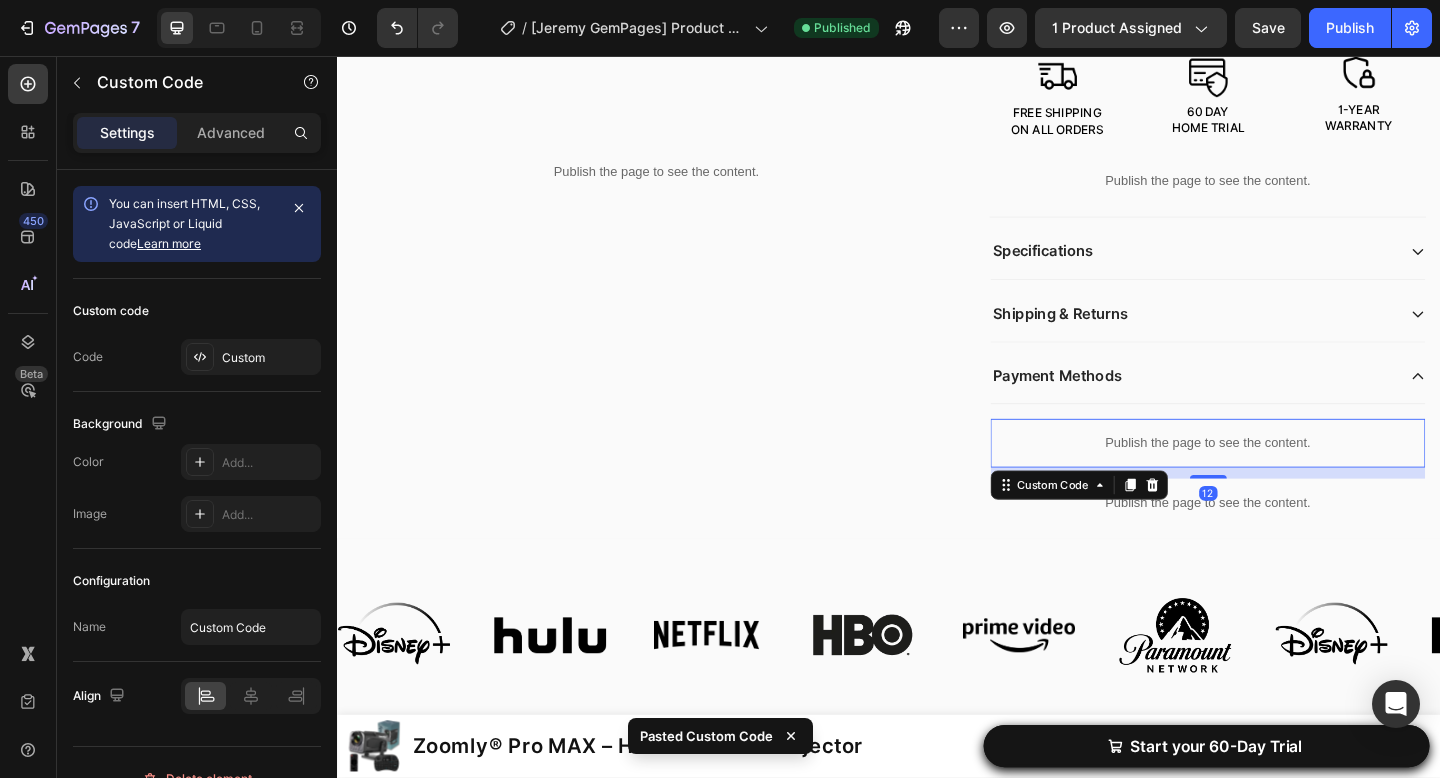 click on "Publish the page to see the content." at bounding box center [1284, 477] 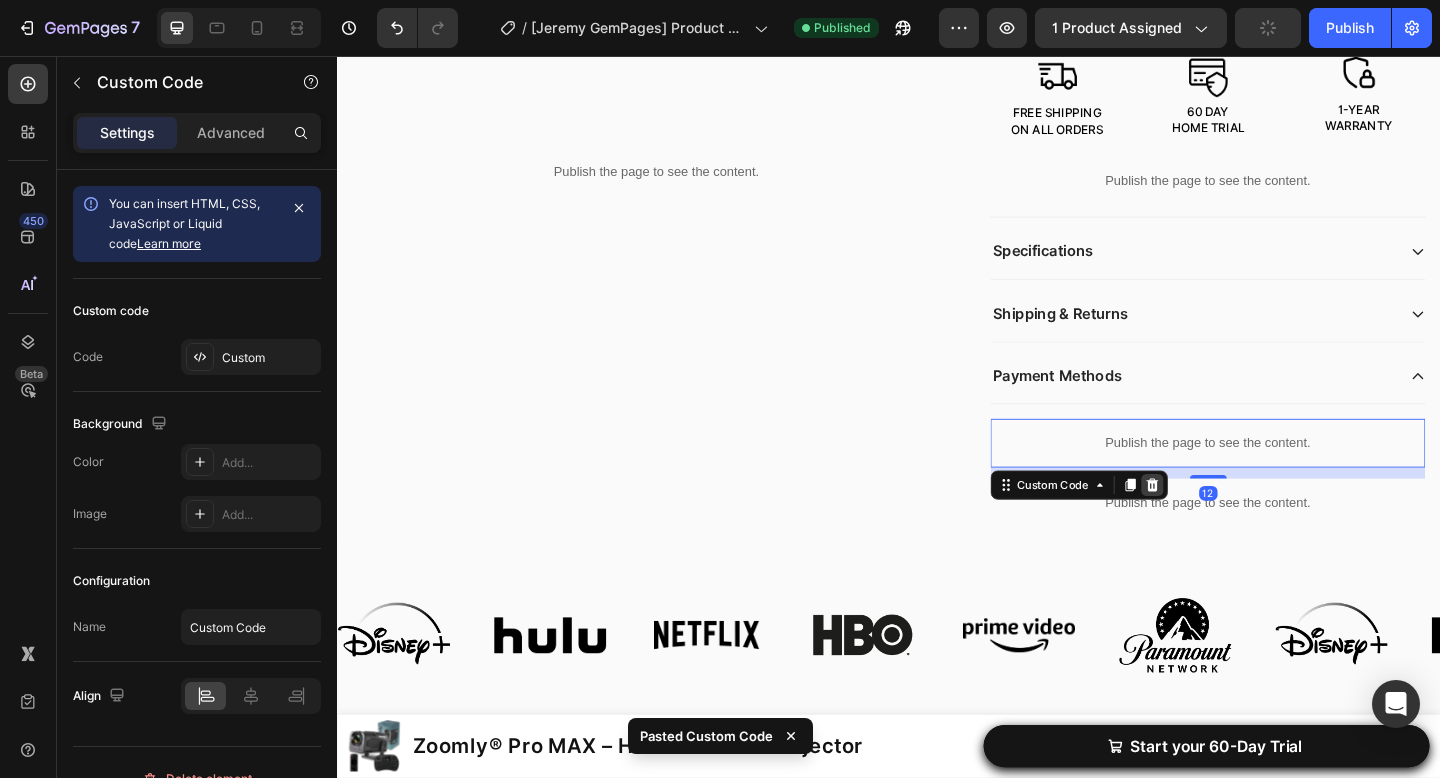 click at bounding box center [1224, 523] 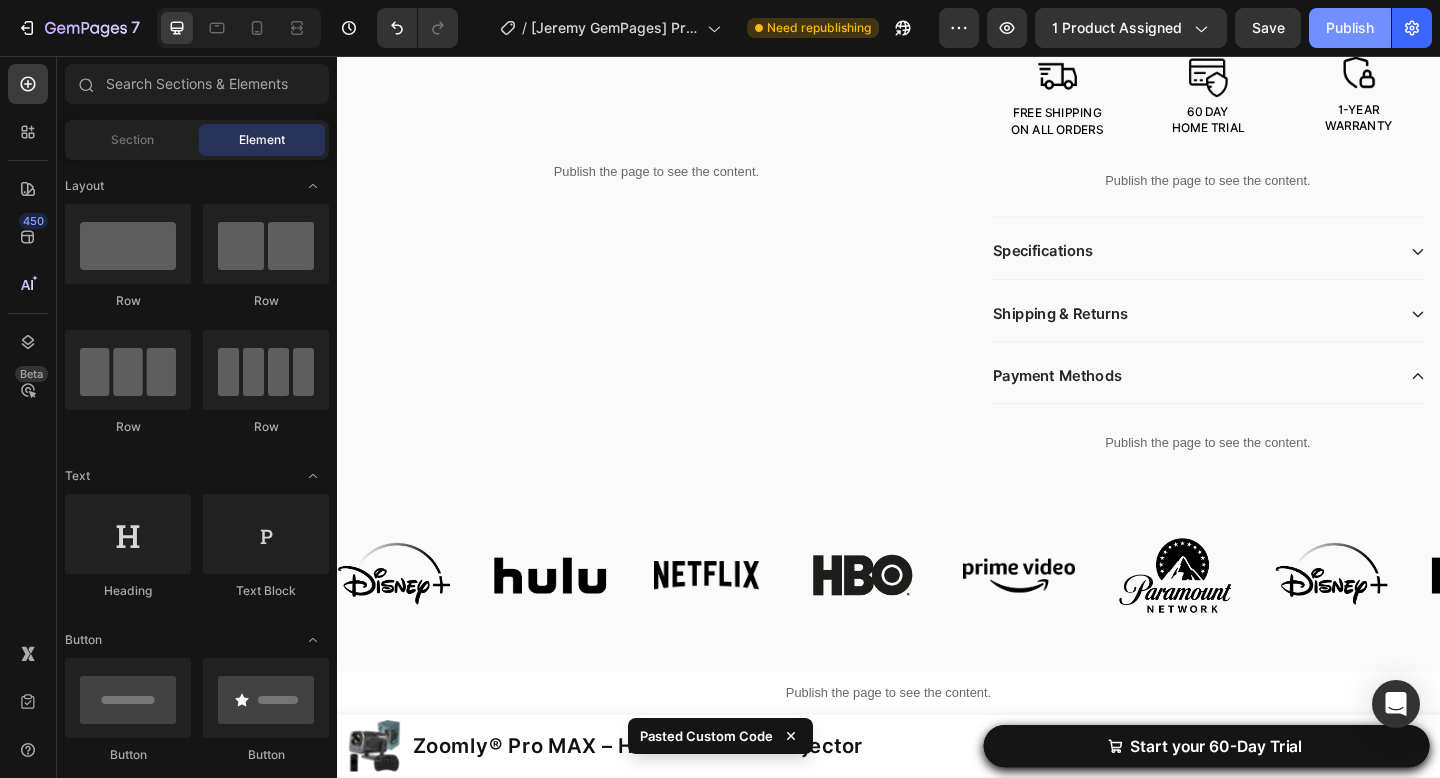 click on "Publish" at bounding box center [1350, 28] 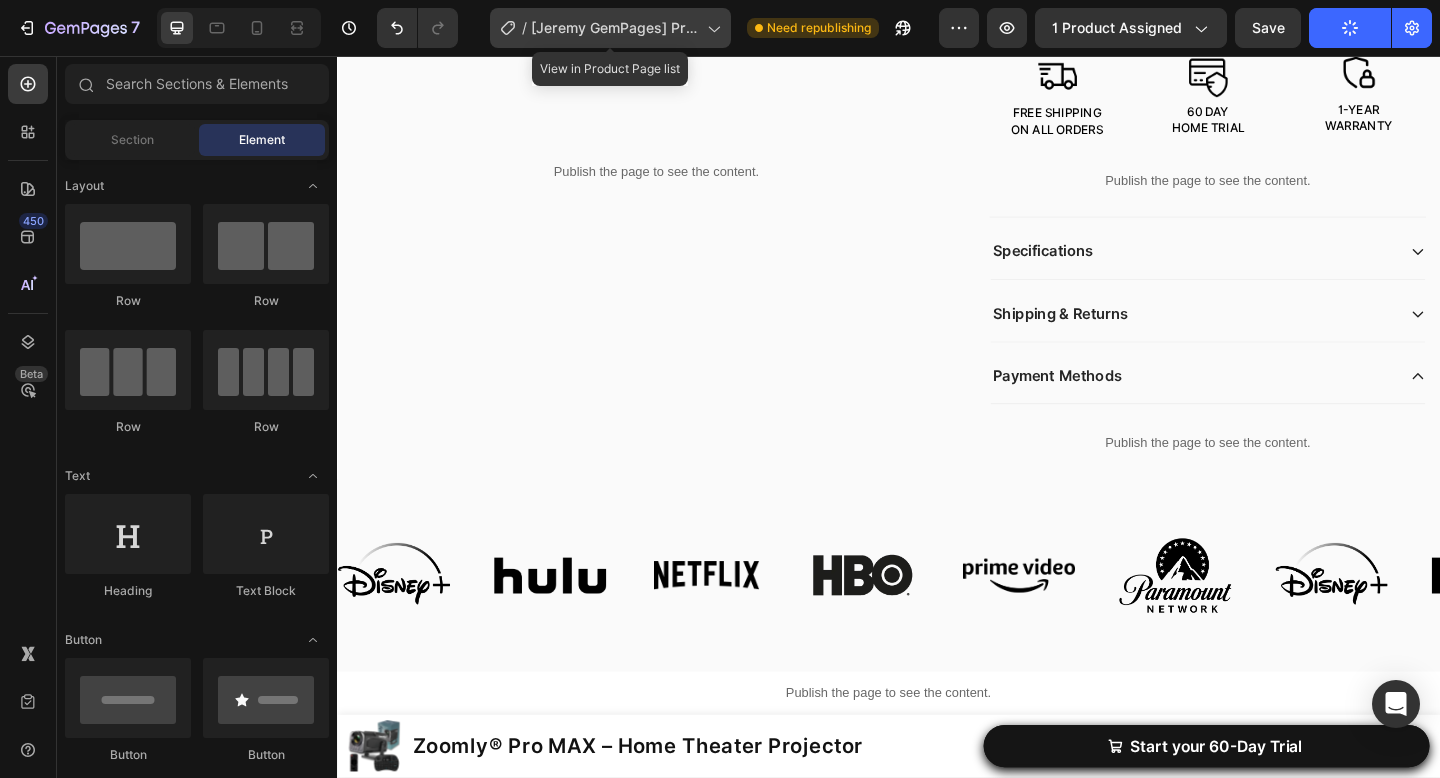 click on "[Jeremy GemPages] Product Page Zoomly Pro MAX black 2" at bounding box center (615, 28) 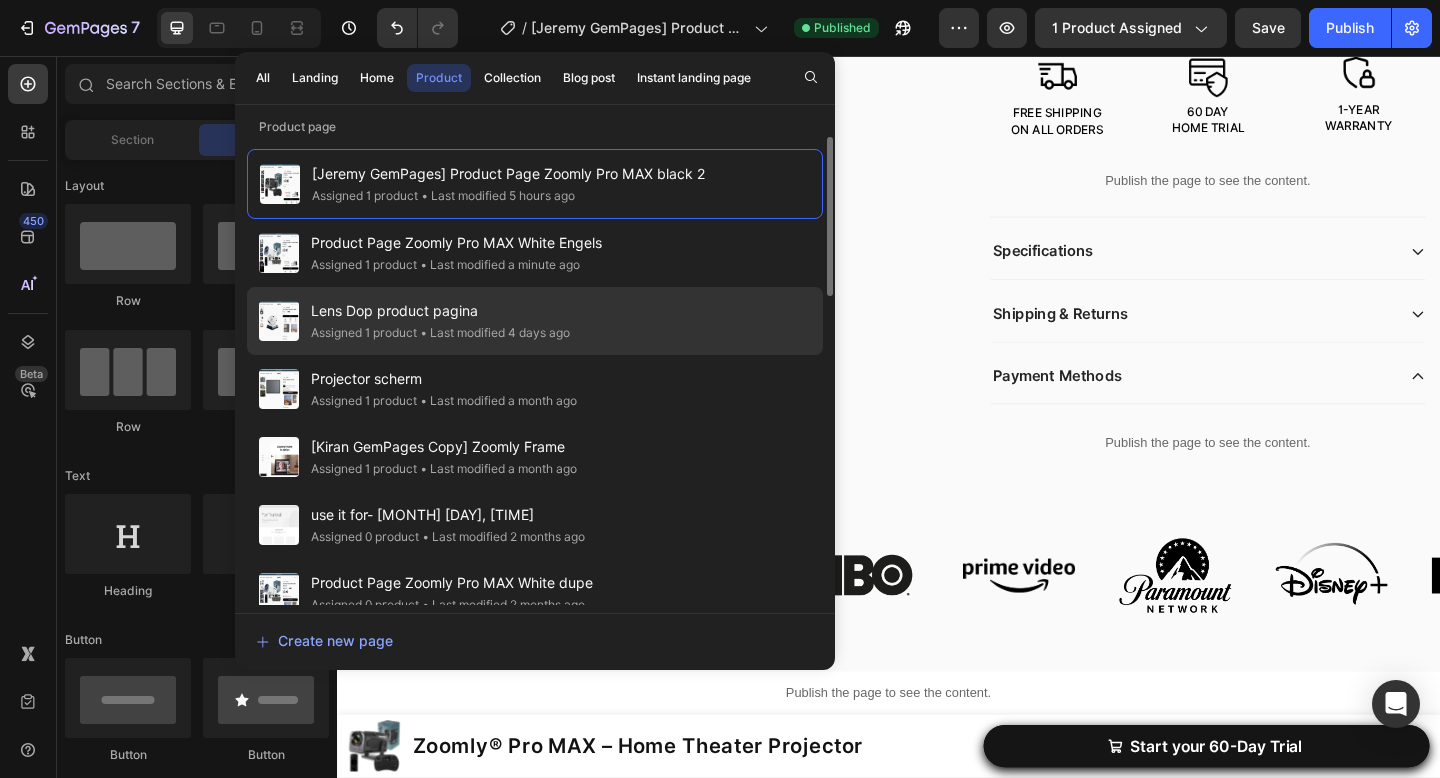 click on "Lens Dop product pagina Assigned 1 product • Last modified 4 days ago" 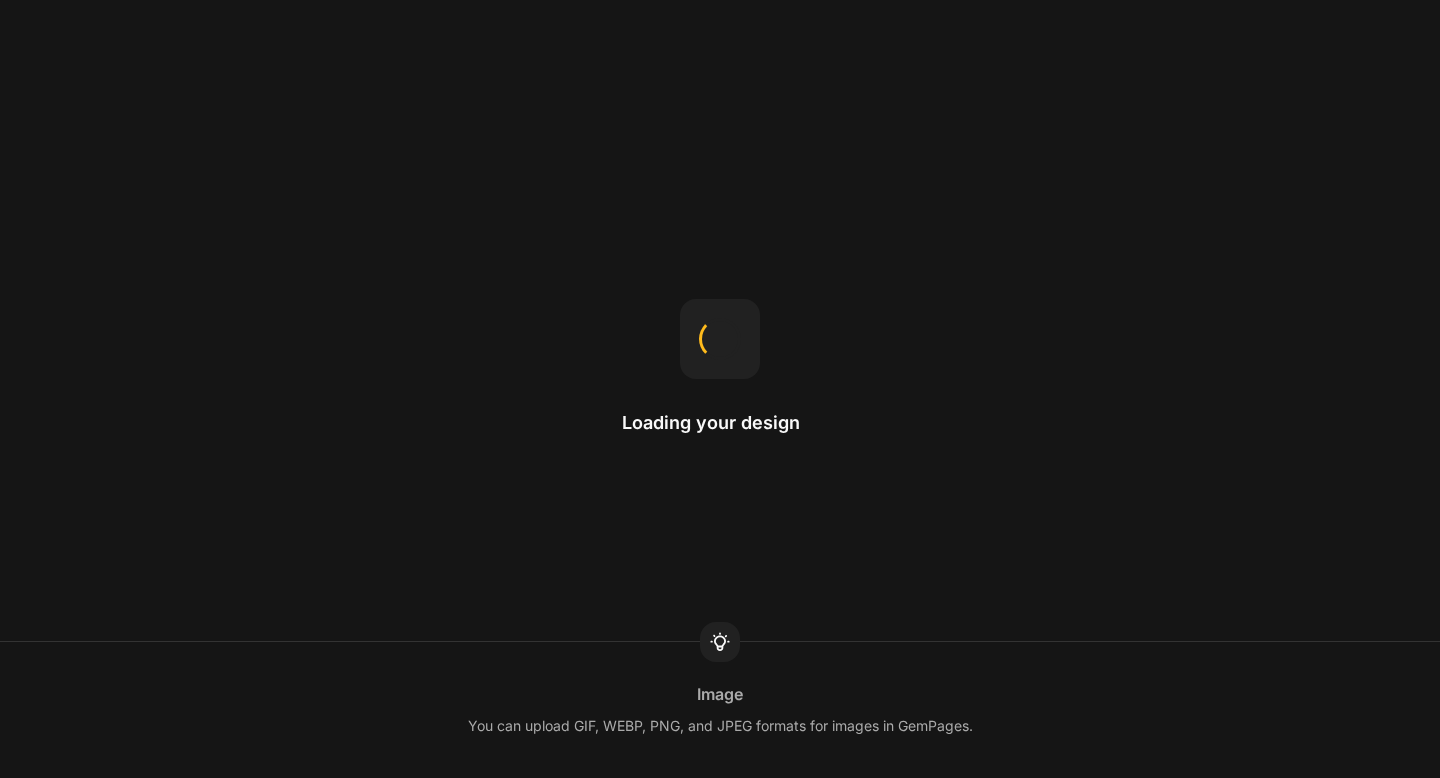 scroll, scrollTop: 0, scrollLeft: 0, axis: both 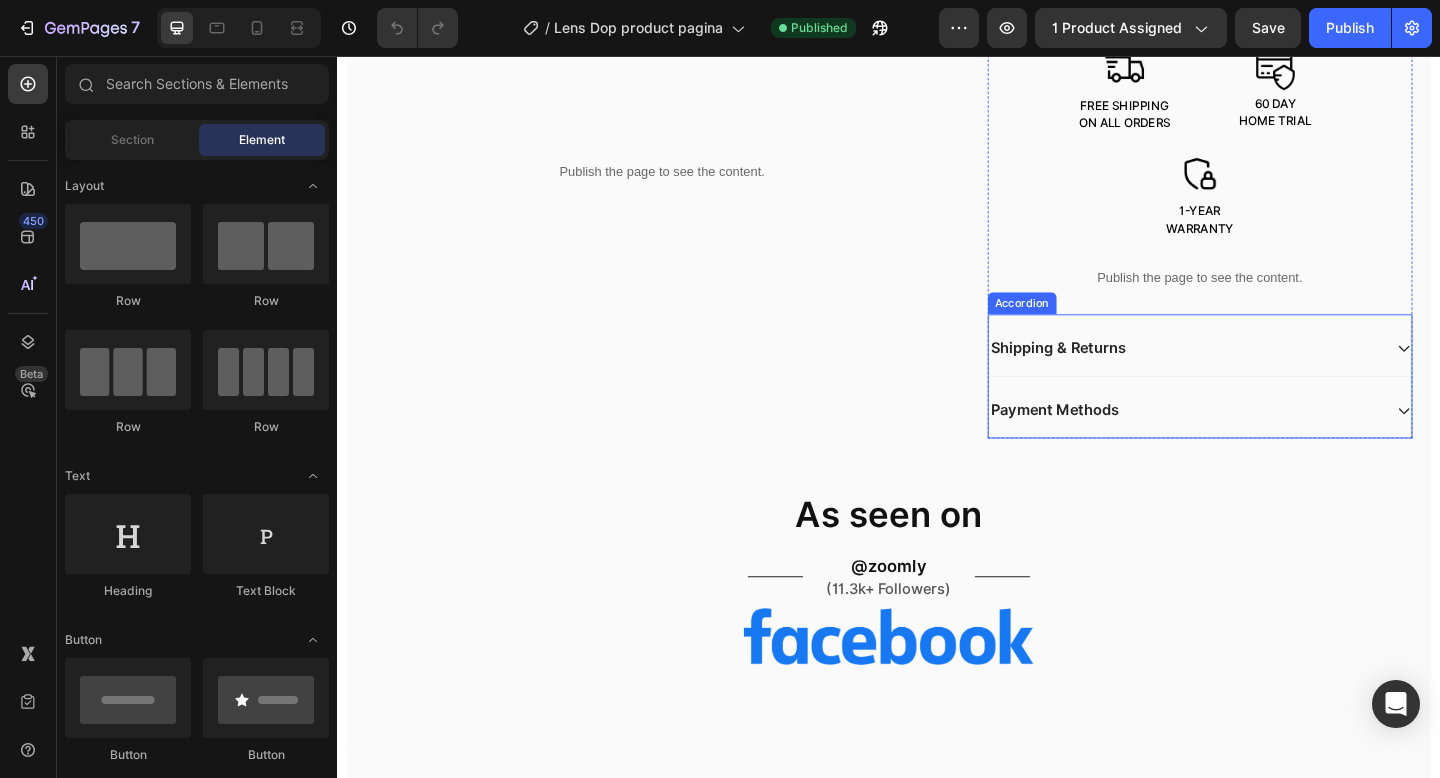 click on "Payment Methods" at bounding box center [1260, 442] 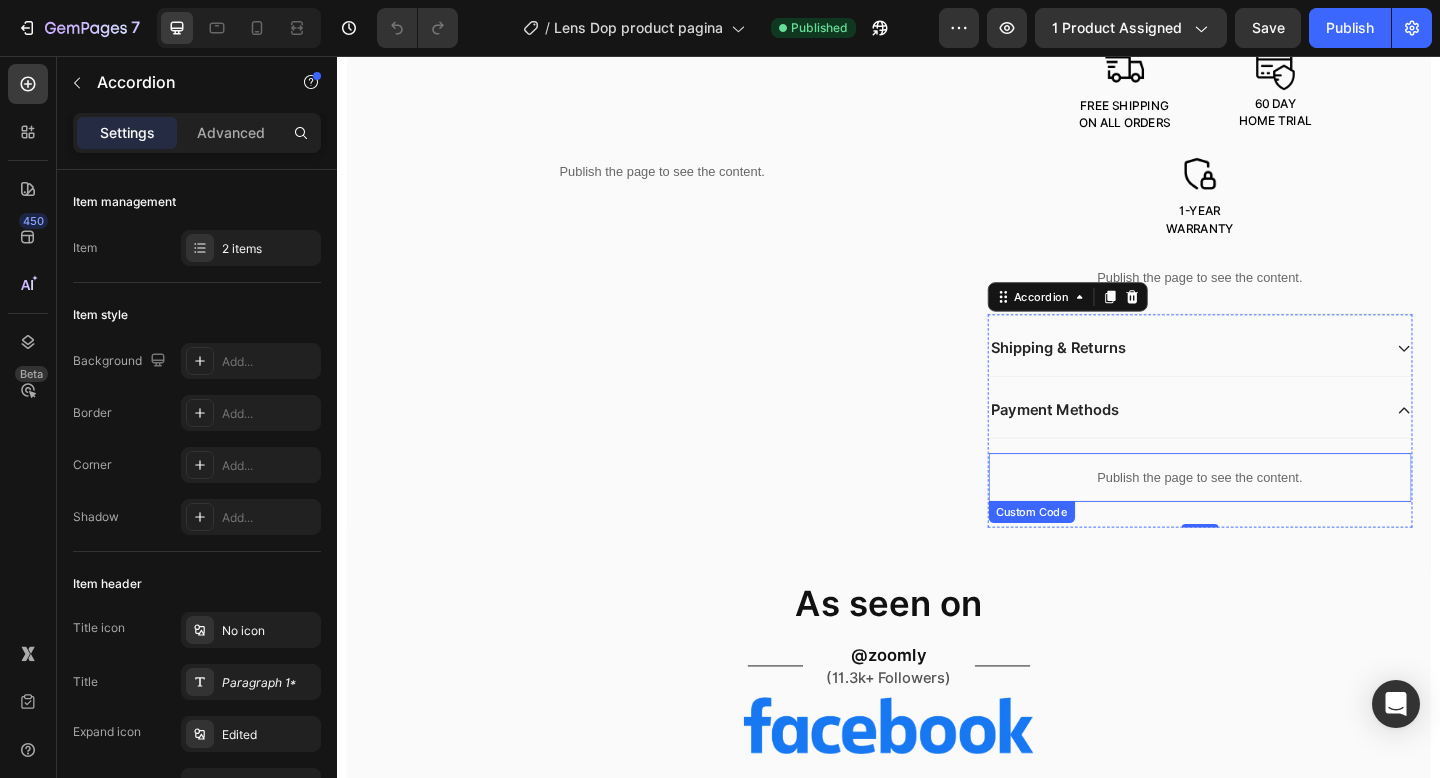 click on "Publish the page to see the content." at bounding box center [1276, 514] 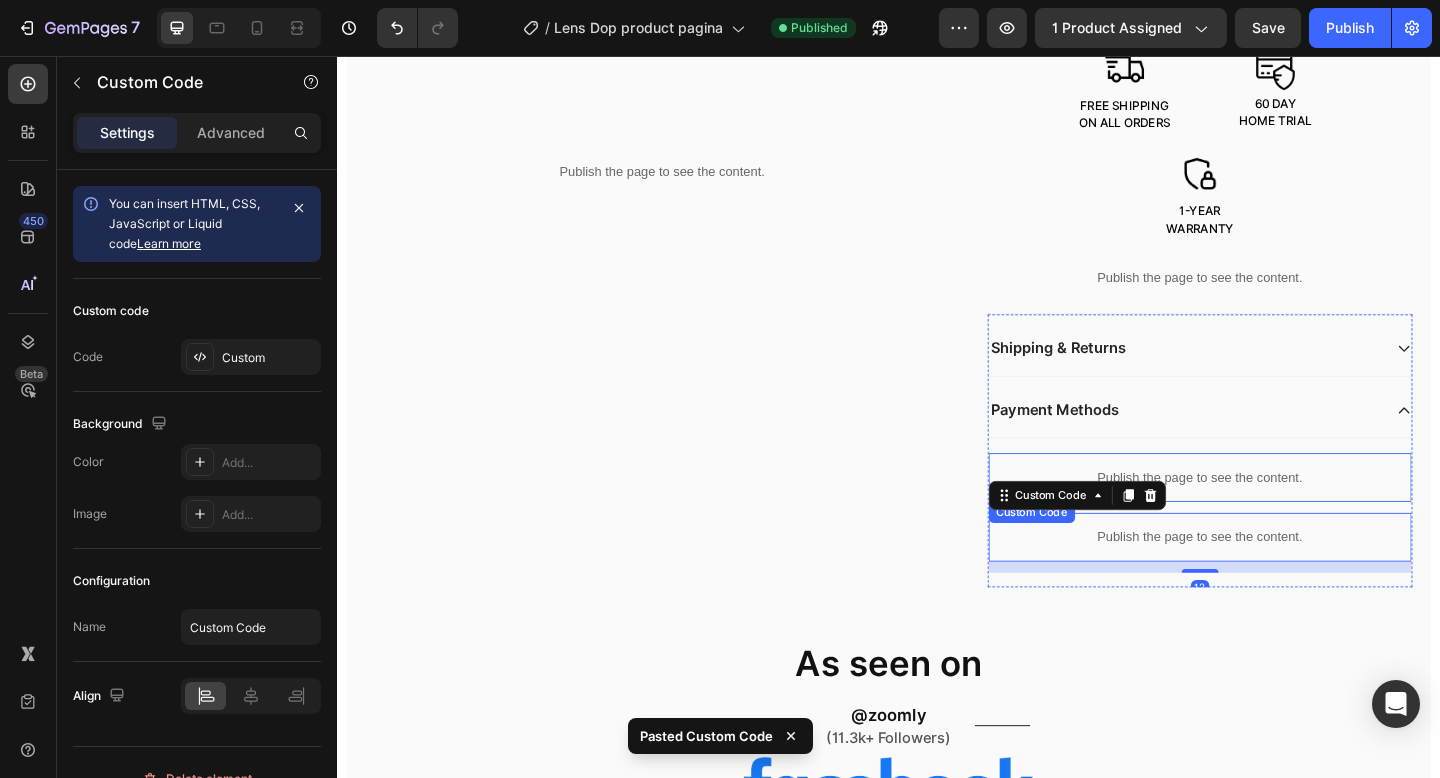 click on "Publish the page to see the content." at bounding box center (1276, 514) 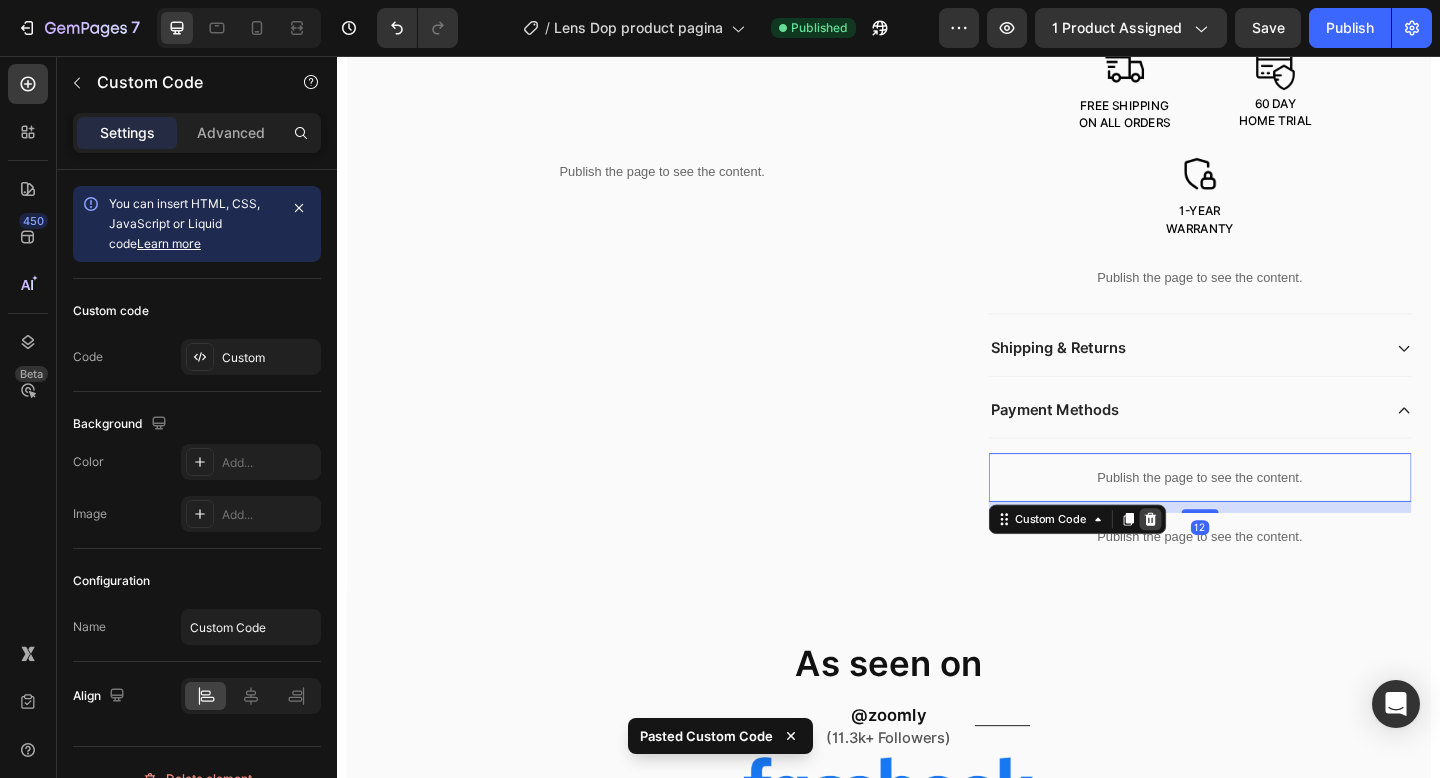 click 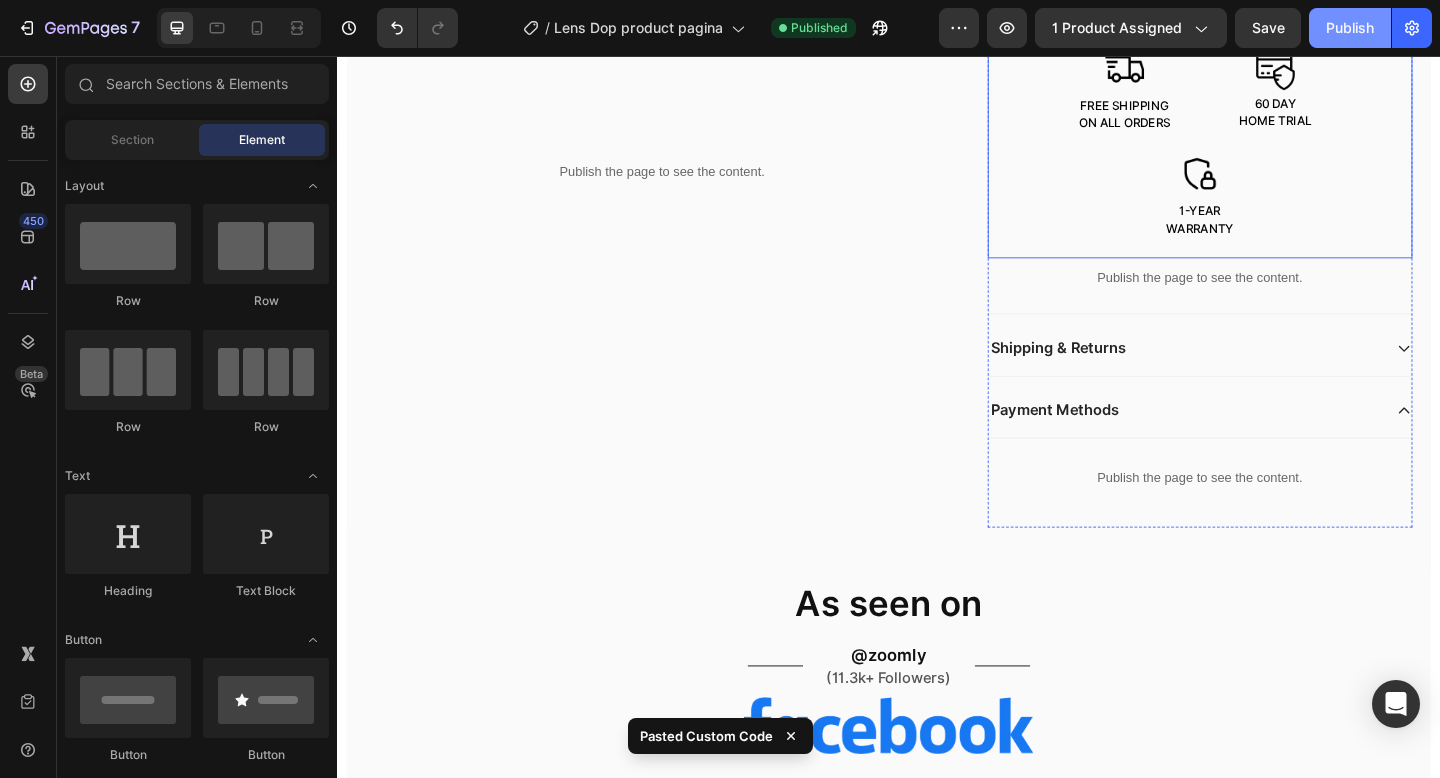 click on "Publish" at bounding box center [1350, 28] 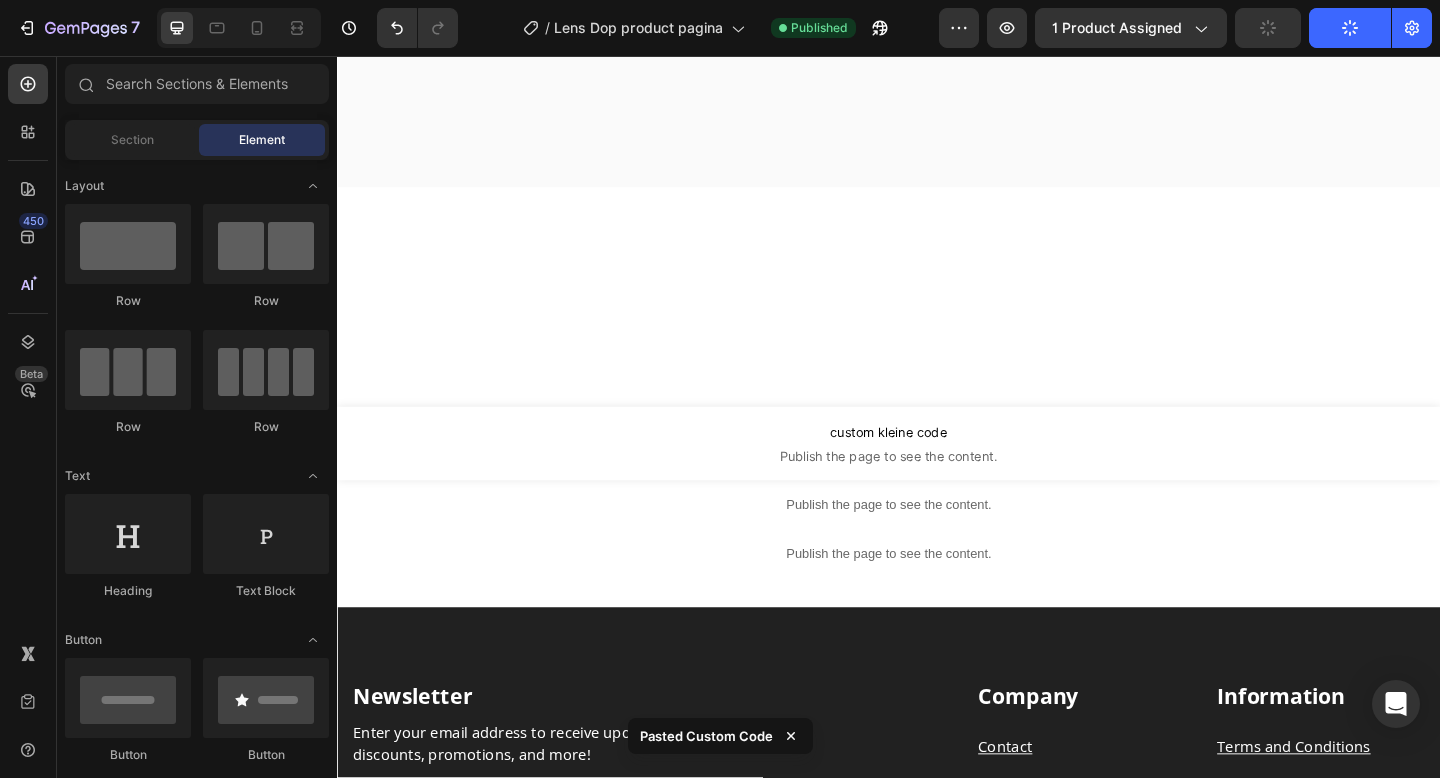 scroll, scrollTop: 2699, scrollLeft: 0, axis: vertical 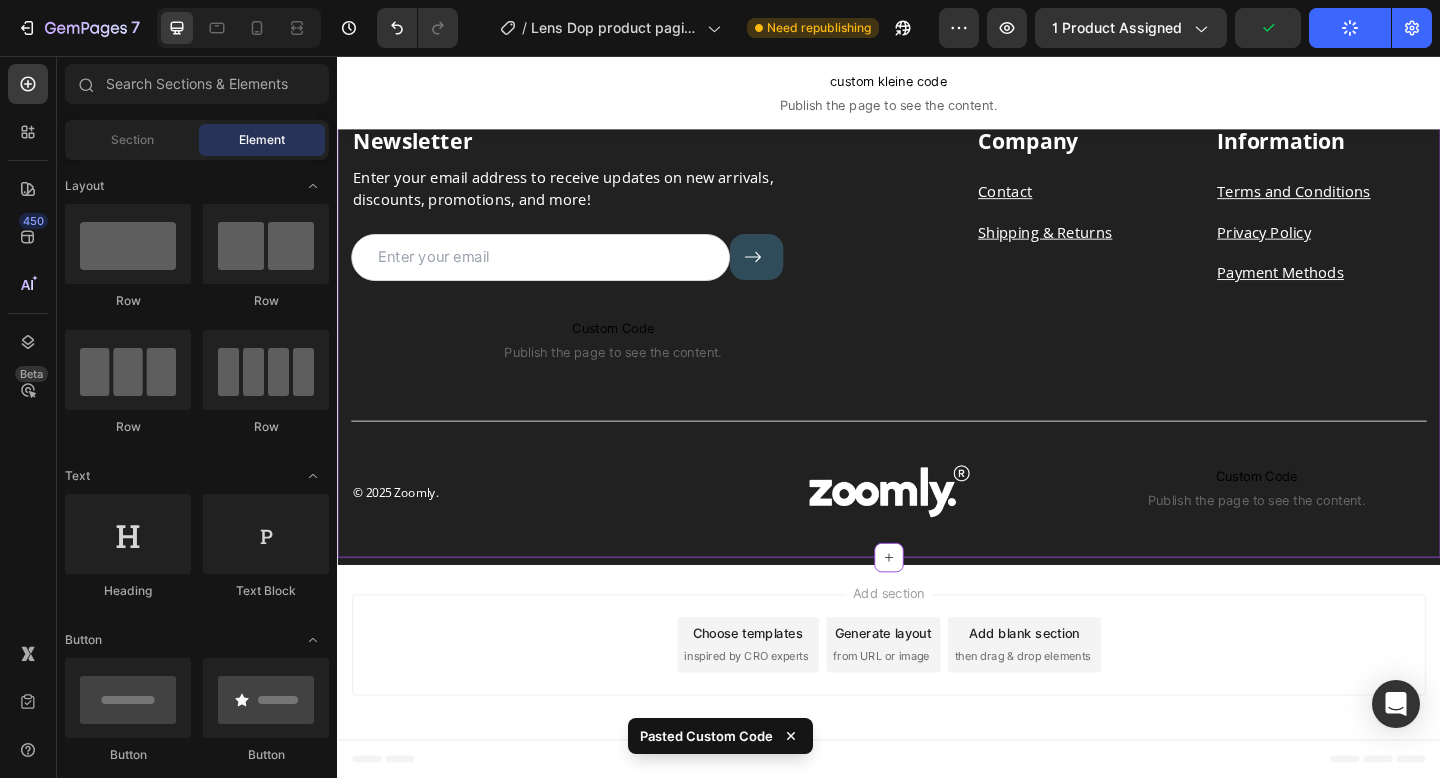 click on "Custom Code" at bounding box center [1337, 514] 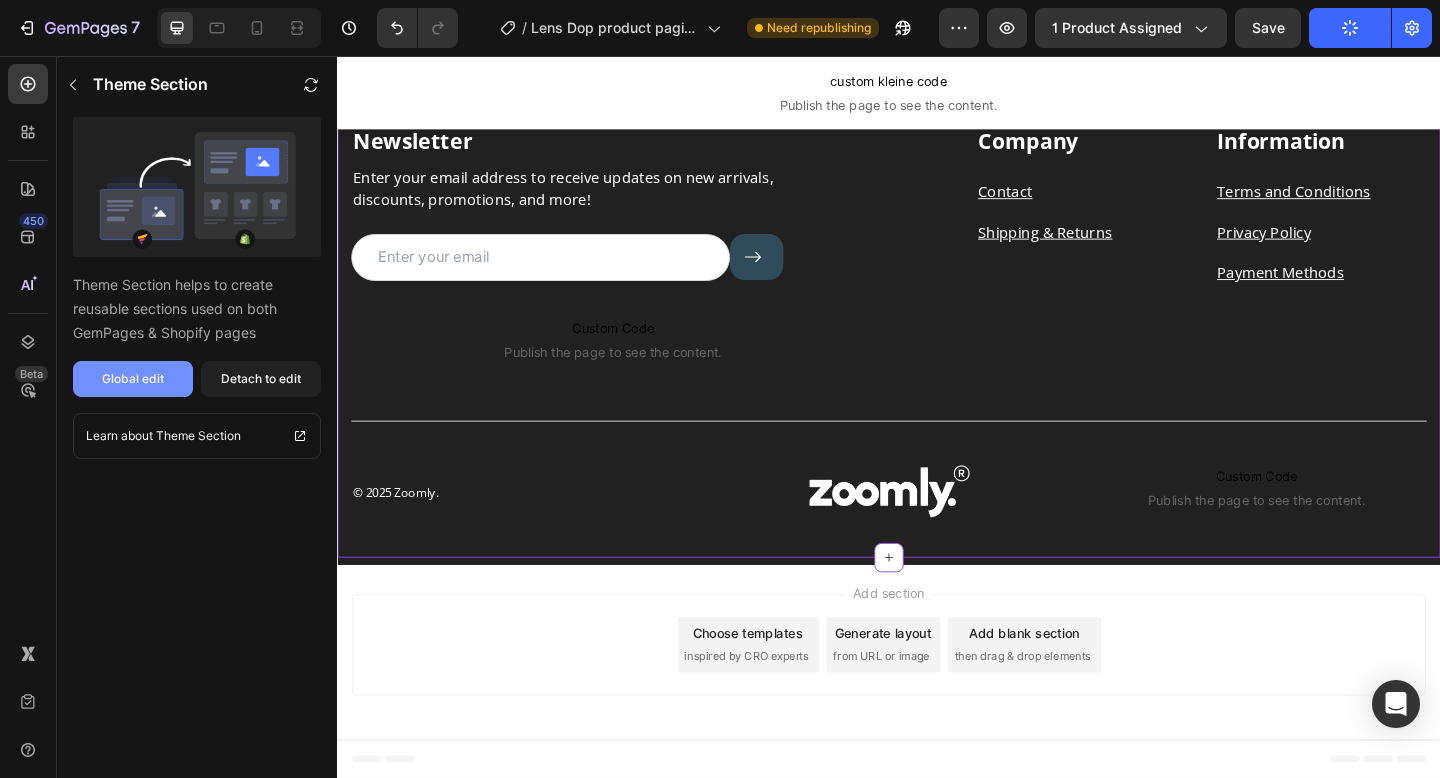 click on "Global edit" at bounding box center [133, 379] 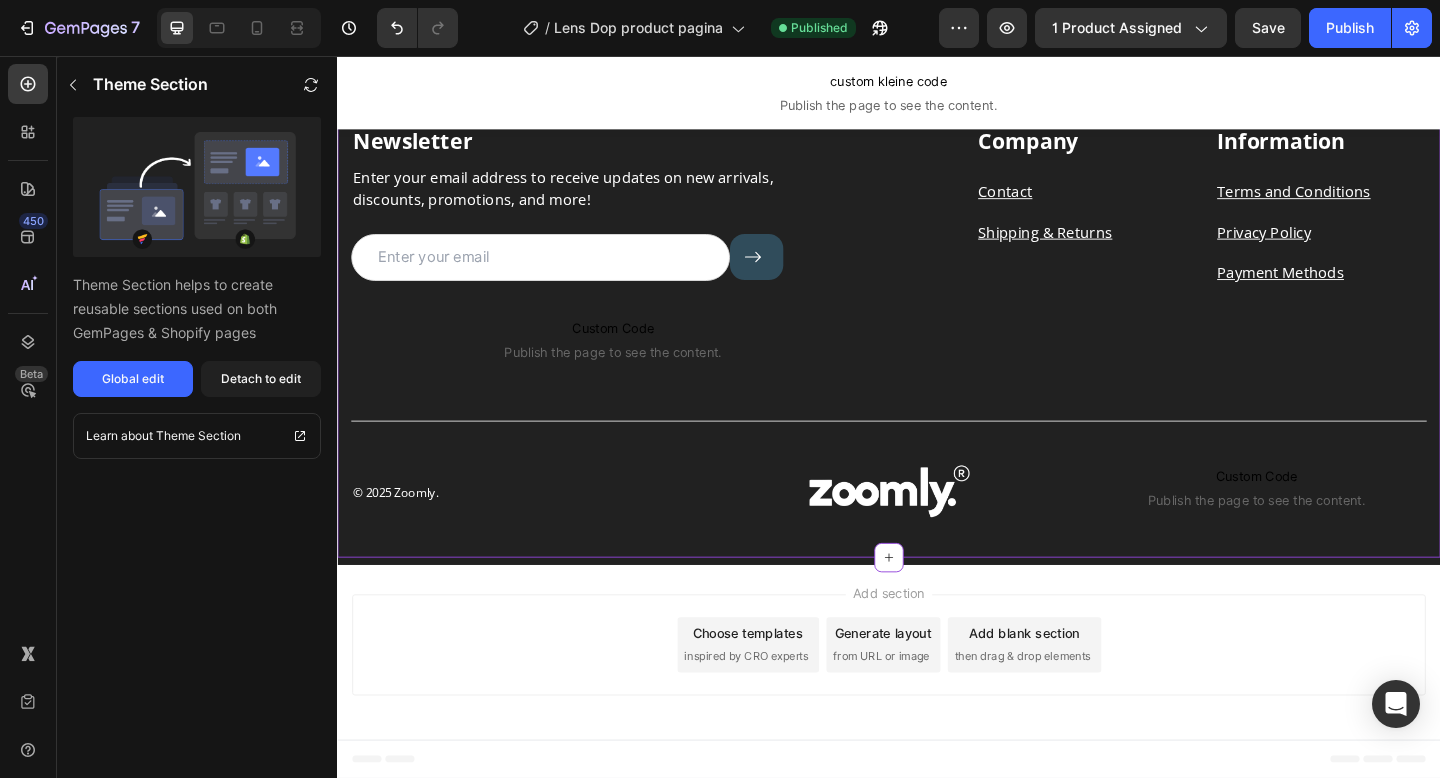 scroll, scrollTop: 2248, scrollLeft: 0, axis: vertical 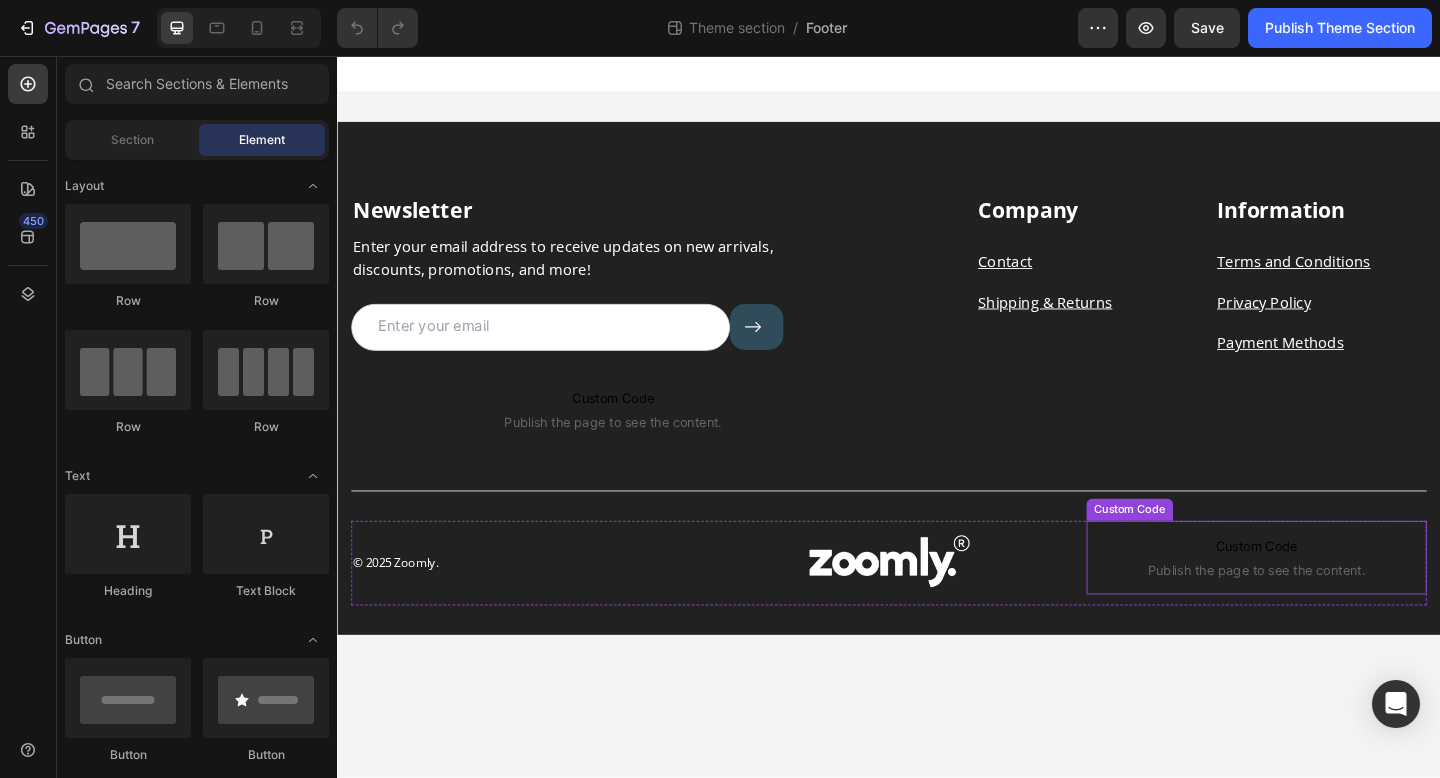 click on "Custom Code" at bounding box center [1337, 590] 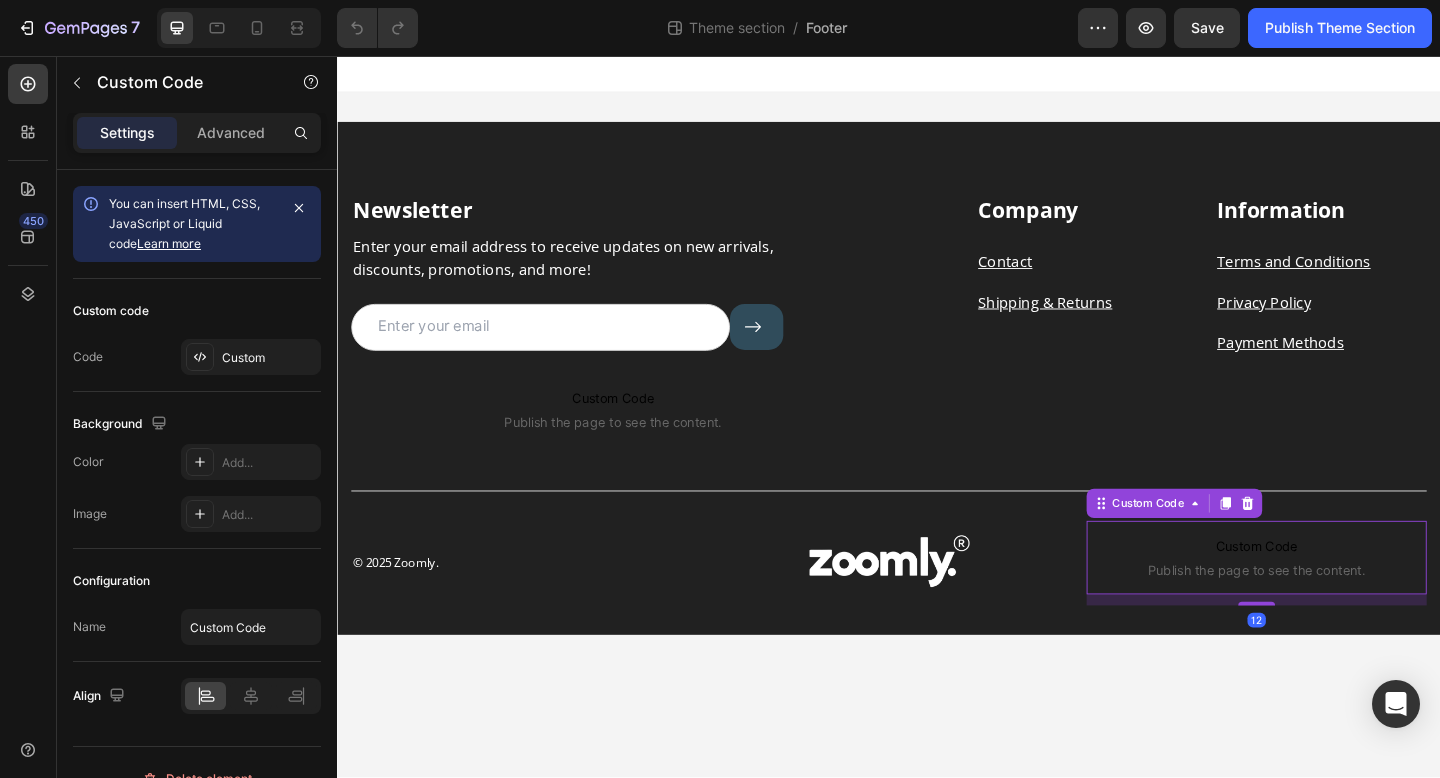 scroll, scrollTop: 0, scrollLeft: 0, axis: both 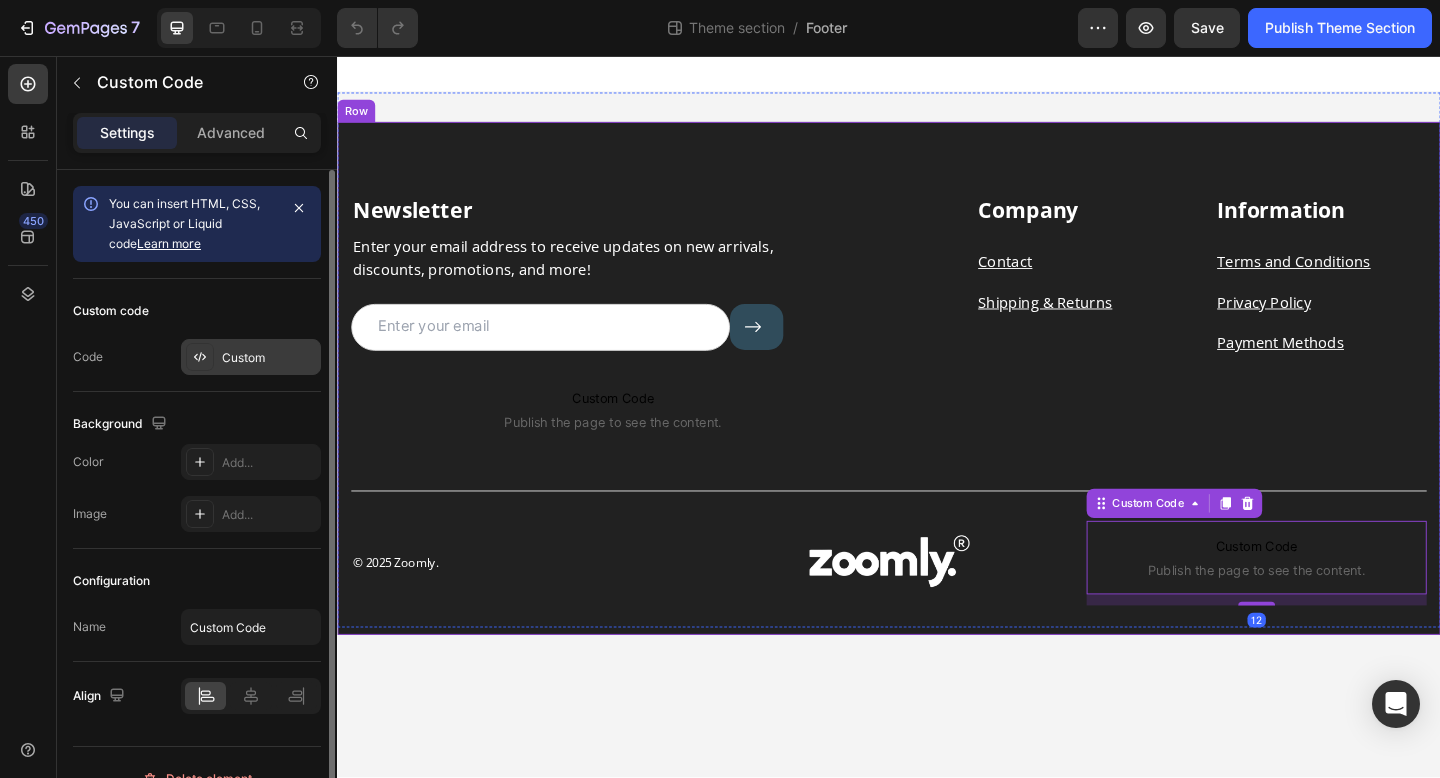 click on "Custom" at bounding box center (269, 358) 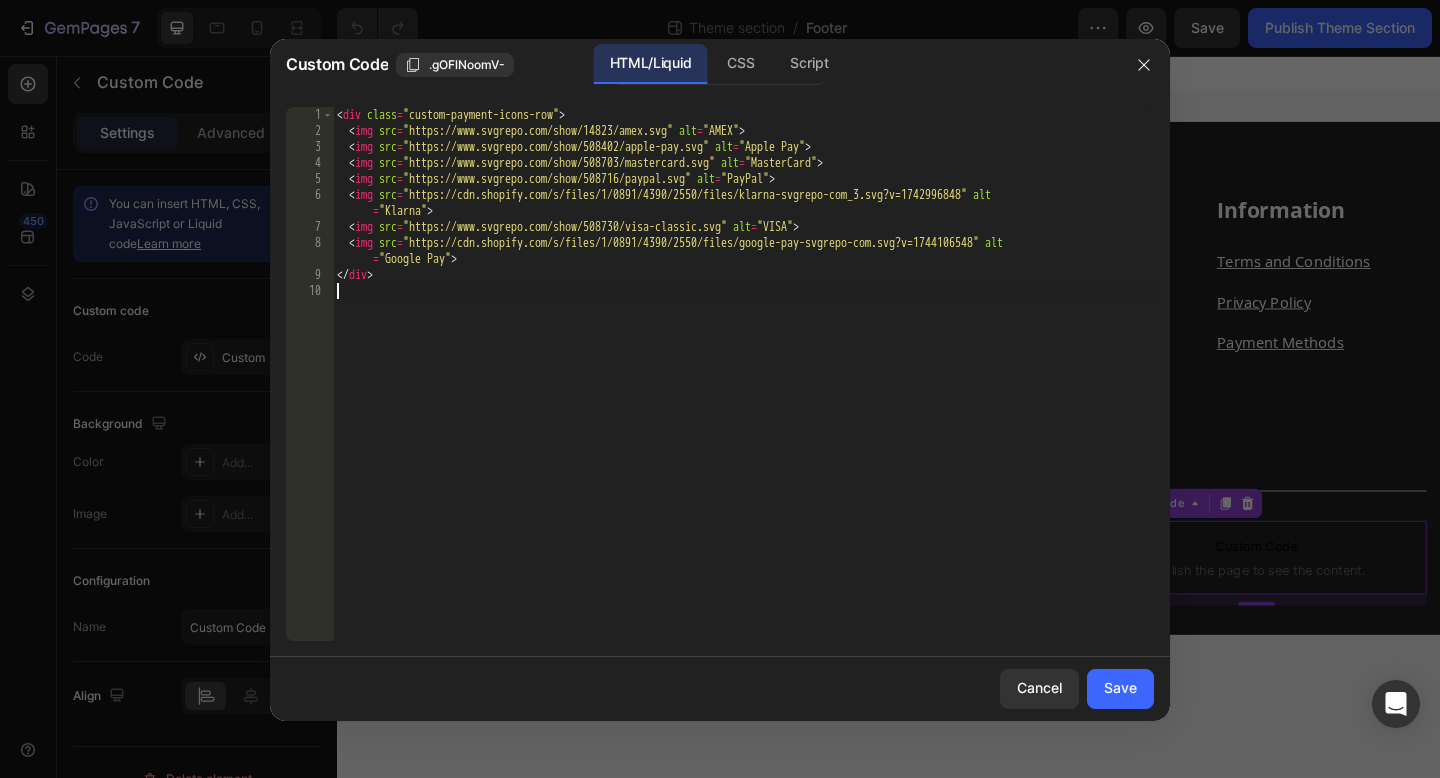 drag, startPoint x: 502, startPoint y: 338, endPoint x: 544, endPoint y: -8, distance: 348.53983 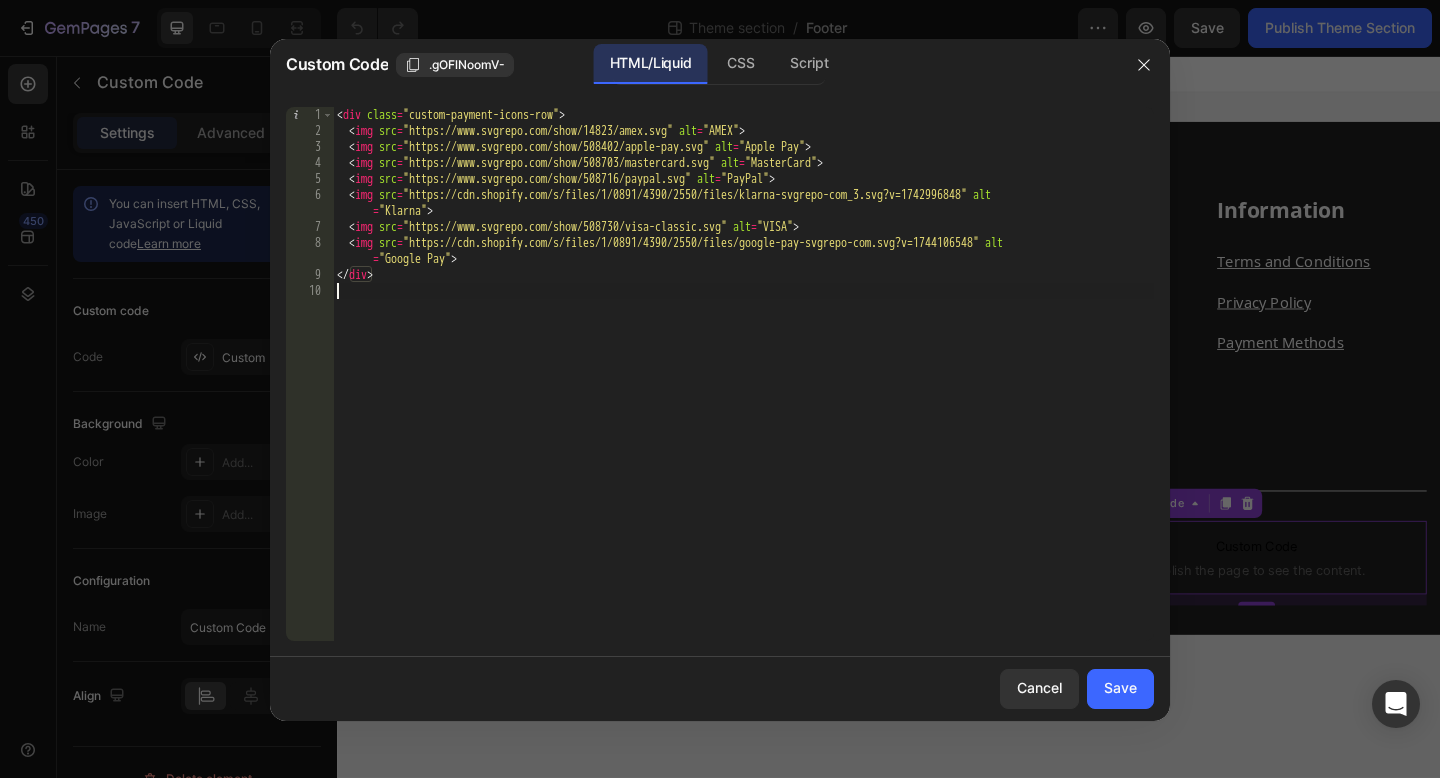 drag, startPoint x: 654, startPoint y: 321, endPoint x: 664, endPoint y: -83, distance: 404.12375 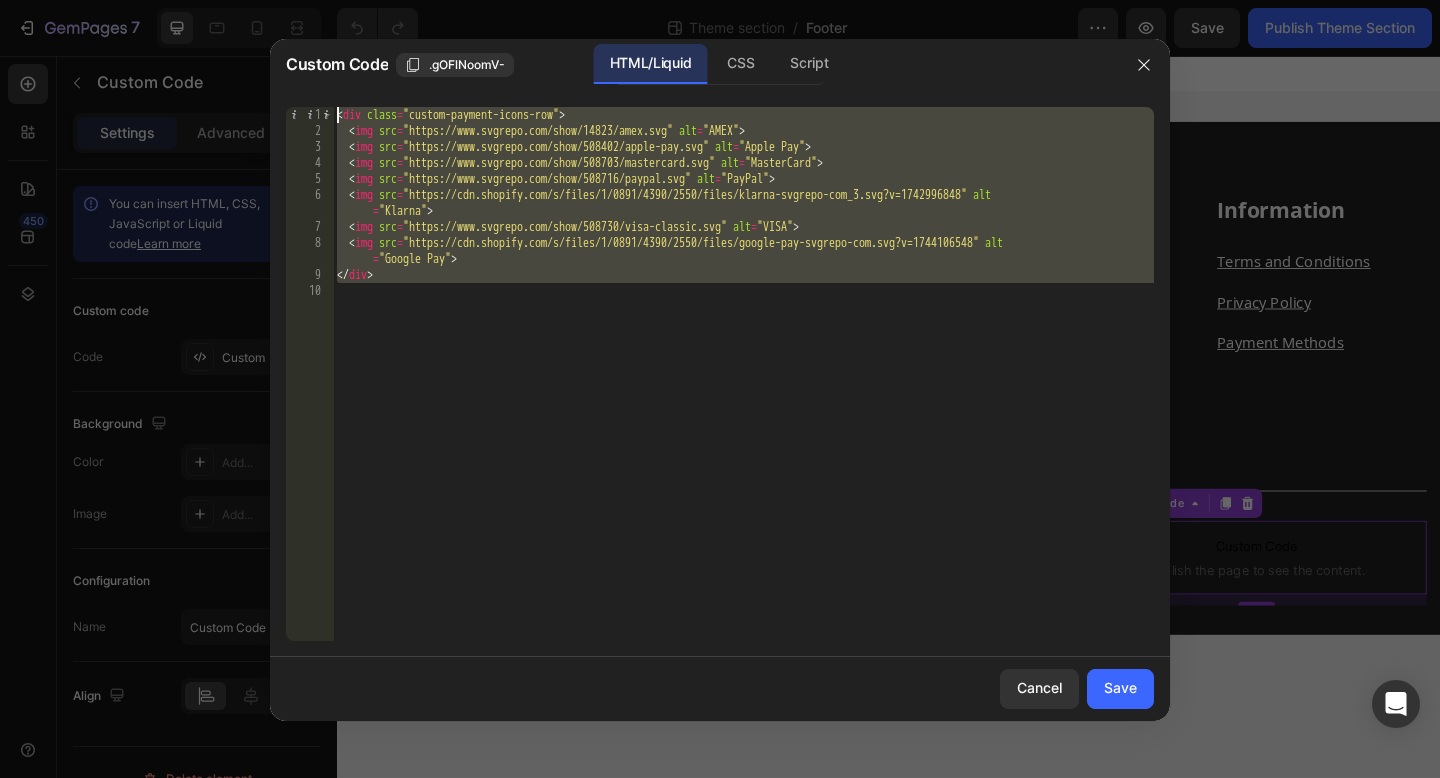 paste 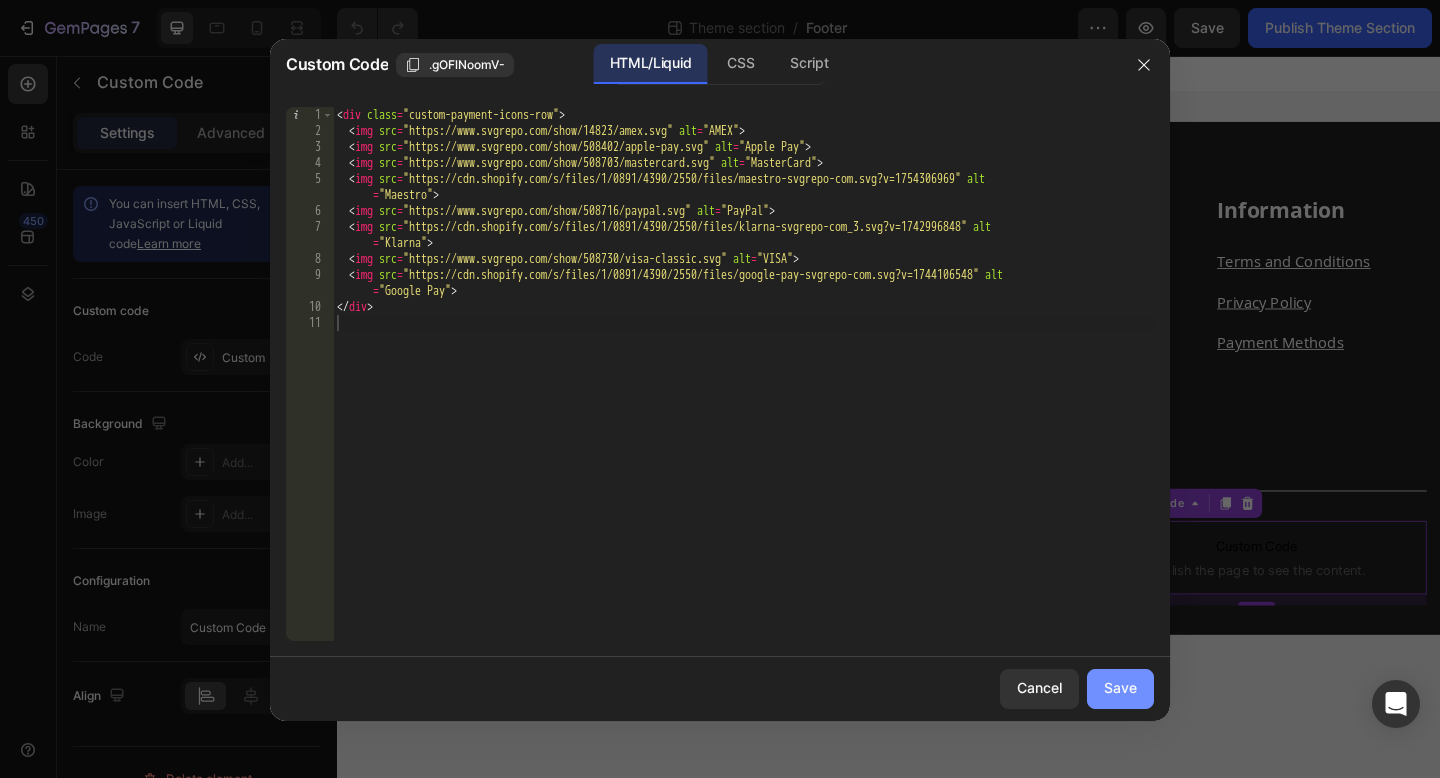 click on "Save" at bounding box center [1120, 688] 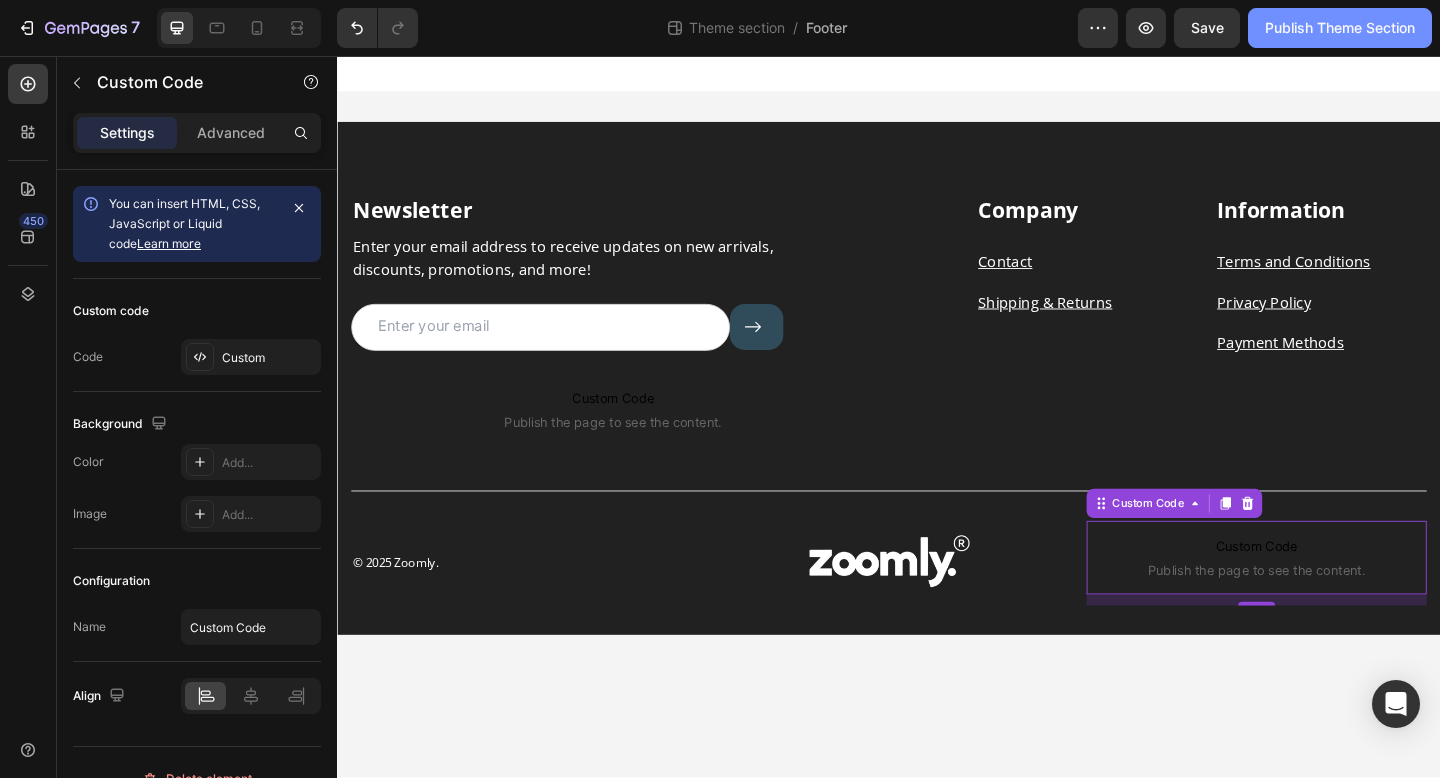 click on "Publish Theme Section" at bounding box center [1340, 28] 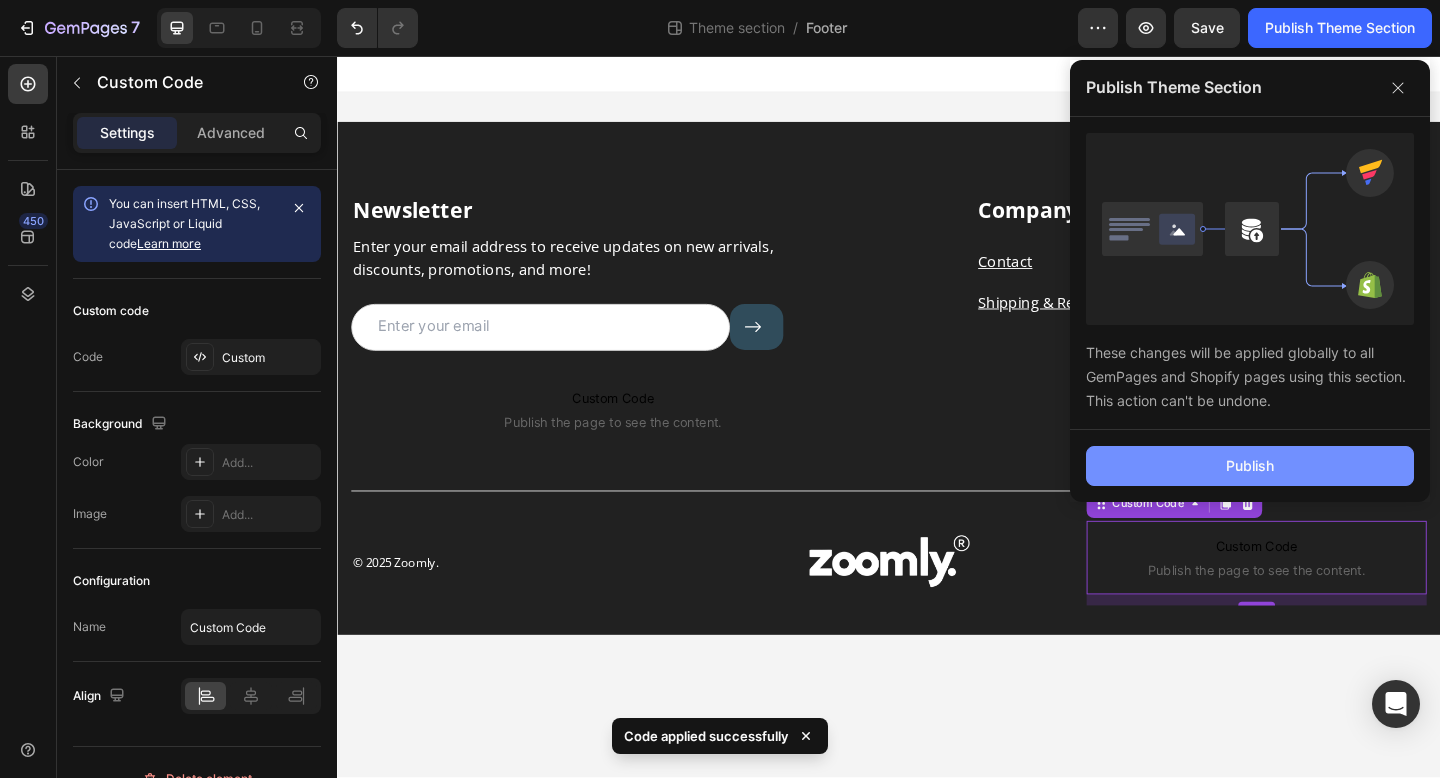 click on "Publish" 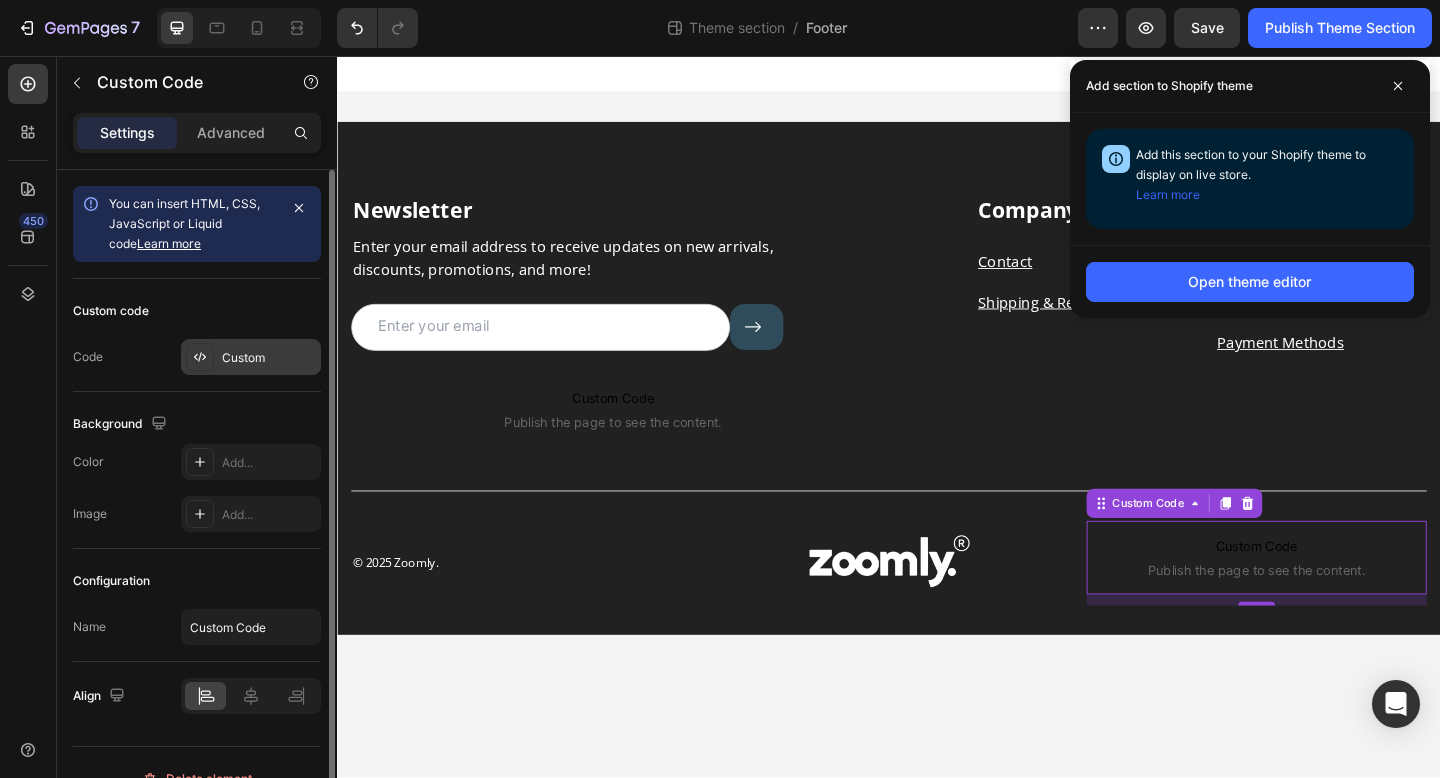 click on "Custom" at bounding box center (269, 358) 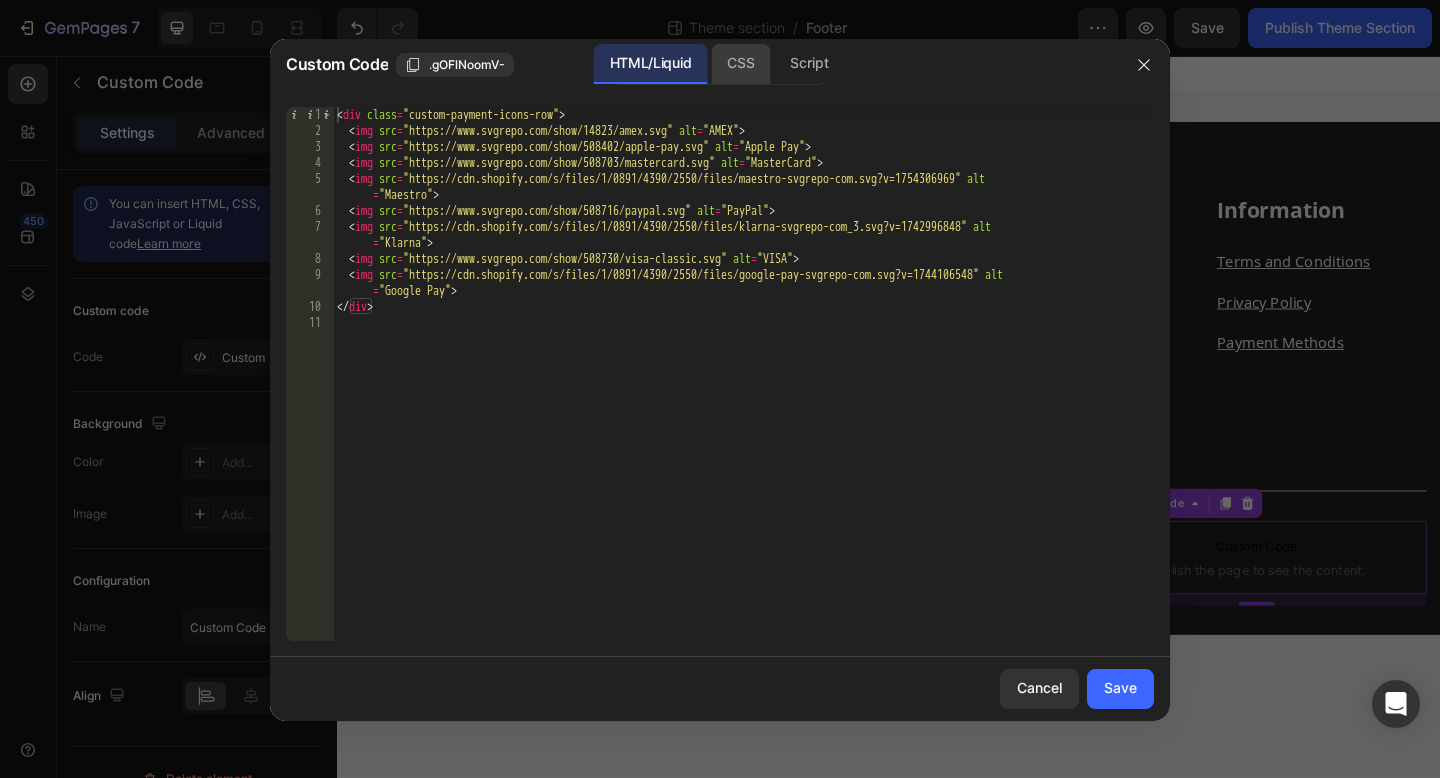 click on "CSS" 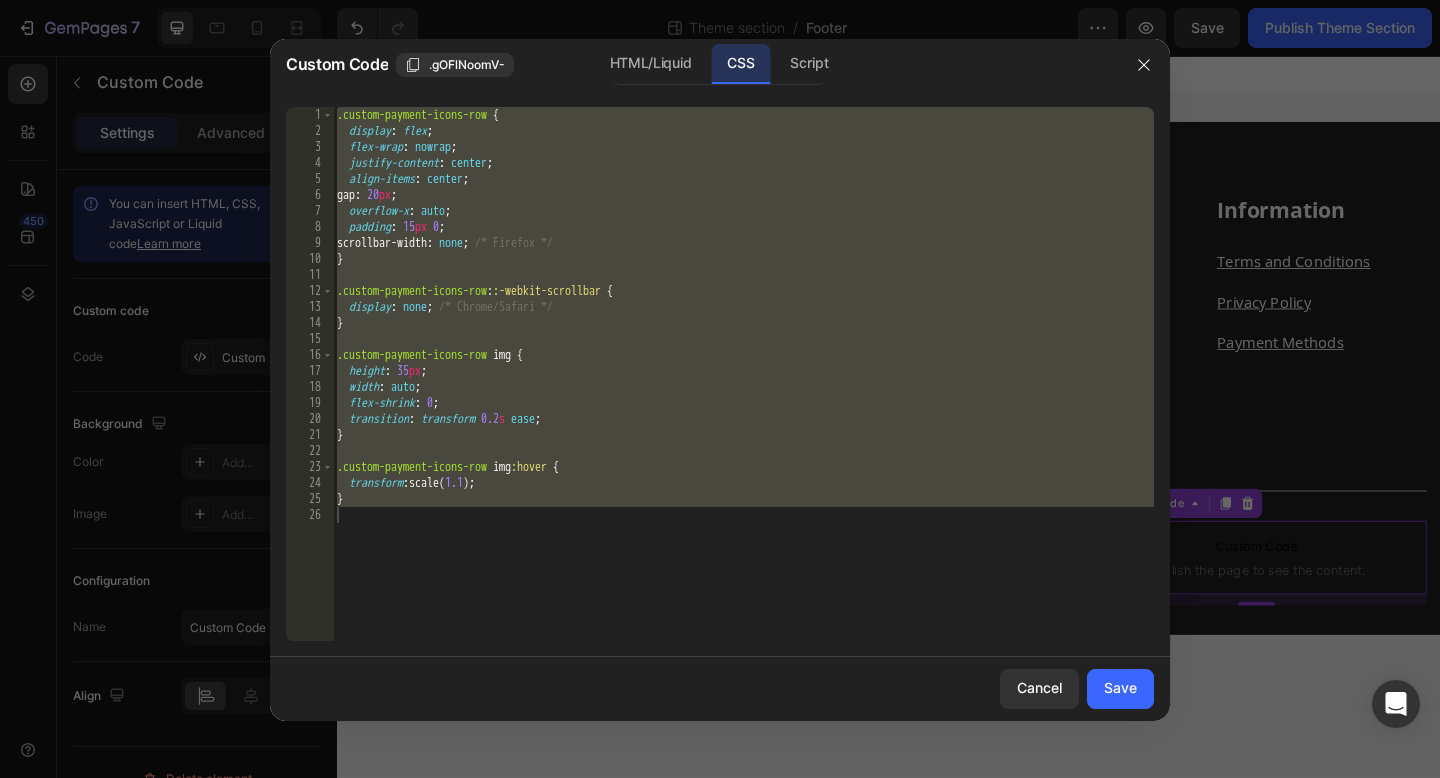 type on "}" 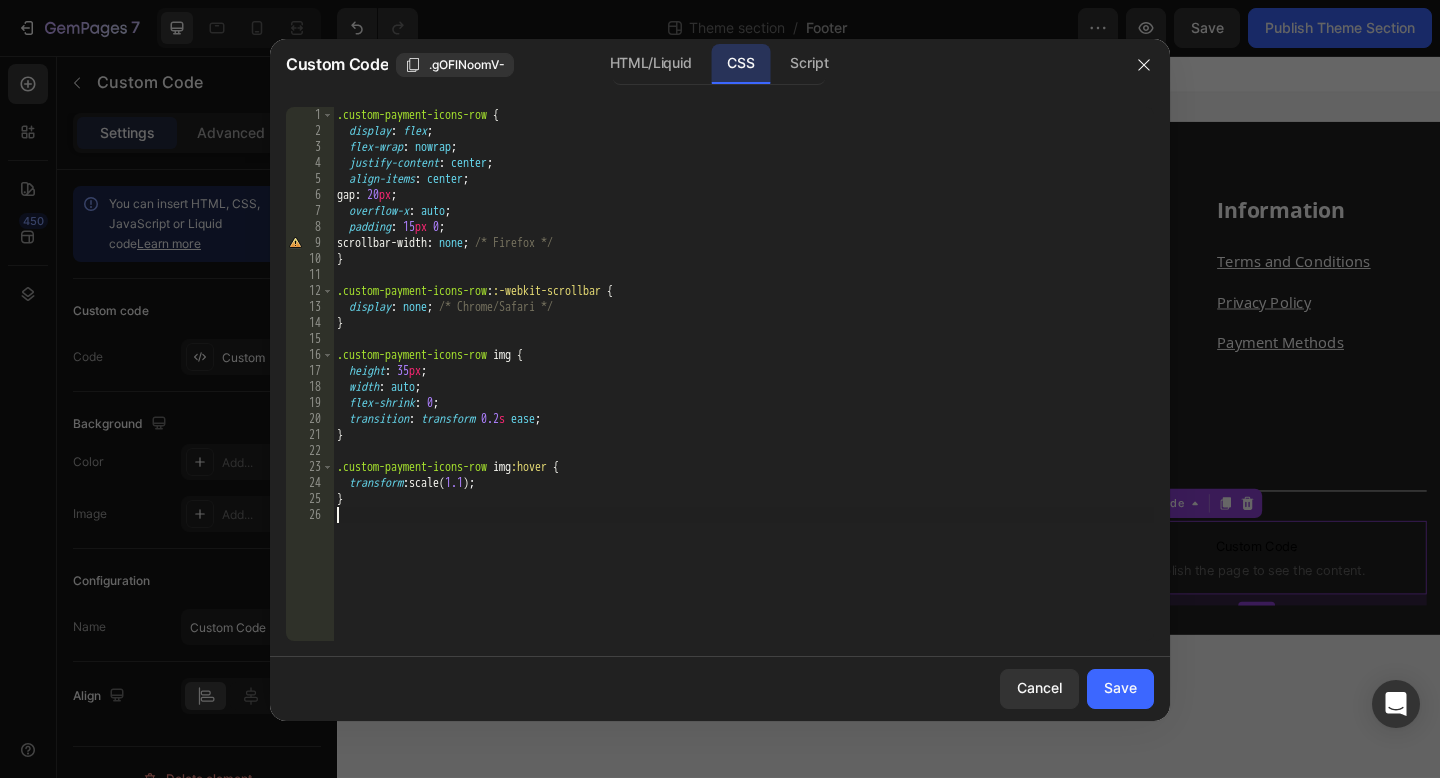 drag, startPoint x: 509, startPoint y: 635, endPoint x: 634, endPoint y: -122, distance: 767.2509 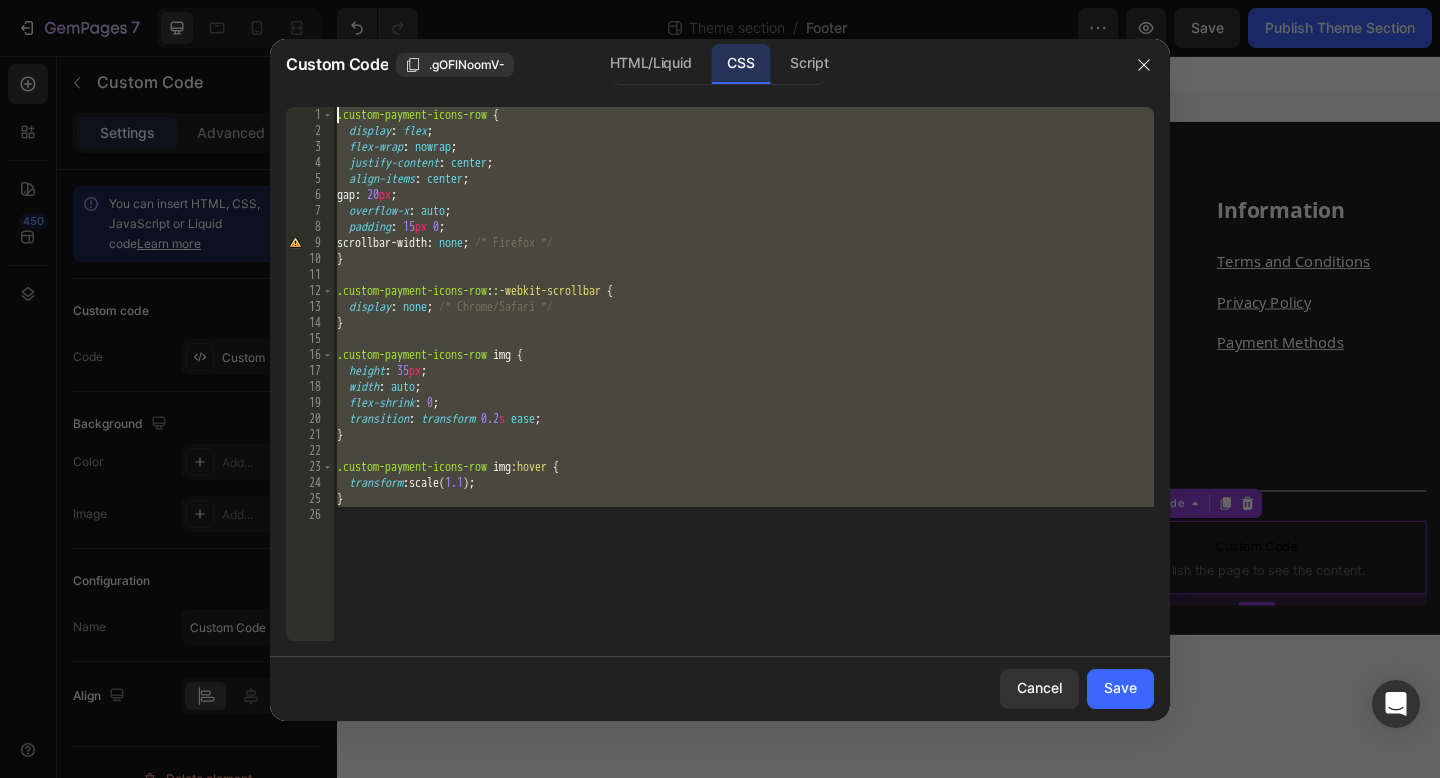 paste 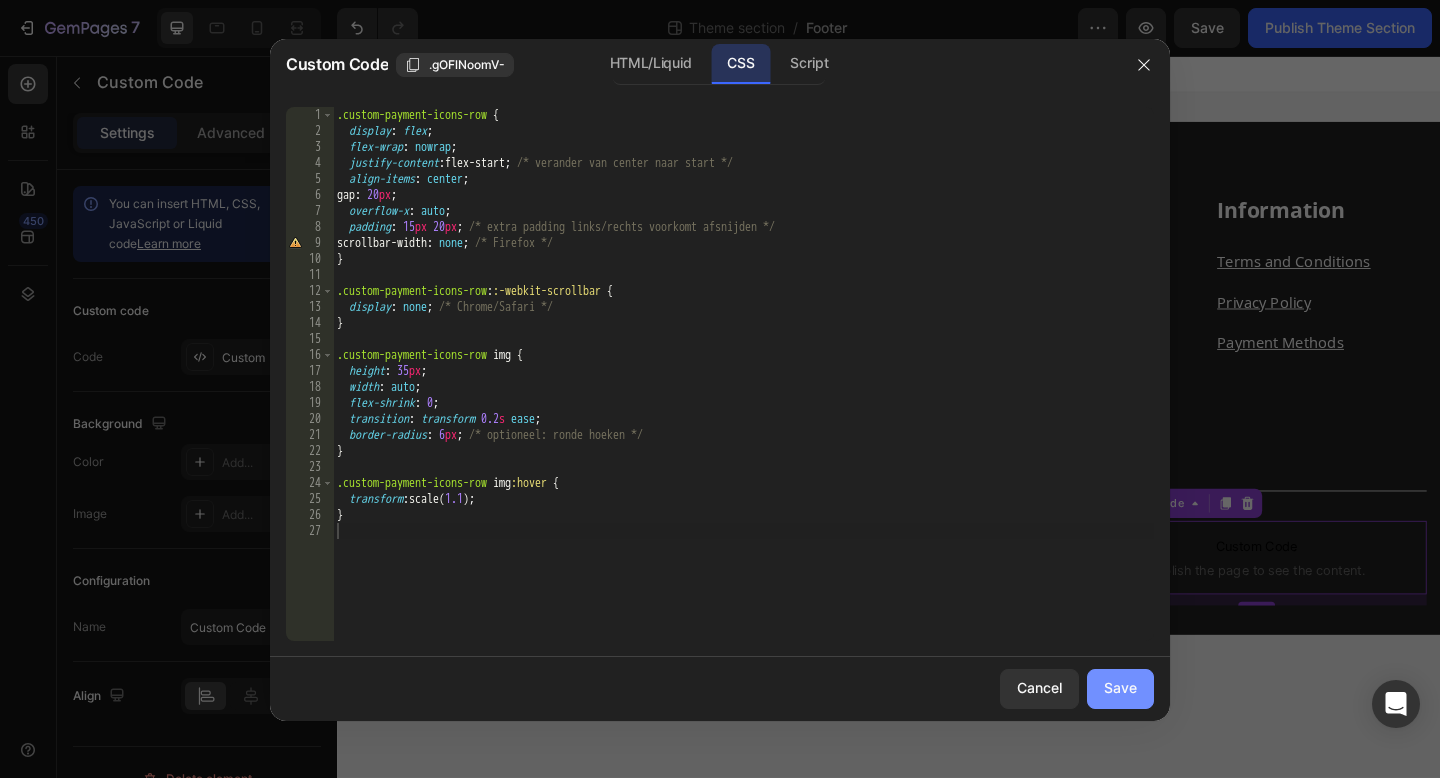 click on "Save" at bounding box center (1120, 688) 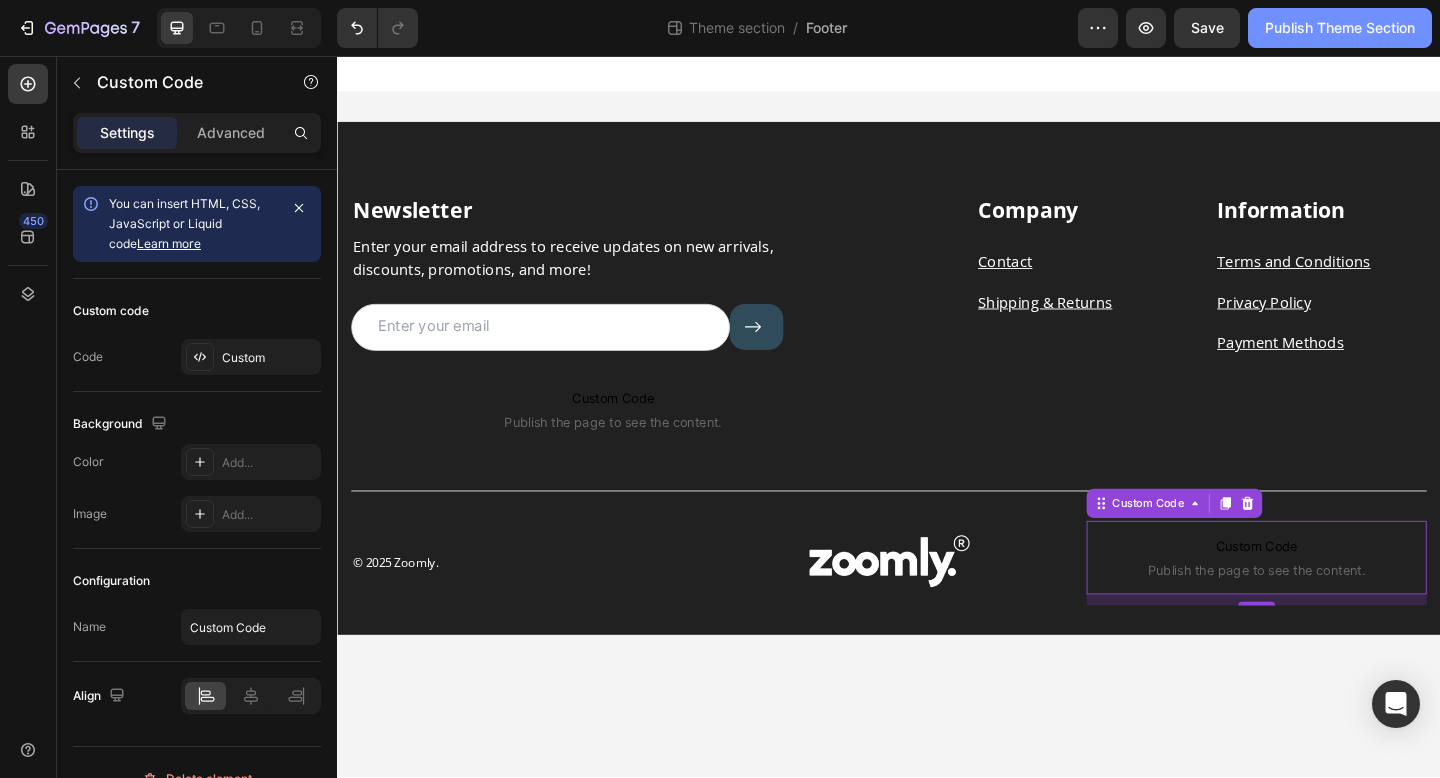 click on "Publish Theme Section" at bounding box center [1340, 28] 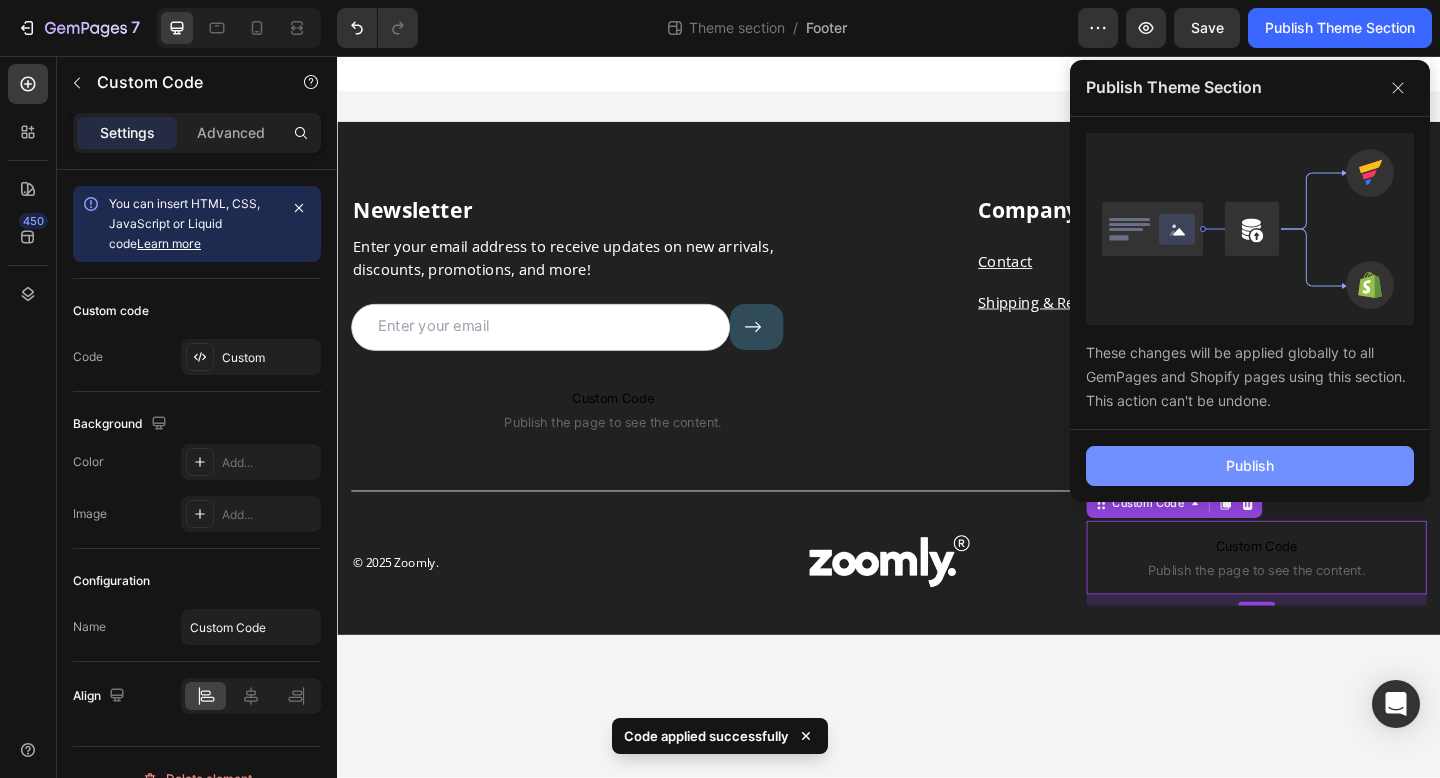 click on "Publish" 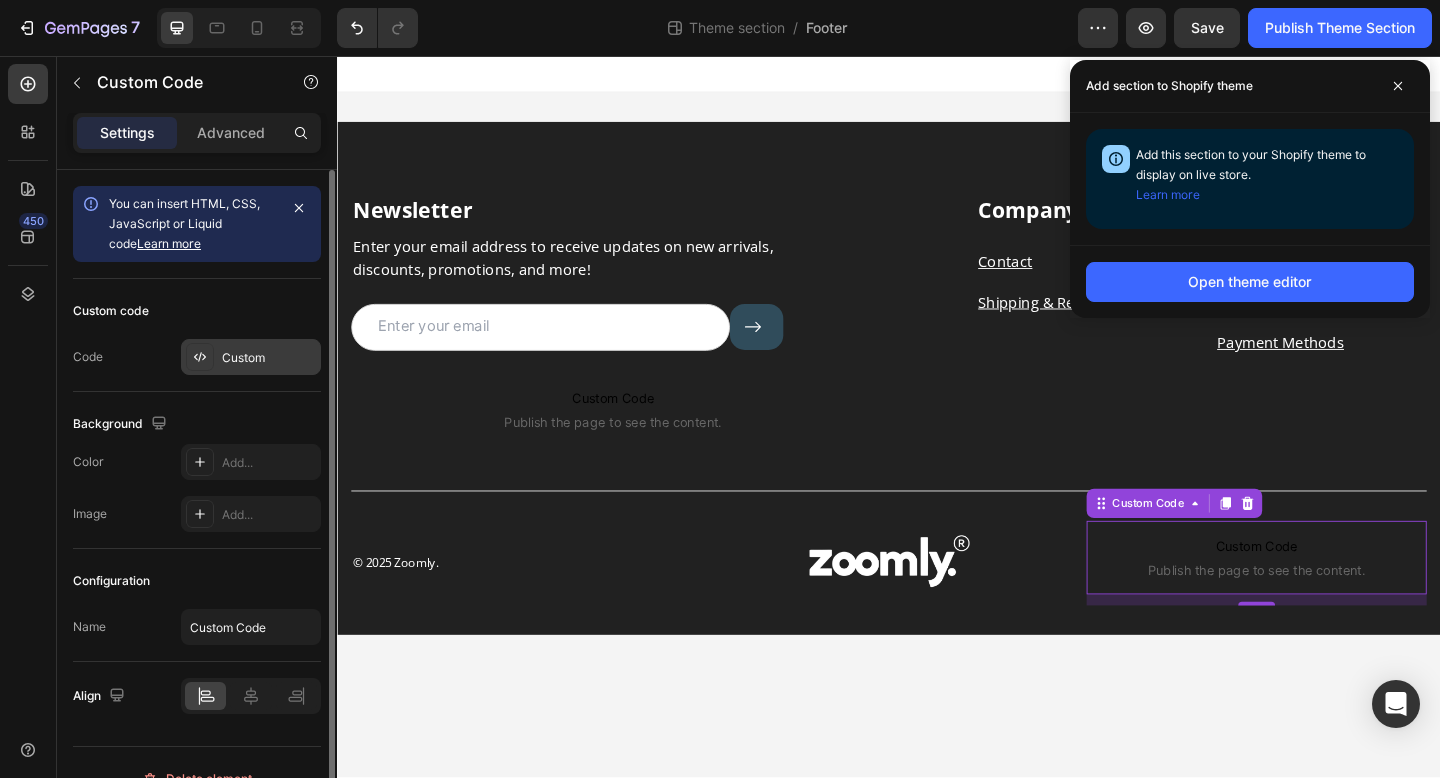 click on "Custom" at bounding box center [251, 357] 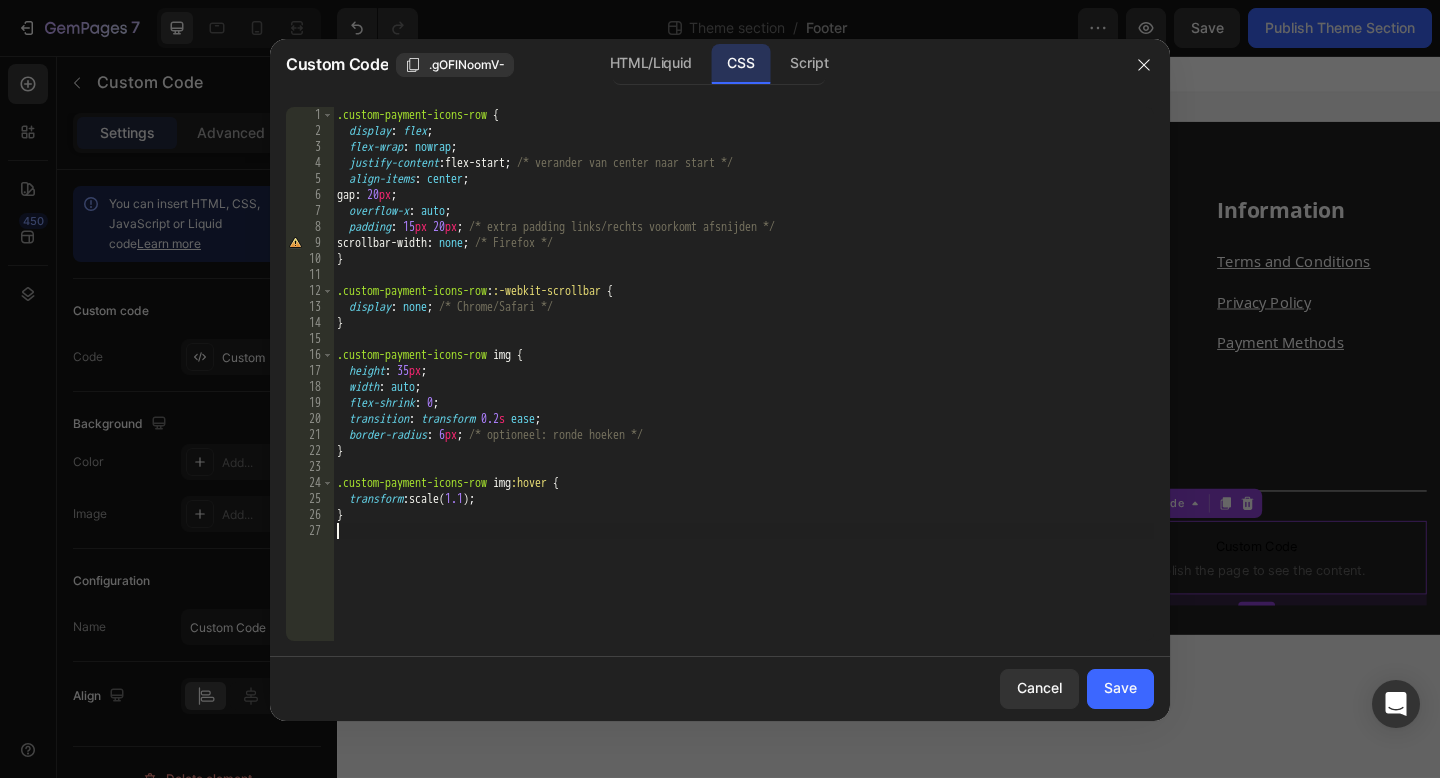 drag, startPoint x: 591, startPoint y: 589, endPoint x: 644, endPoint y: -122, distance: 712.97266 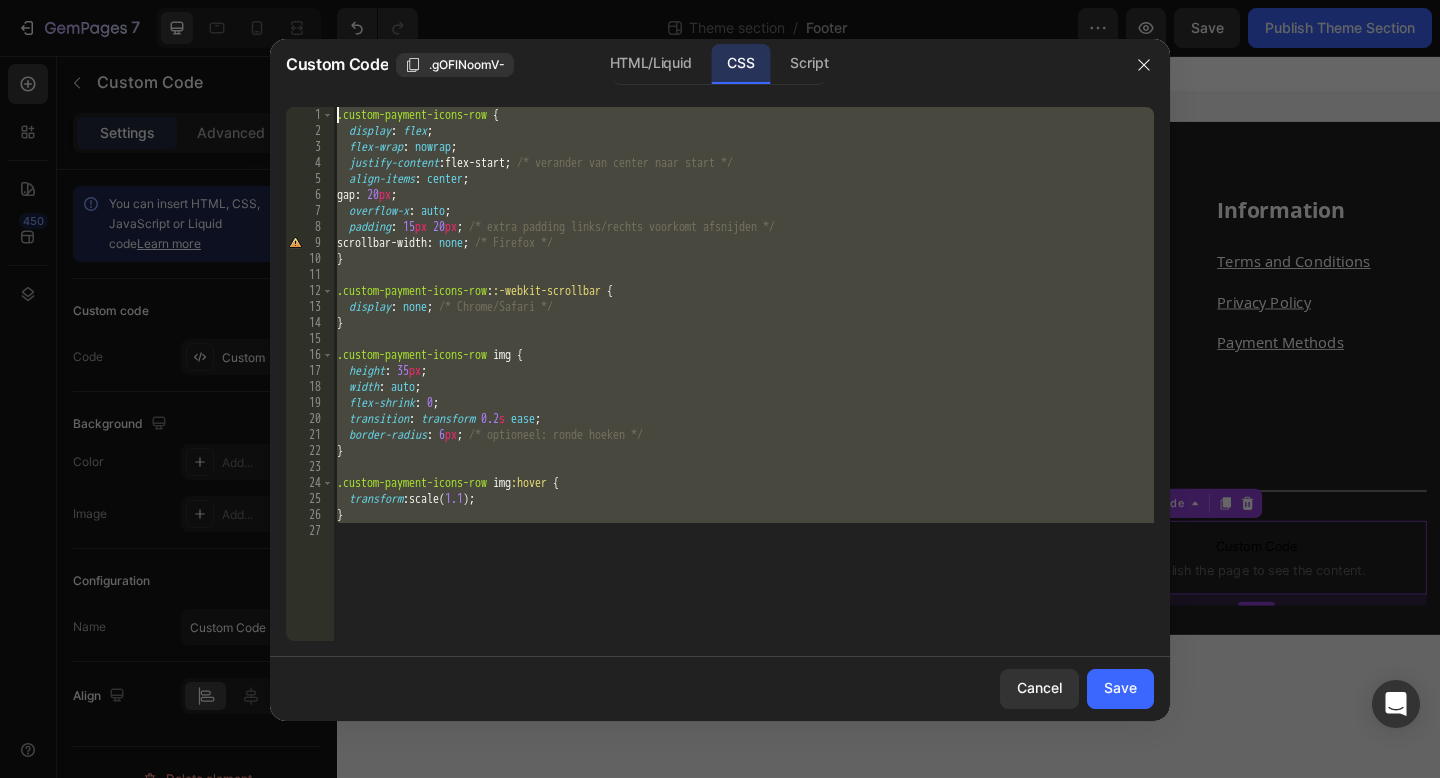 paste 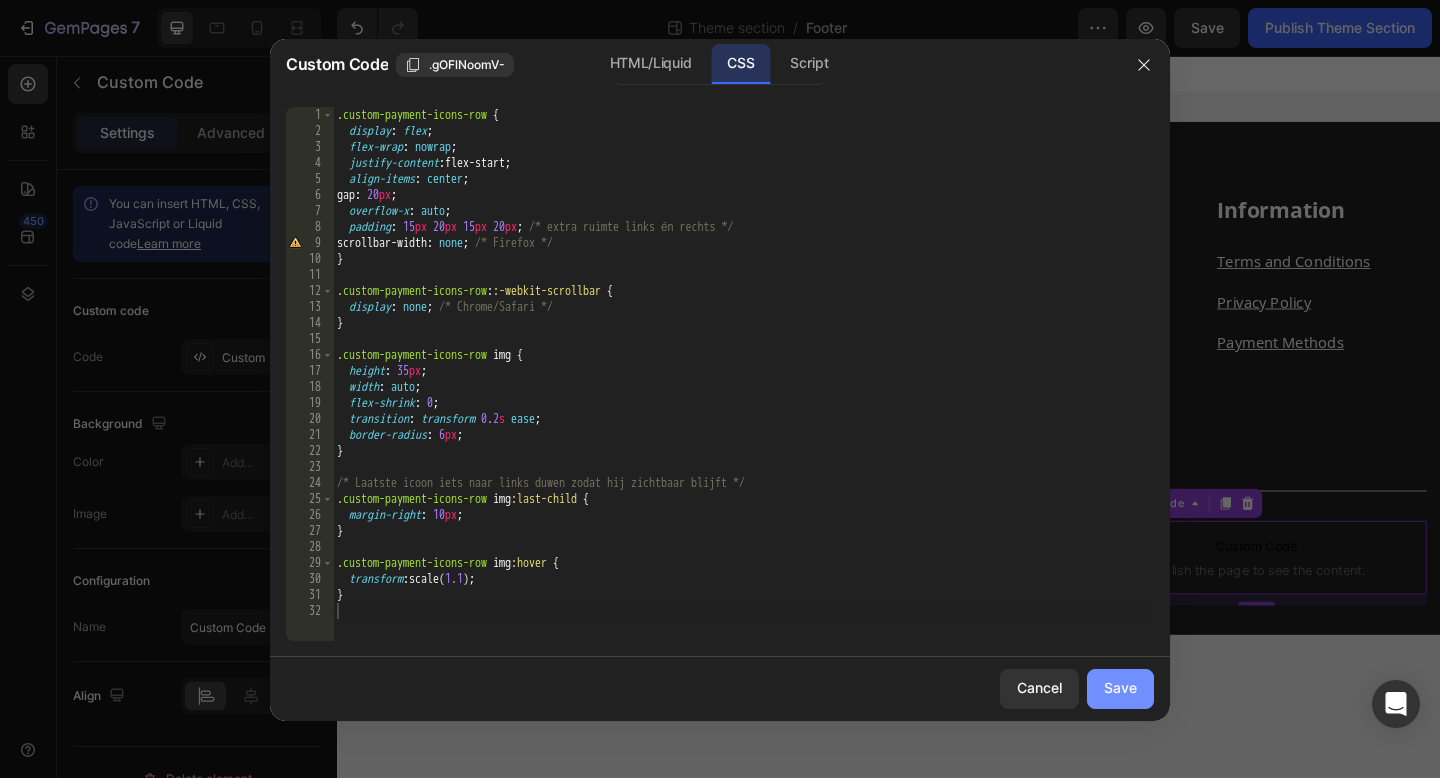 click on "Save" at bounding box center [1120, 688] 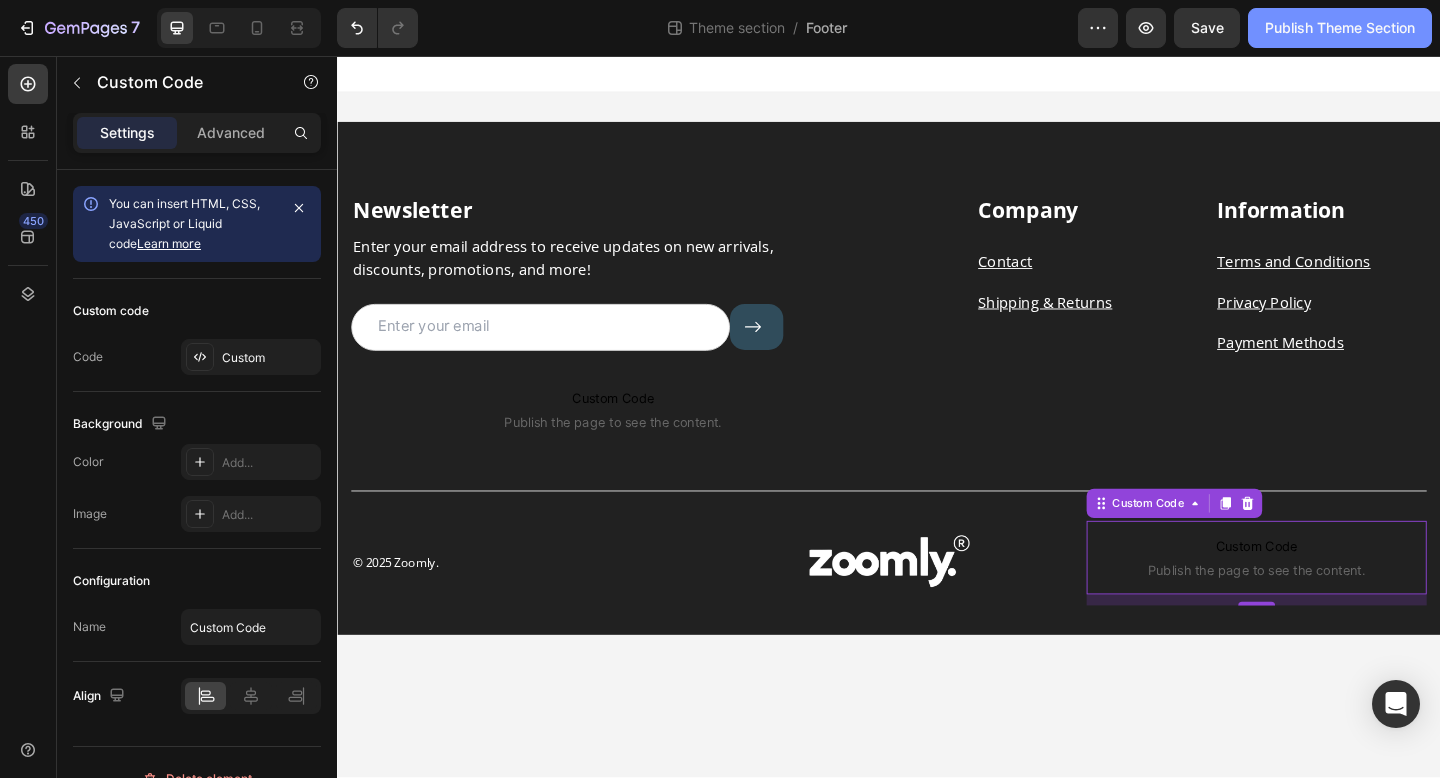 click on "Publish Theme Section" 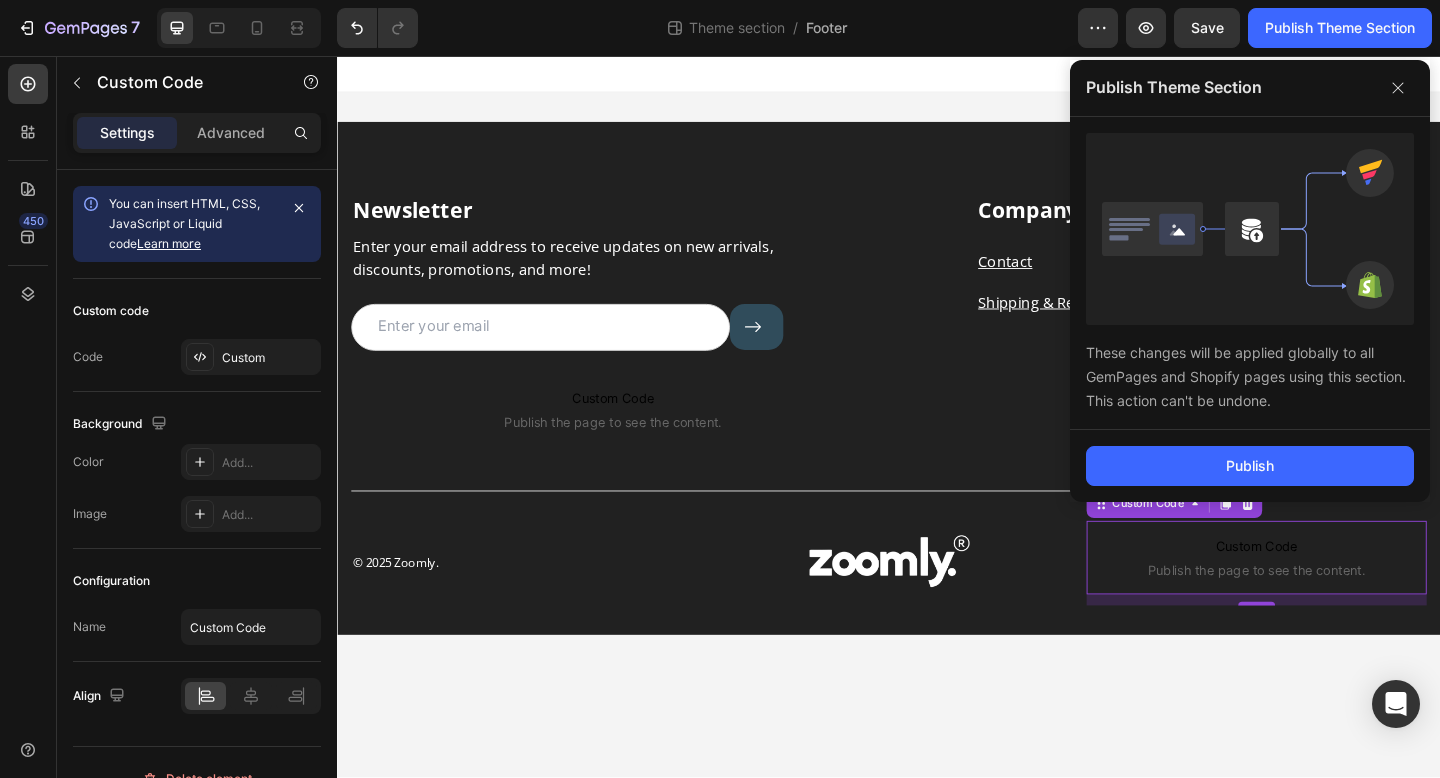 click on "Publish" 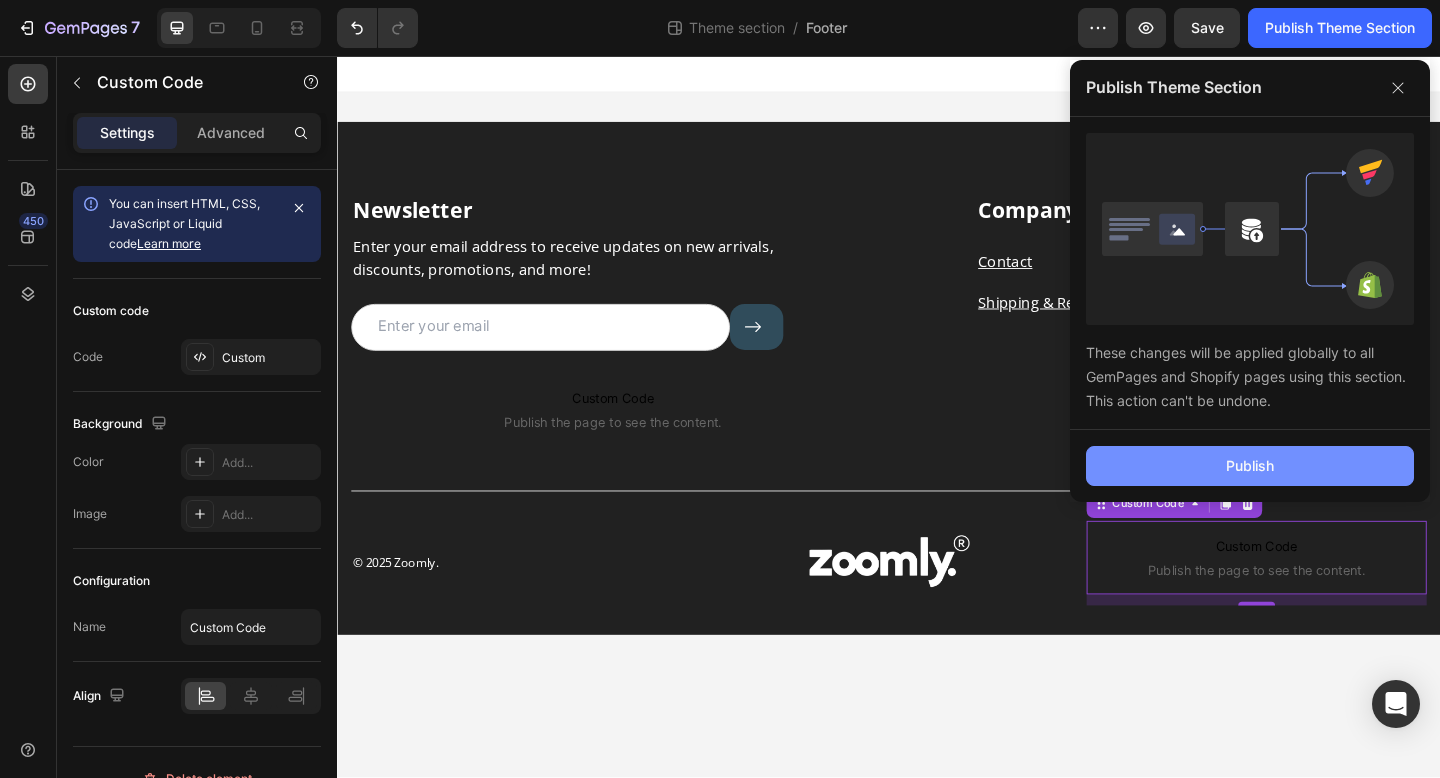 click on "Publish" 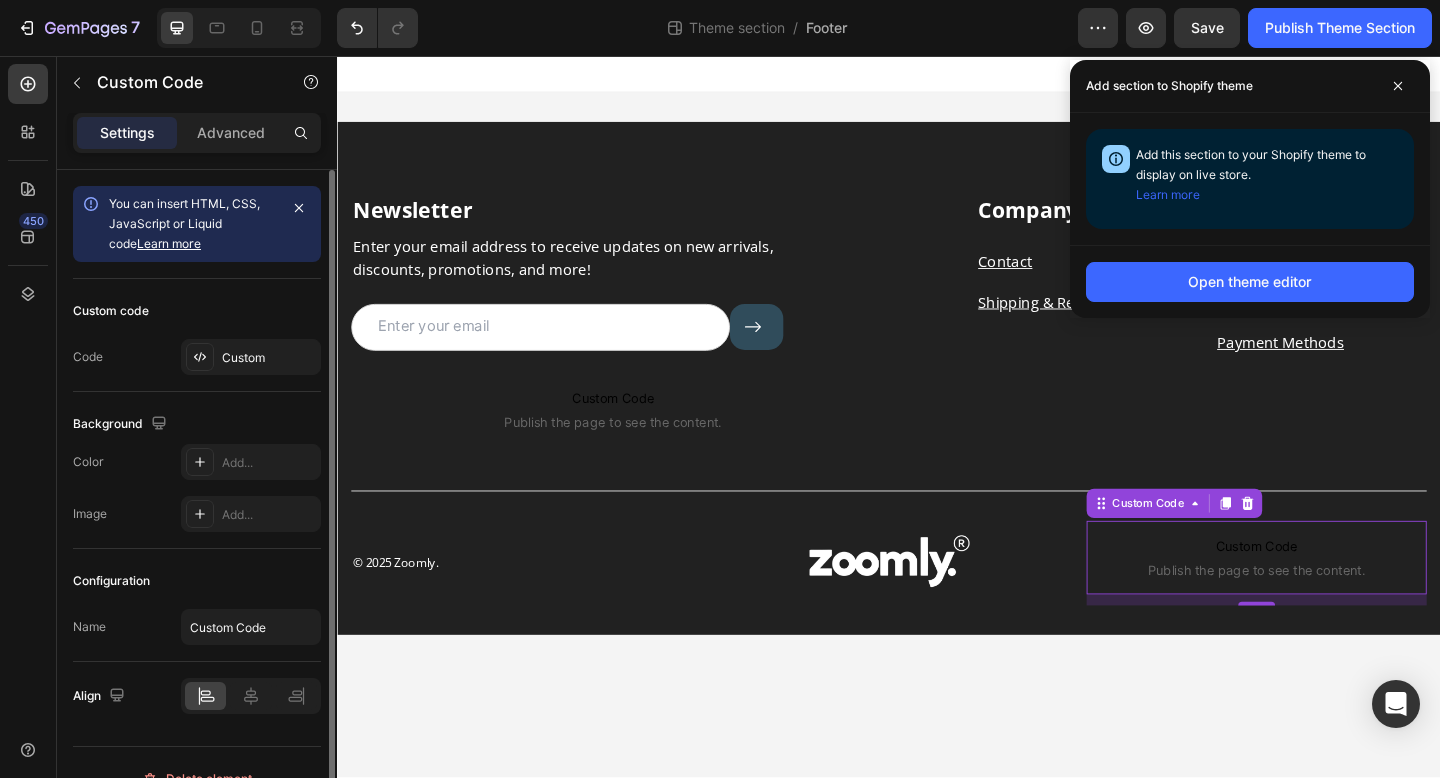 click on "Custom code Code Custom" 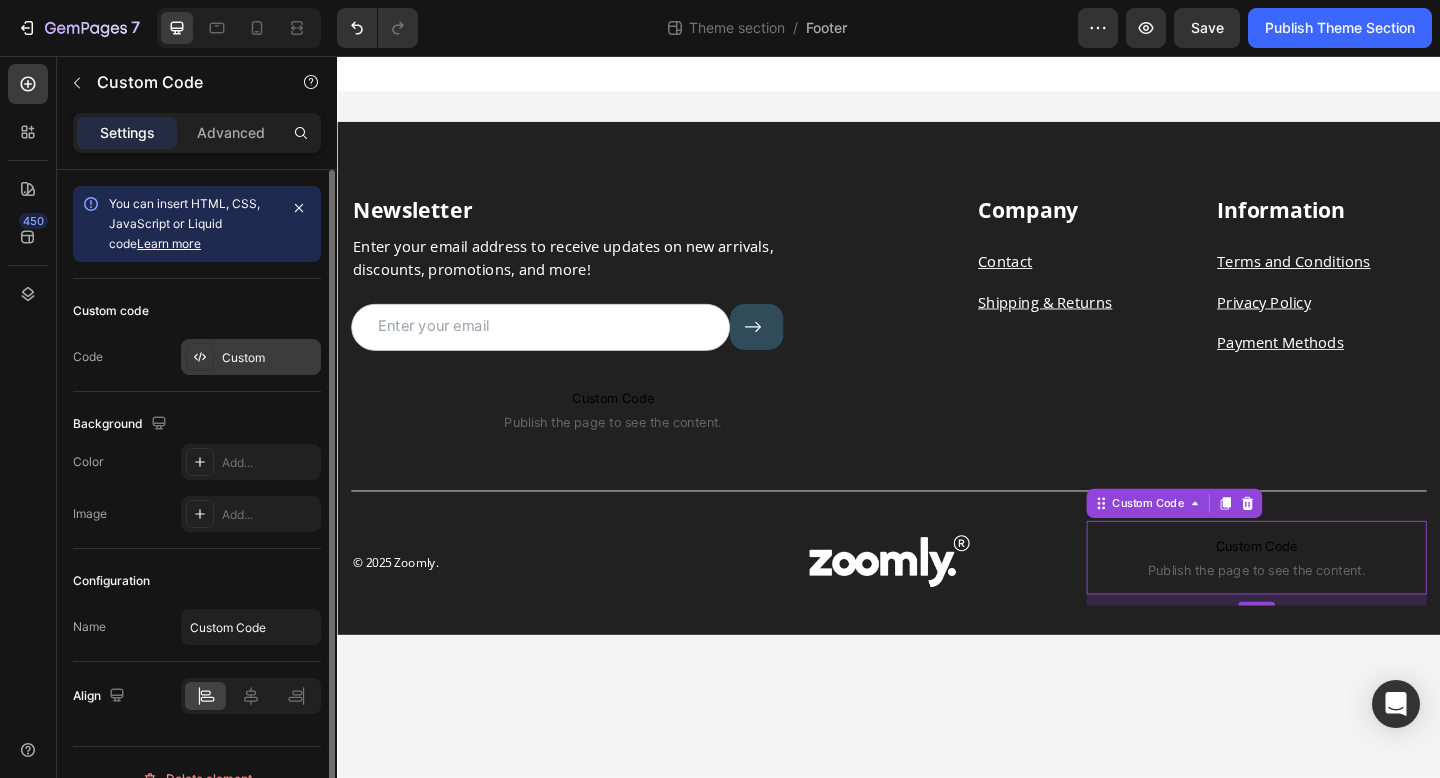 click on "Custom" at bounding box center [269, 358] 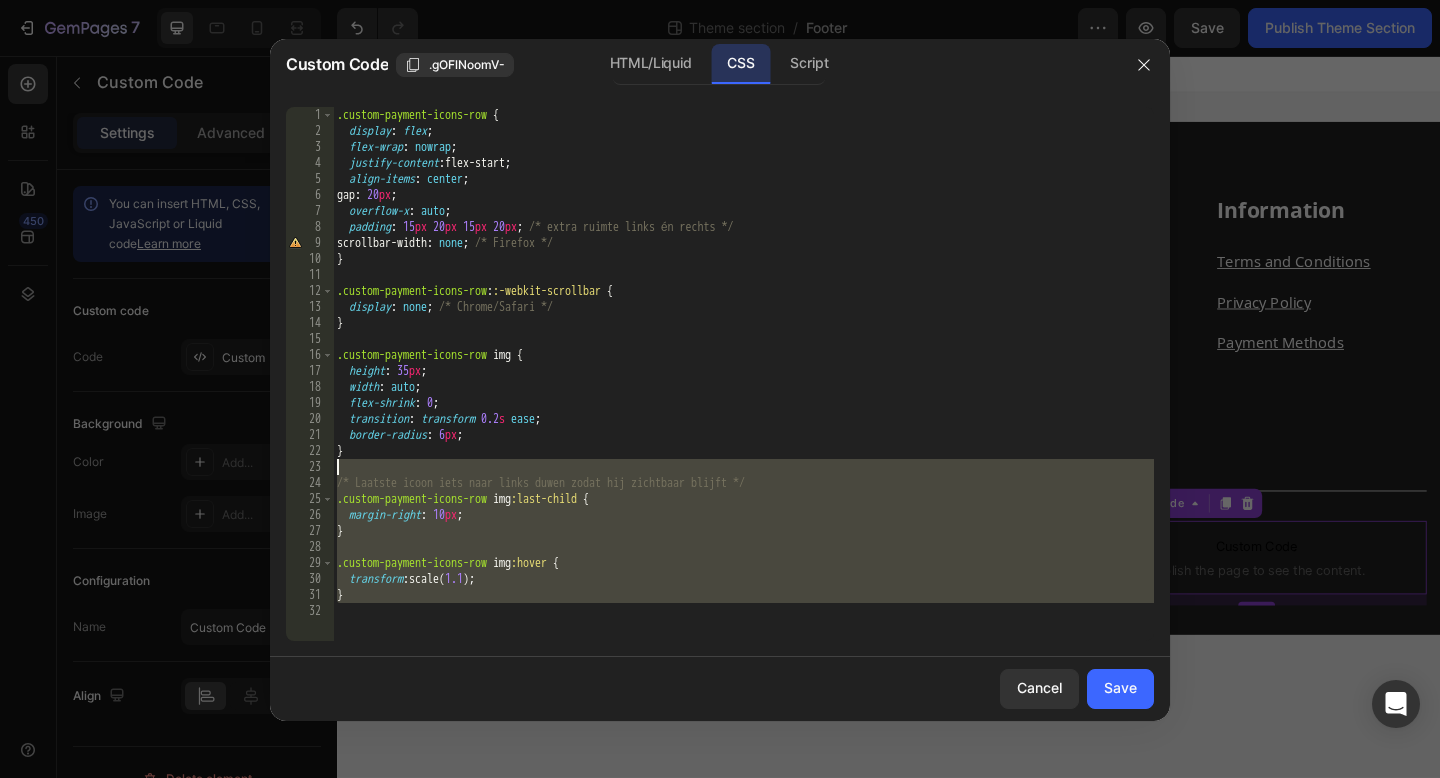 drag, startPoint x: 451, startPoint y: 623, endPoint x: 711, endPoint y: -122, distance: 789.0659 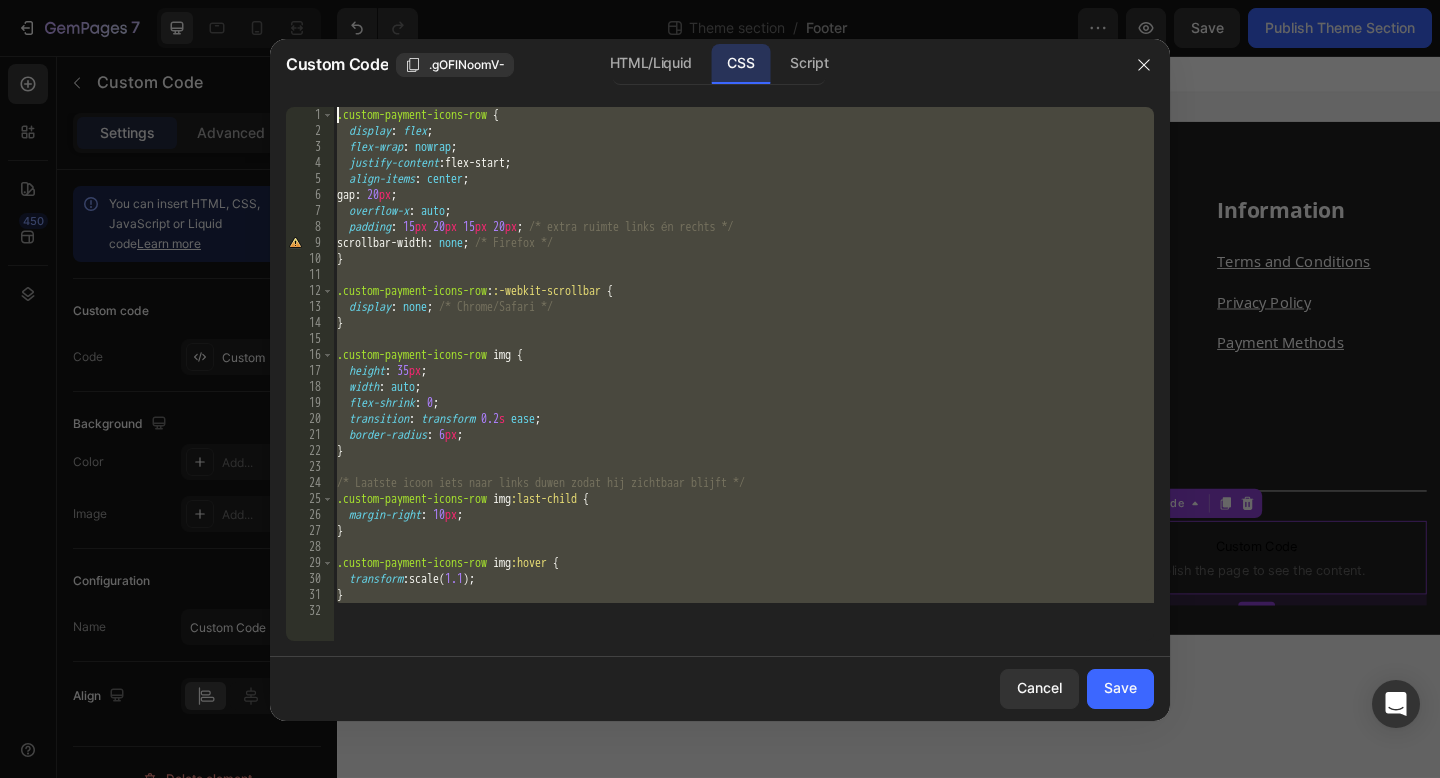 paste 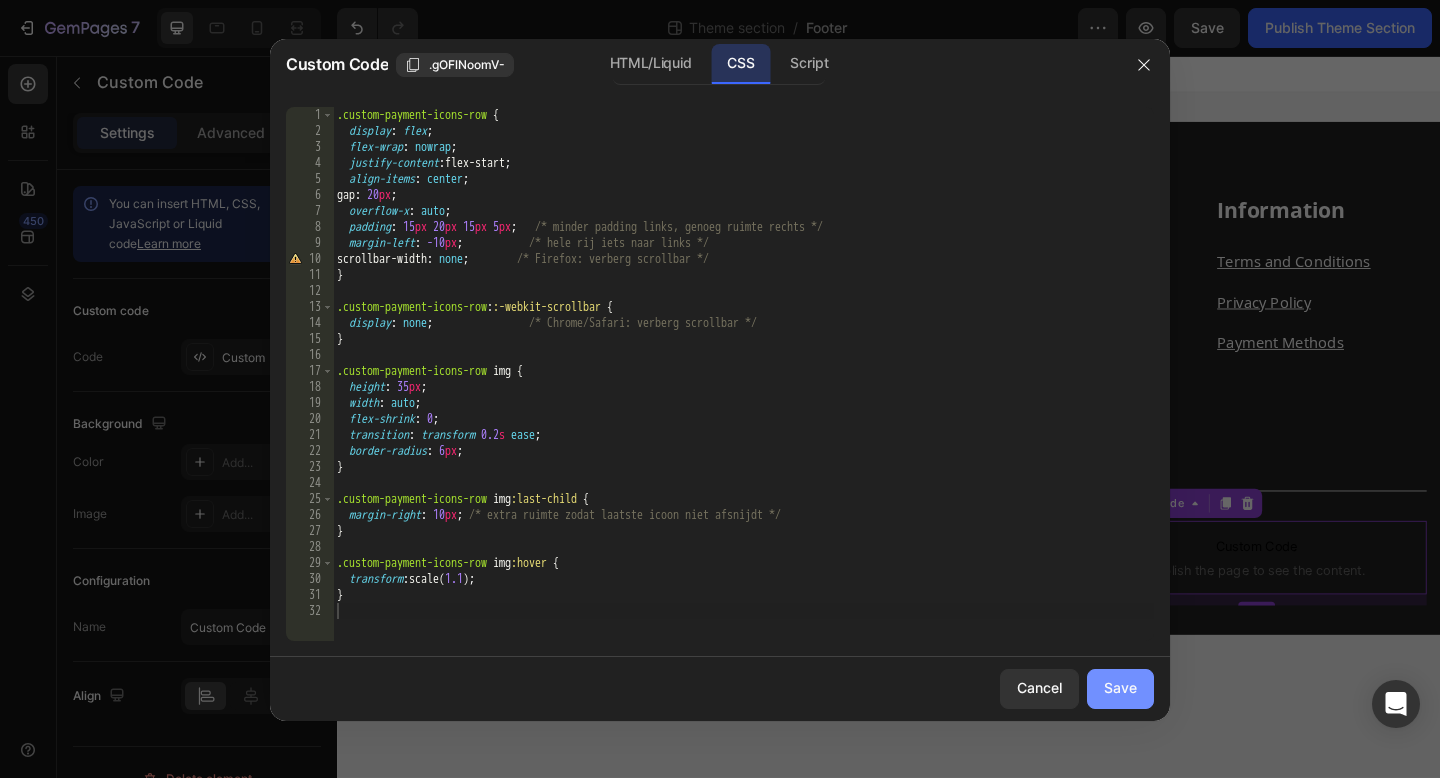 click on "Save" at bounding box center [1120, 688] 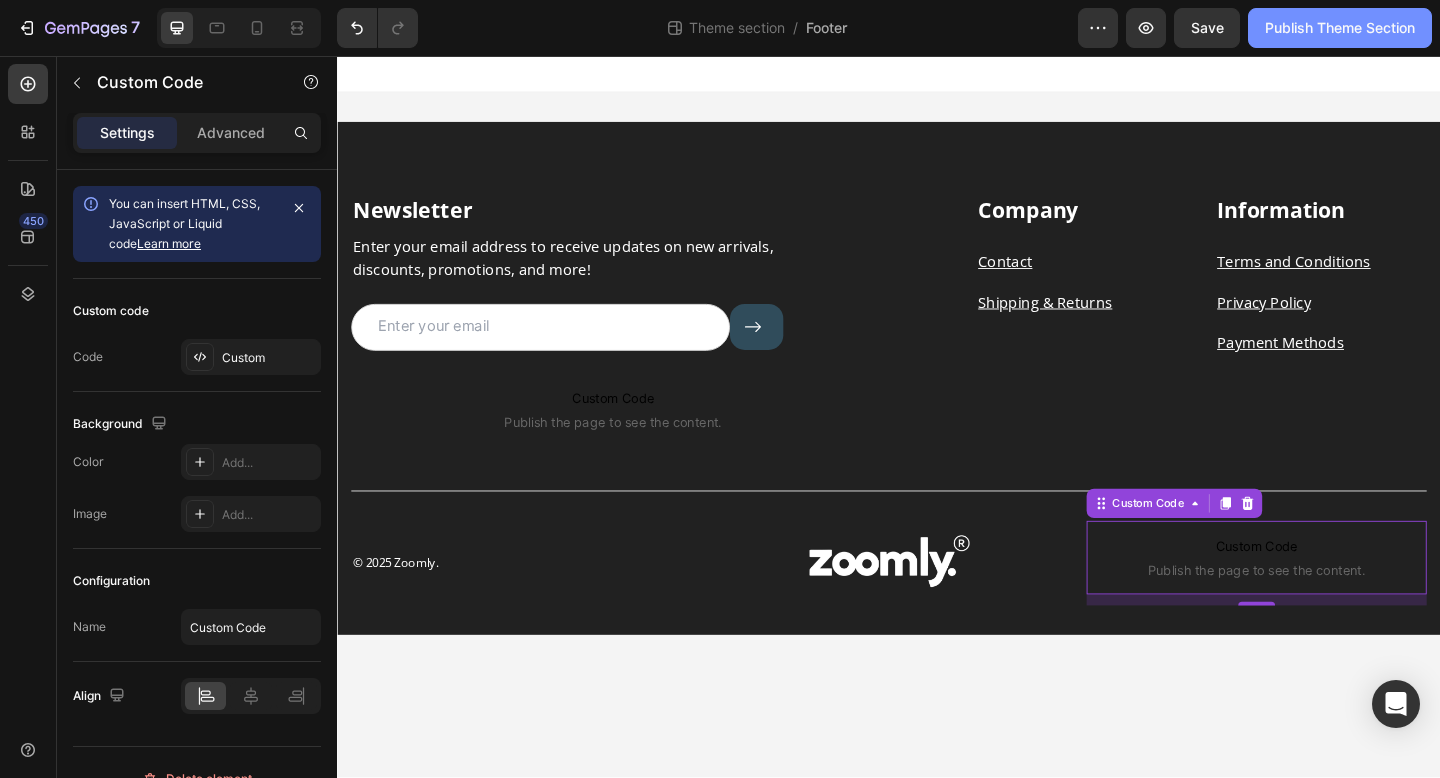 click on "Publish Theme Section" at bounding box center (1340, 28) 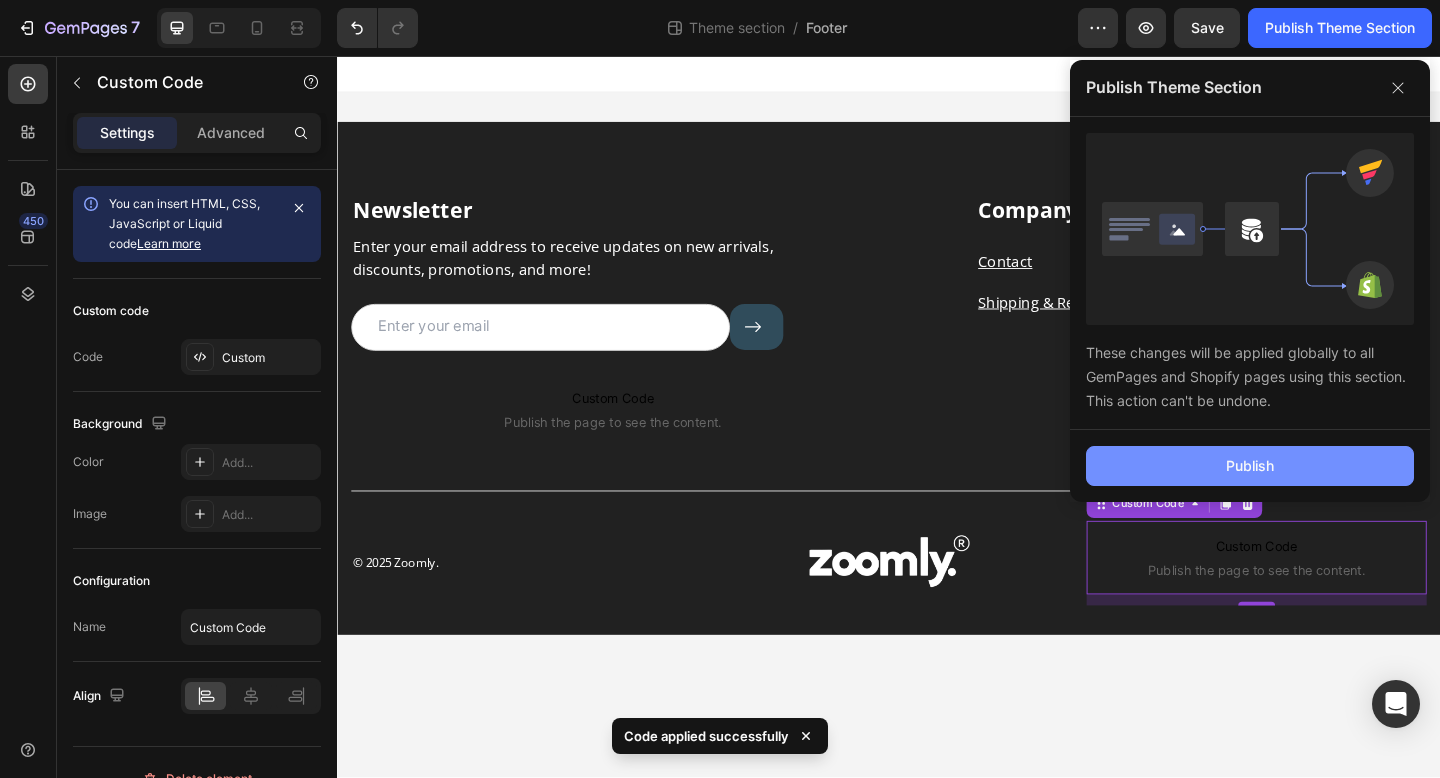 click on "Publish" 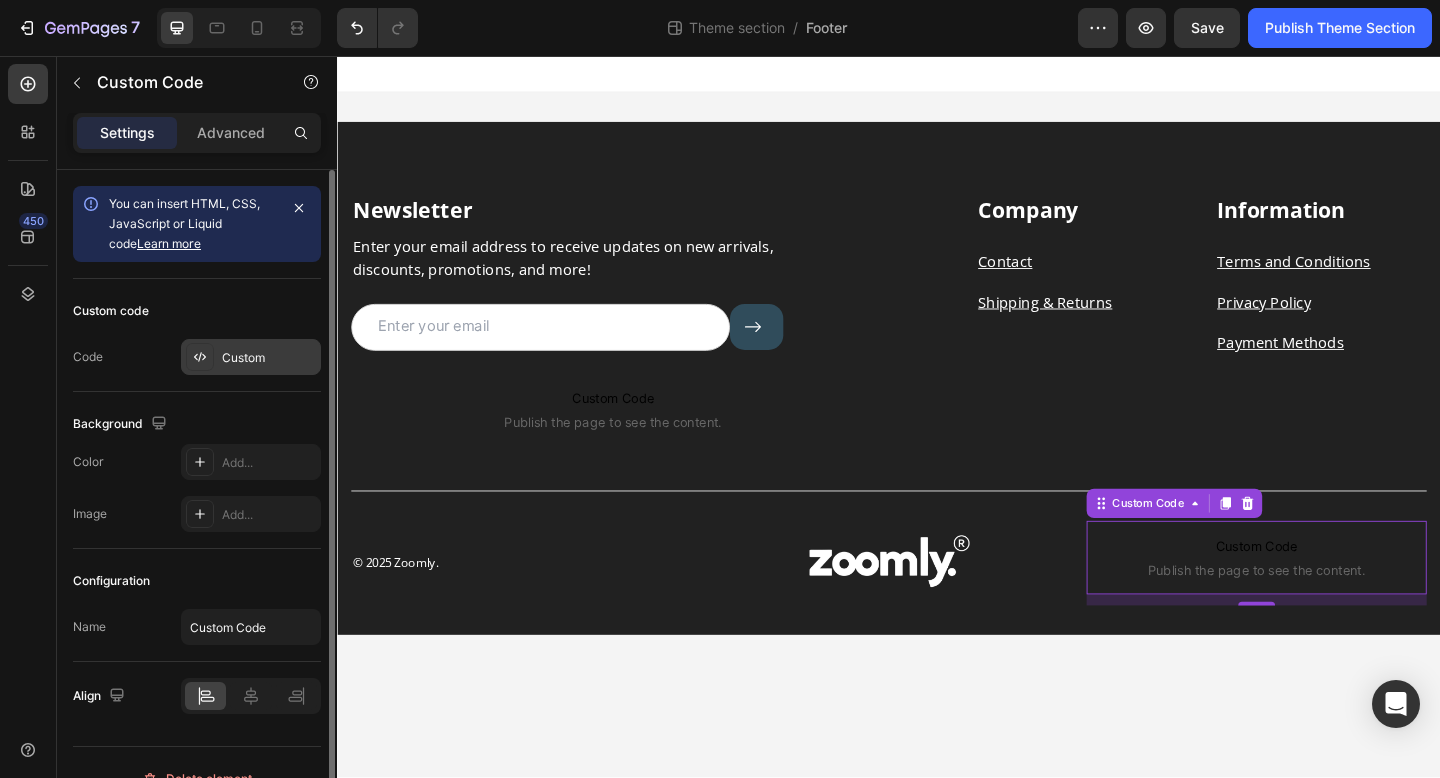 click on "Custom" at bounding box center [269, 358] 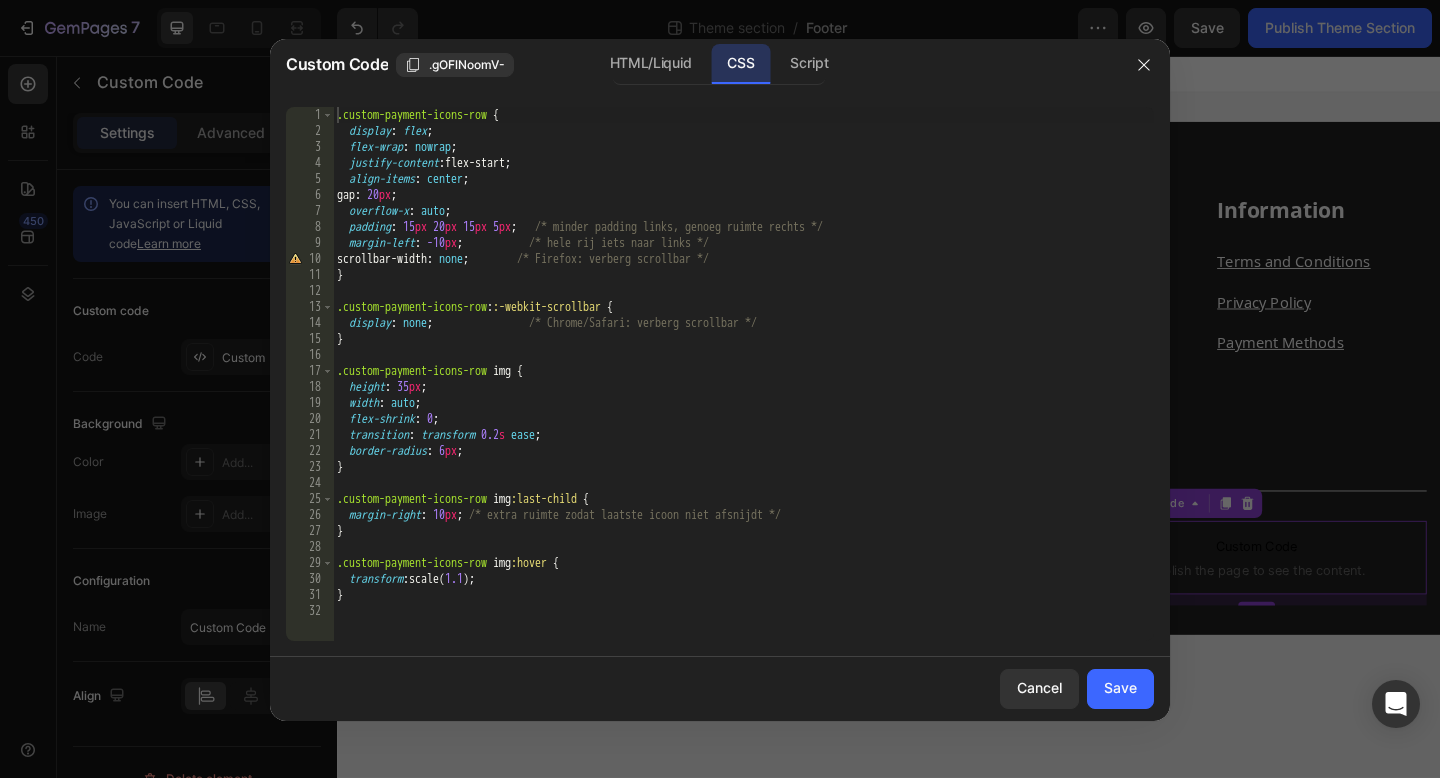 click on "HTML/Liquid" 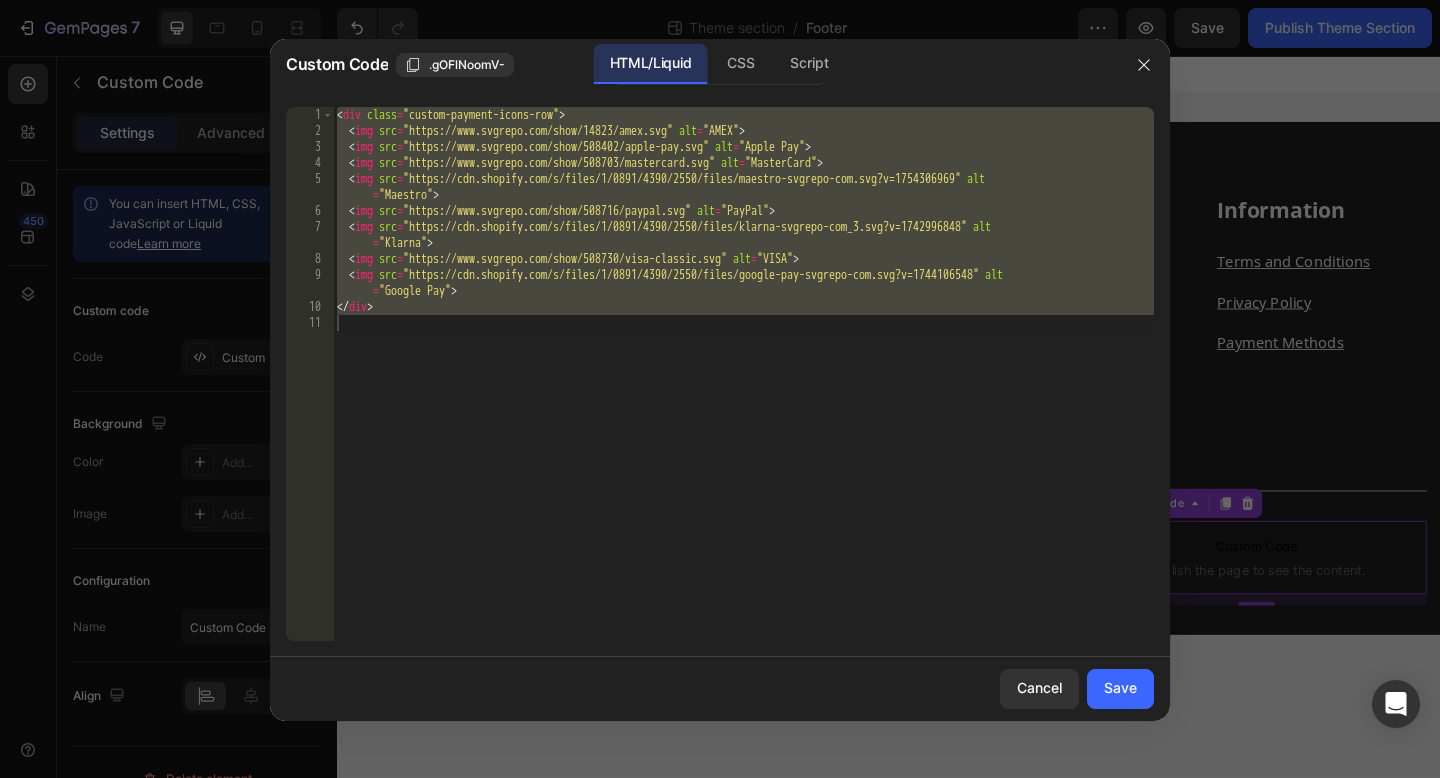drag, startPoint x: 552, startPoint y: 381, endPoint x: 568, endPoint y: -41, distance: 422.30322 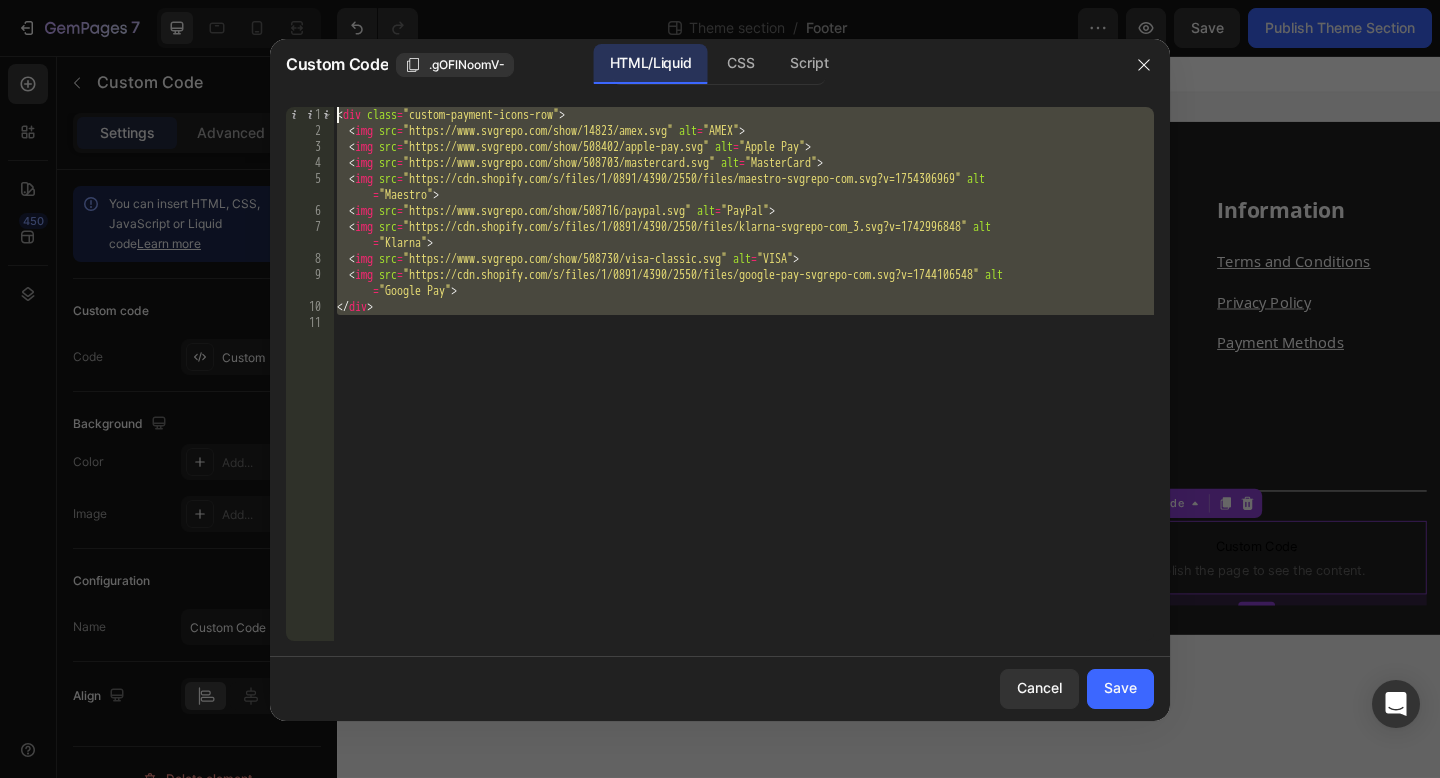paste 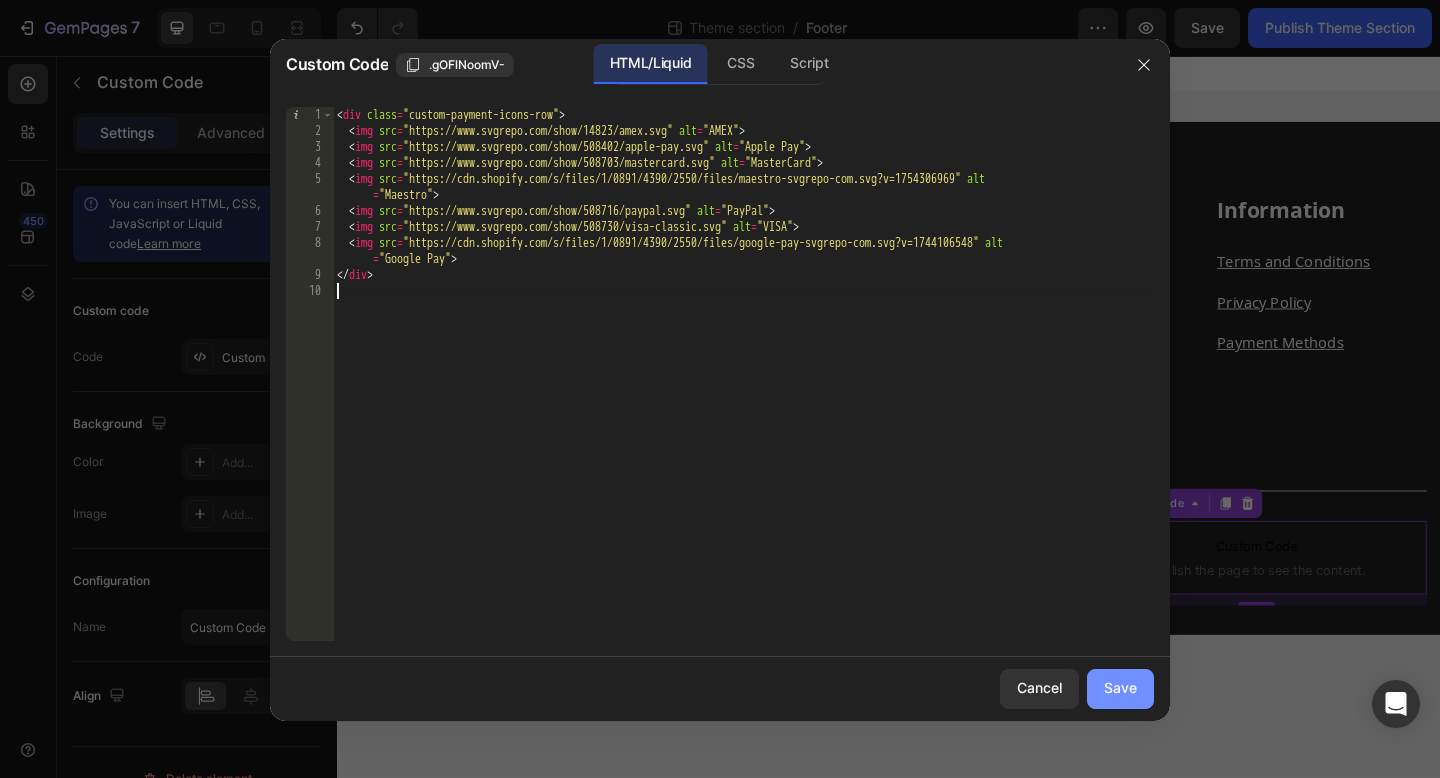click on "Save" at bounding box center (1120, 688) 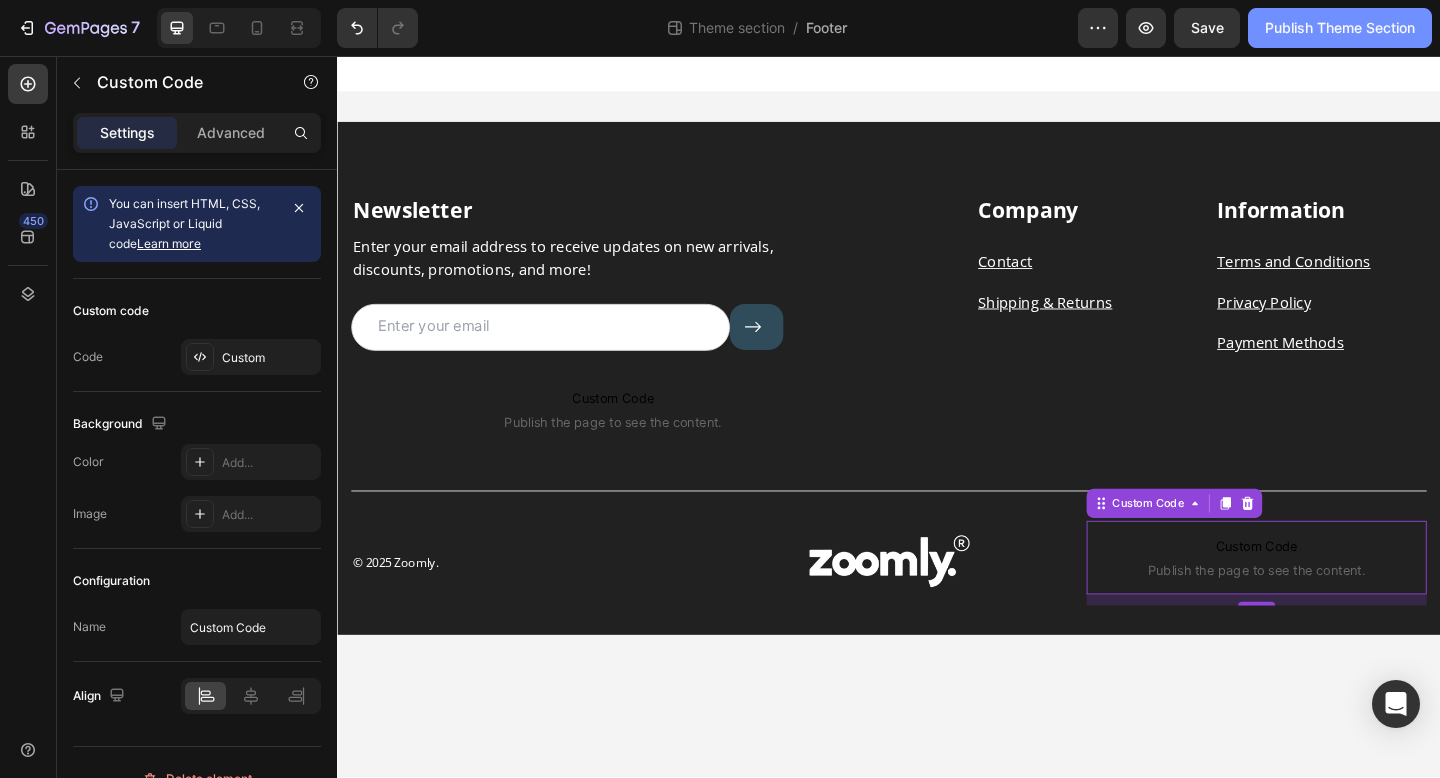 click on "Publish Theme Section" 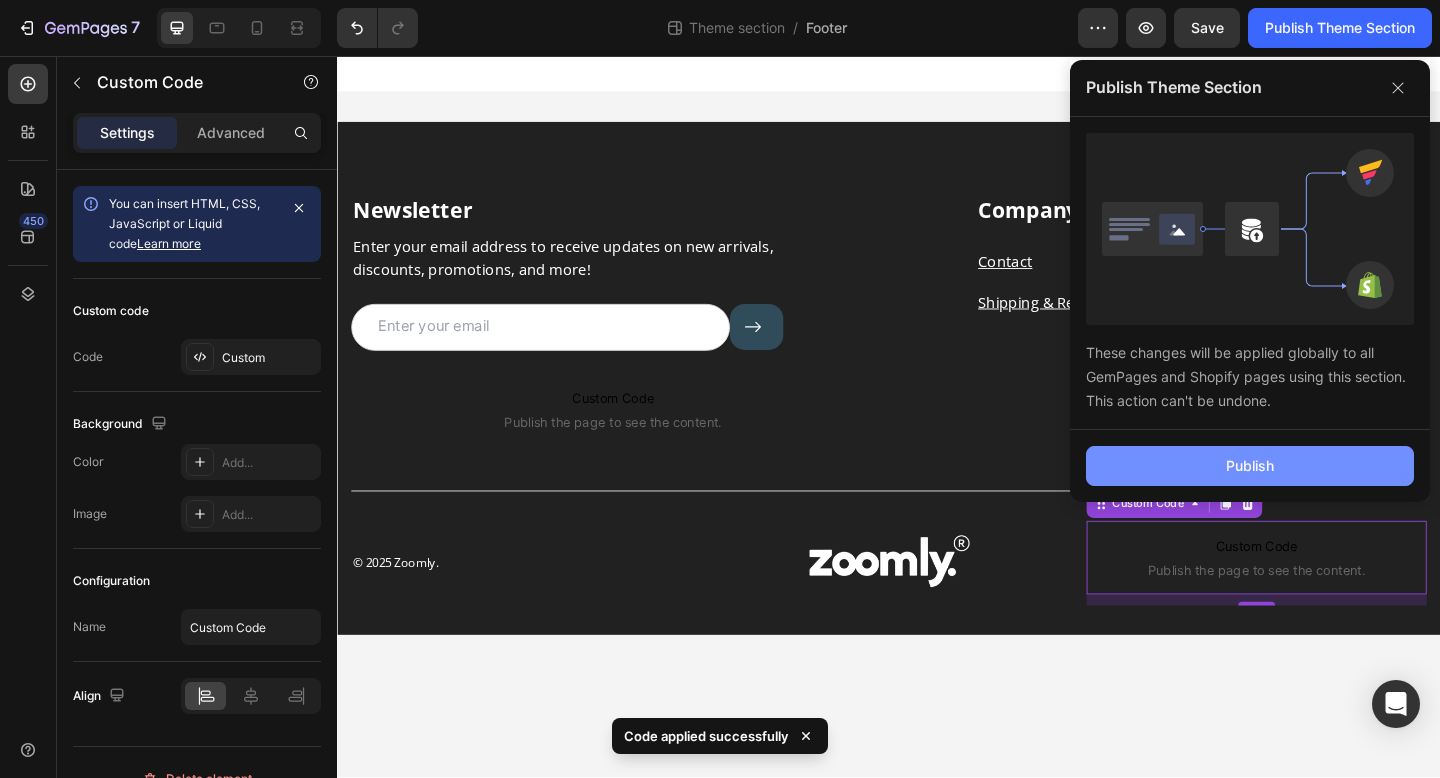 click on "Publish" 